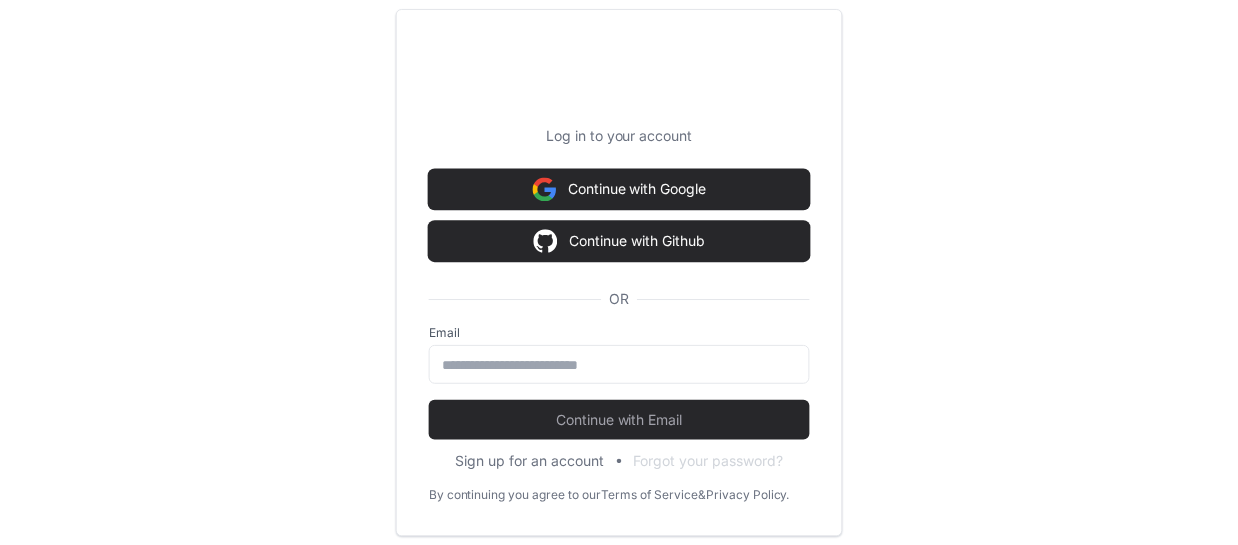 scroll, scrollTop: 0, scrollLeft: 0, axis: both 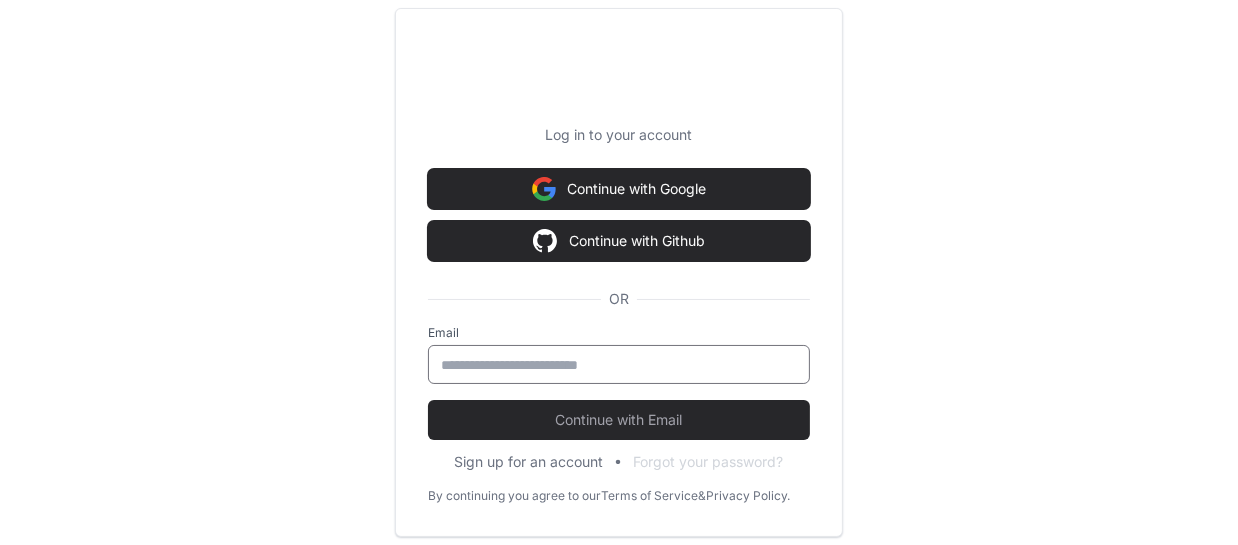 click at bounding box center [619, 365] 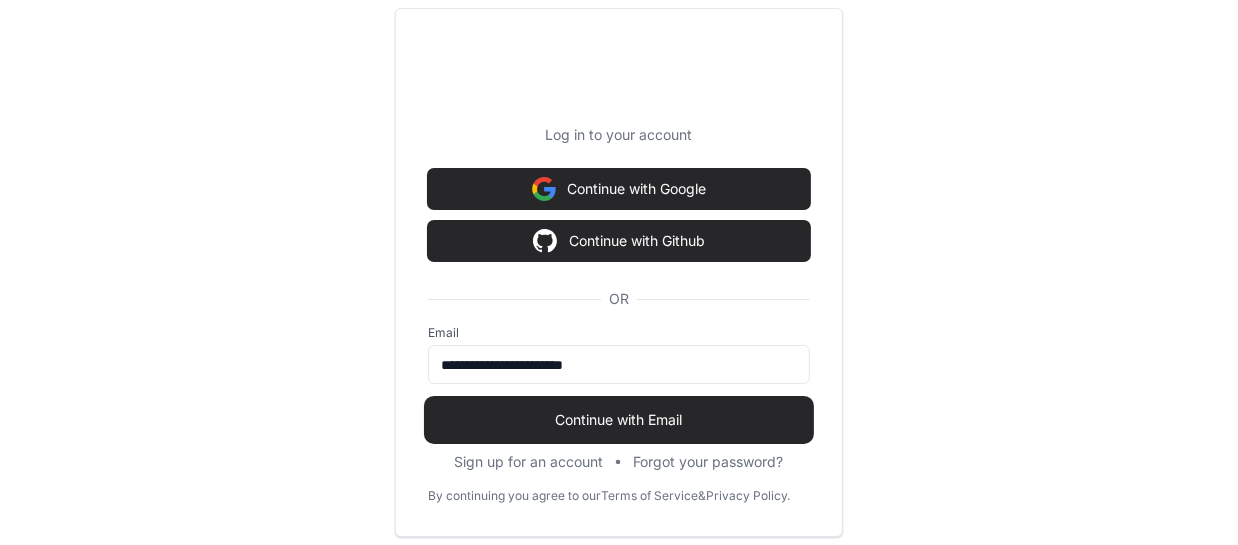 click on "Continue with Email" at bounding box center [619, 420] 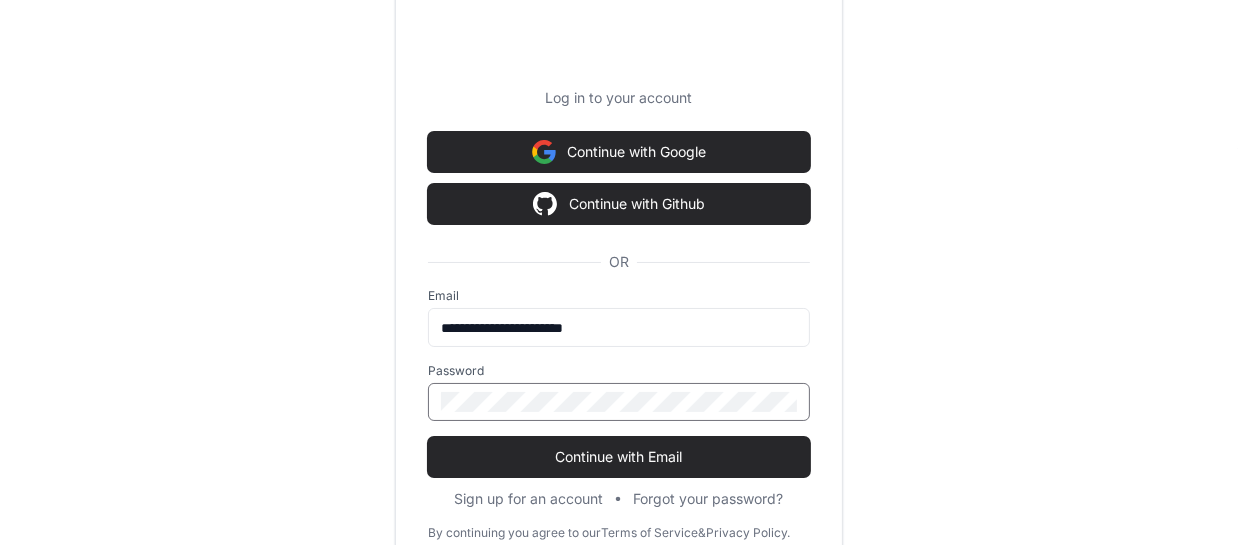 click on "Continue with Email" at bounding box center [619, 457] 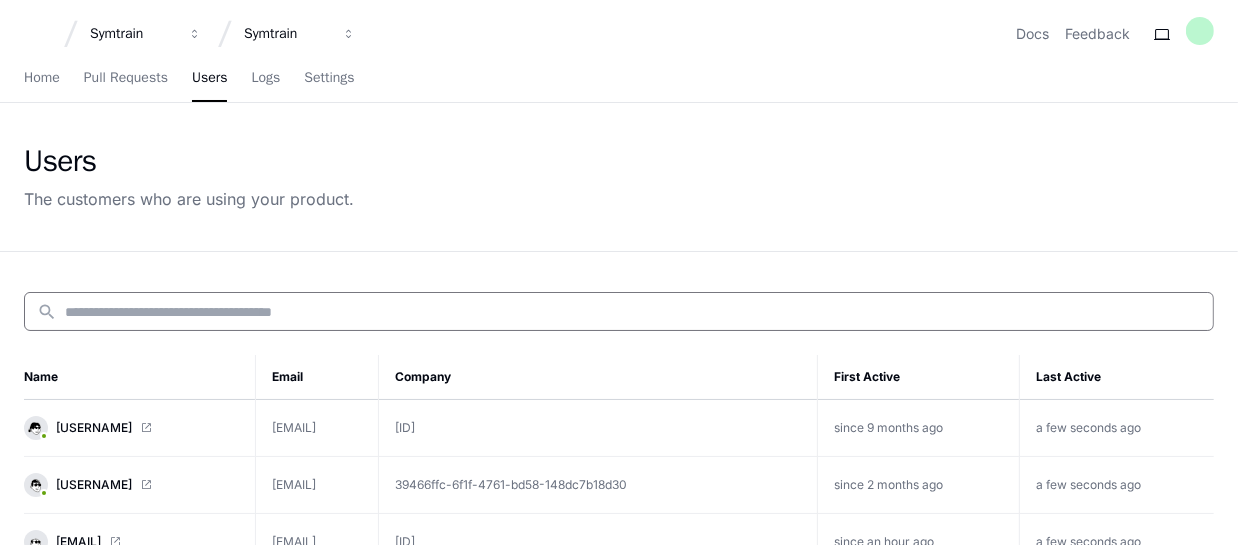 click at bounding box center [633, 312] 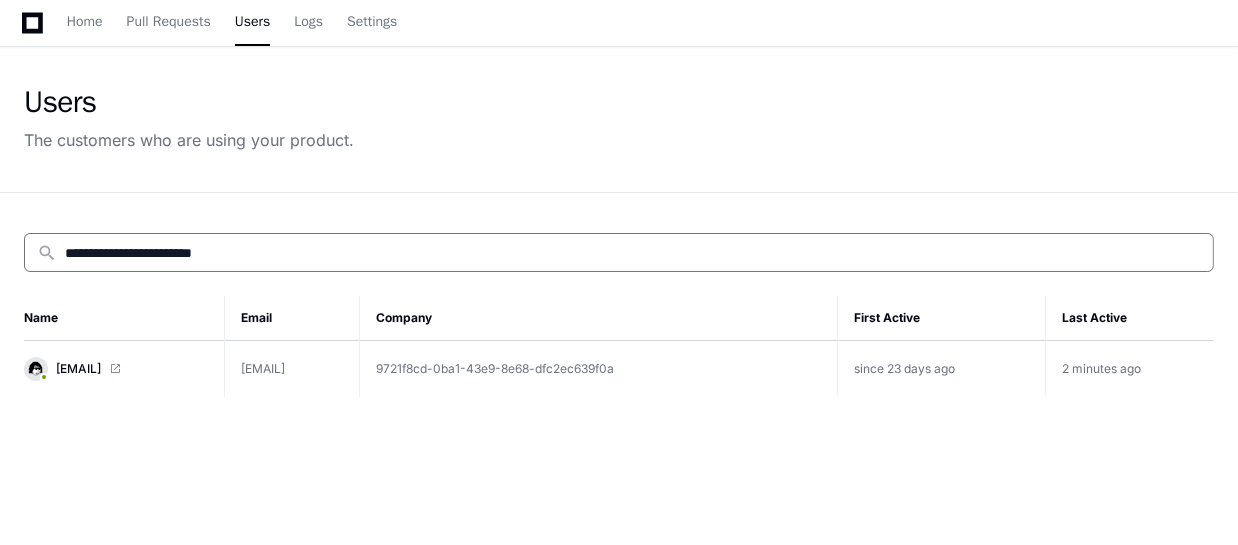 scroll, scrollTop: 90, scrollLeft: 0, axis: vertical 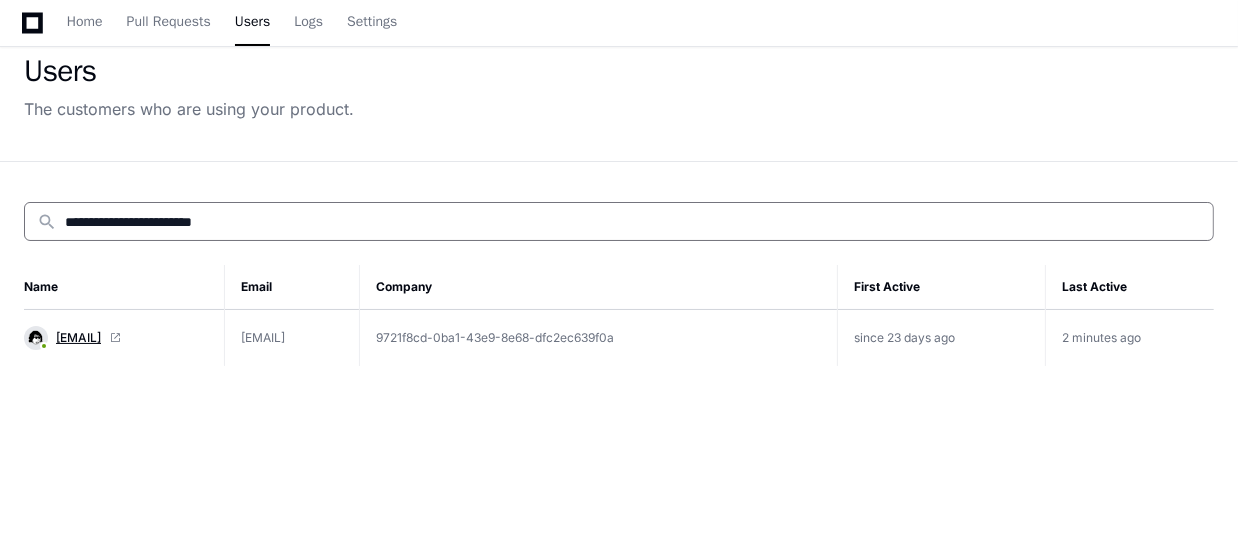 type on "**********" 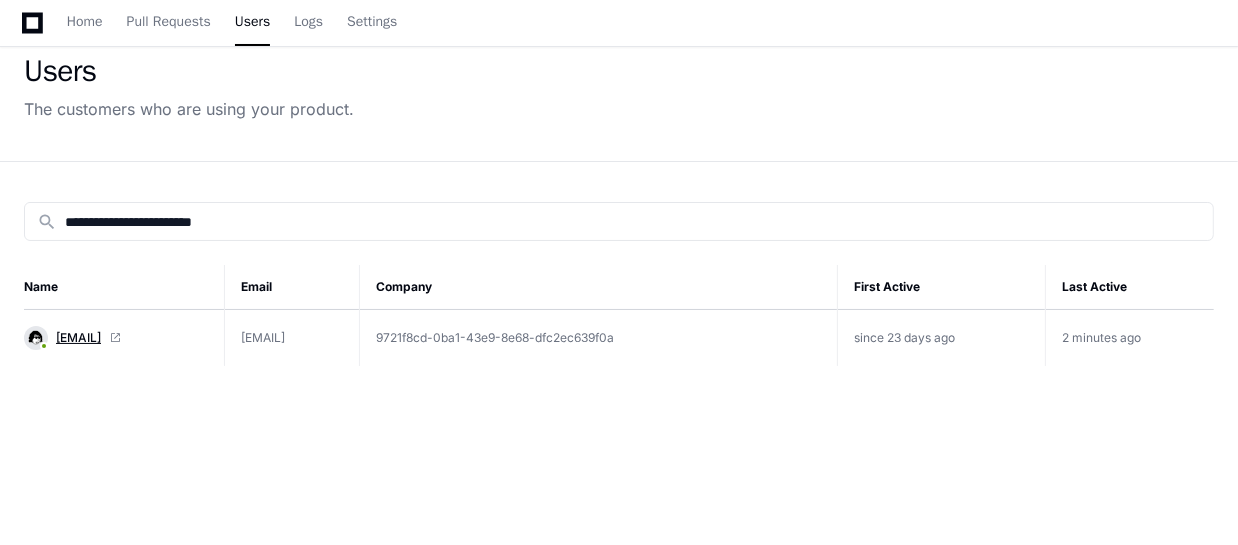 click on "[FIRSTNAME][LASTNAME]@[DOMAIN]" 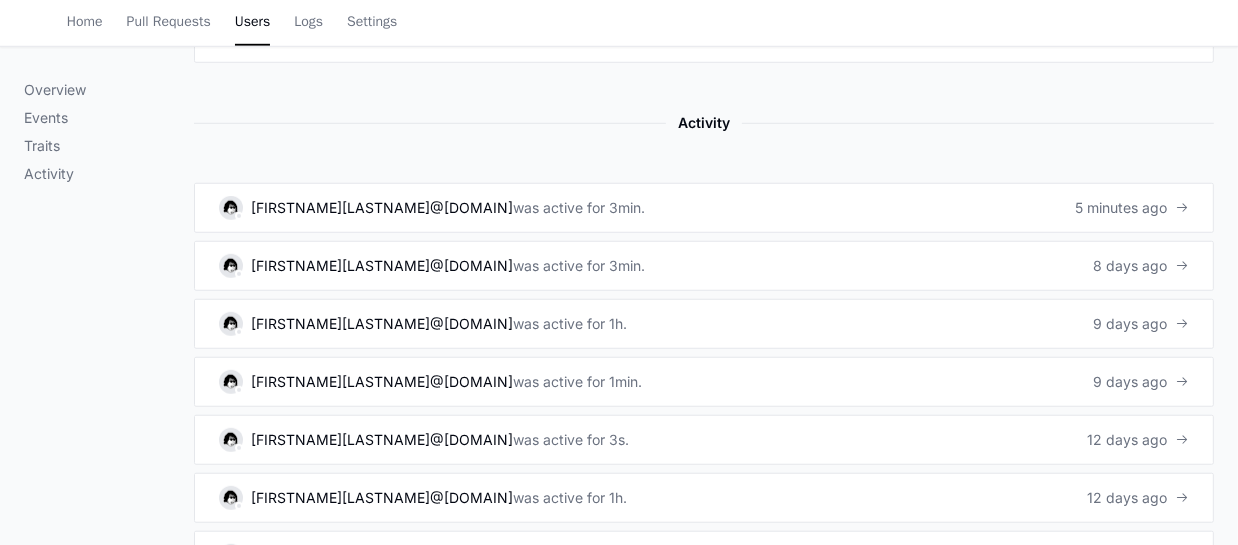 scroll, scrollTop: 1363, scrollLeft: 0, axis: vertical 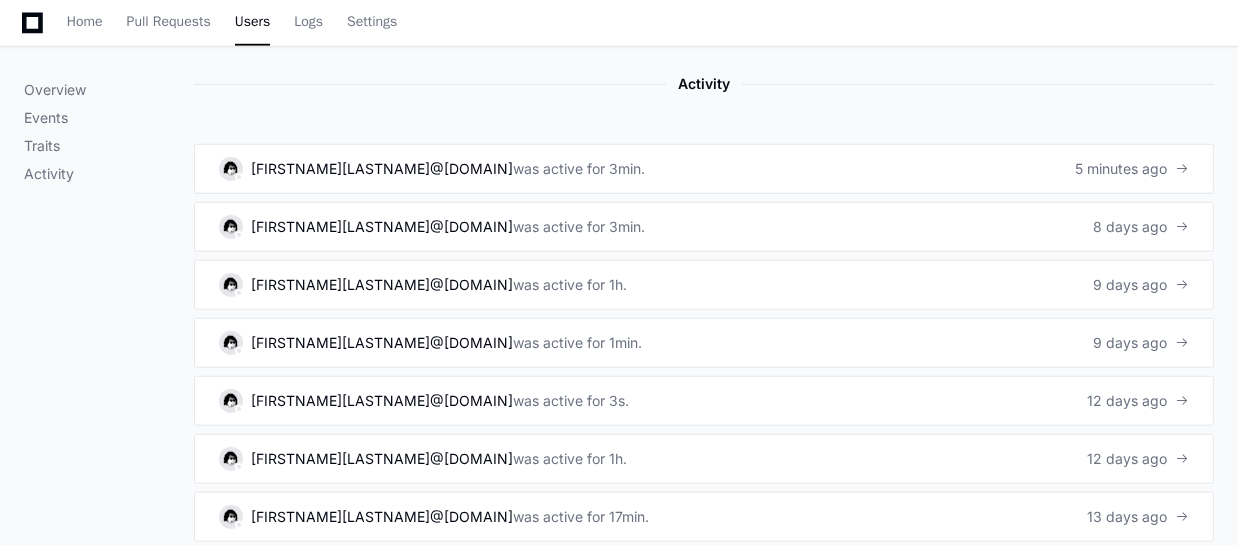 click on "Overview Events Traits Activity" 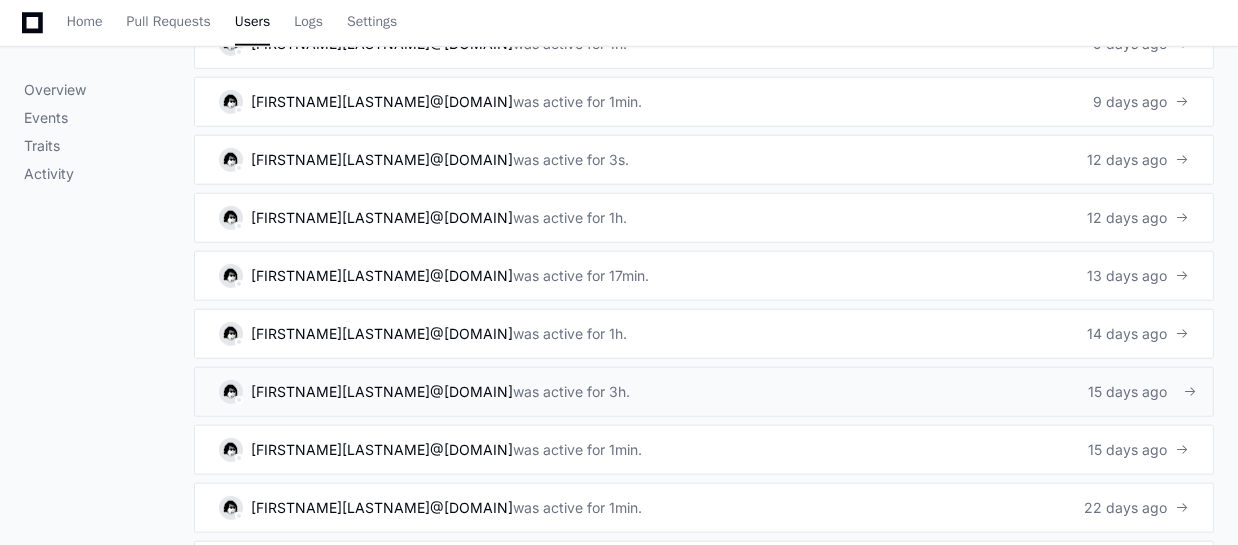 scroll, scrollTop: 1636, scrollLeft: 0, axis: vertical 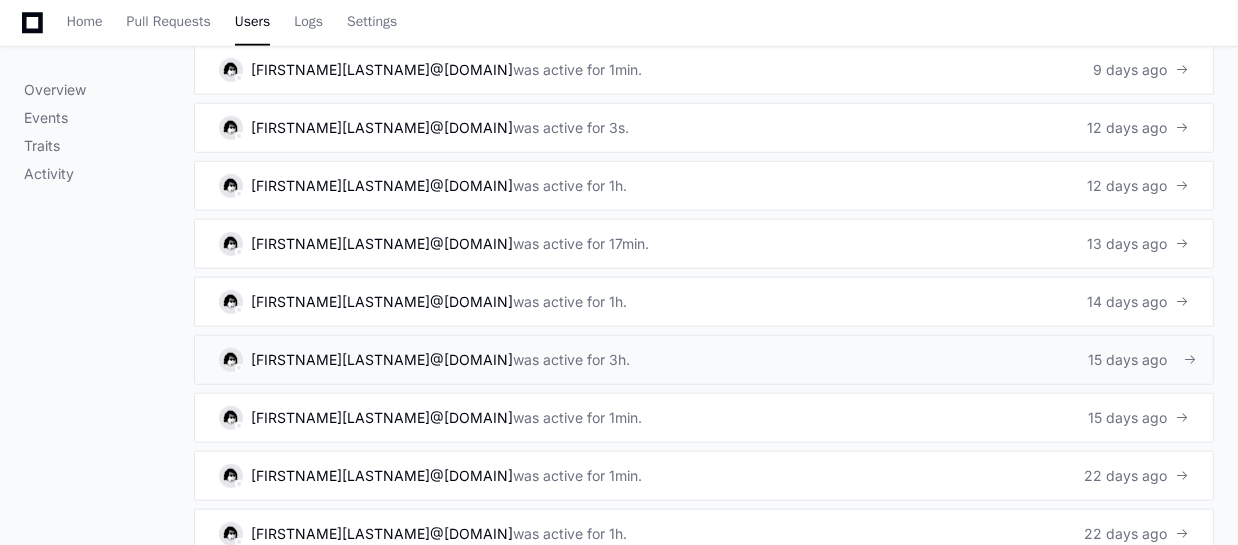 click on "[FIRSTNAME][LASTNAME]@[DOMAIN] was active for [NUMBER]h. [NUMBER] days ago" 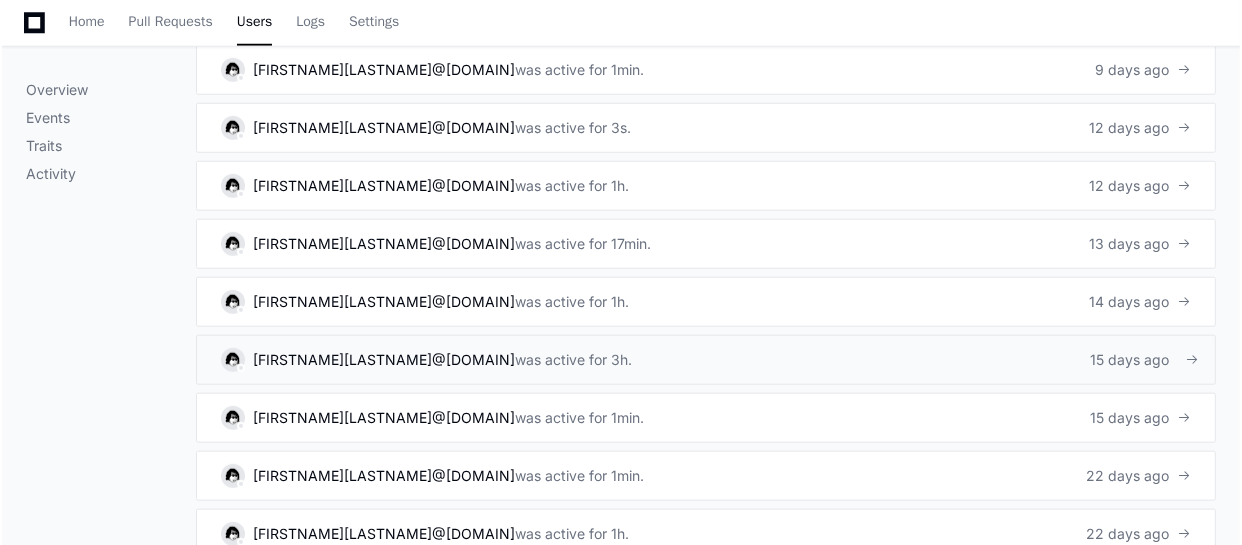 scroll, scrollTop: 0, scrollLeft: 0, axis: both 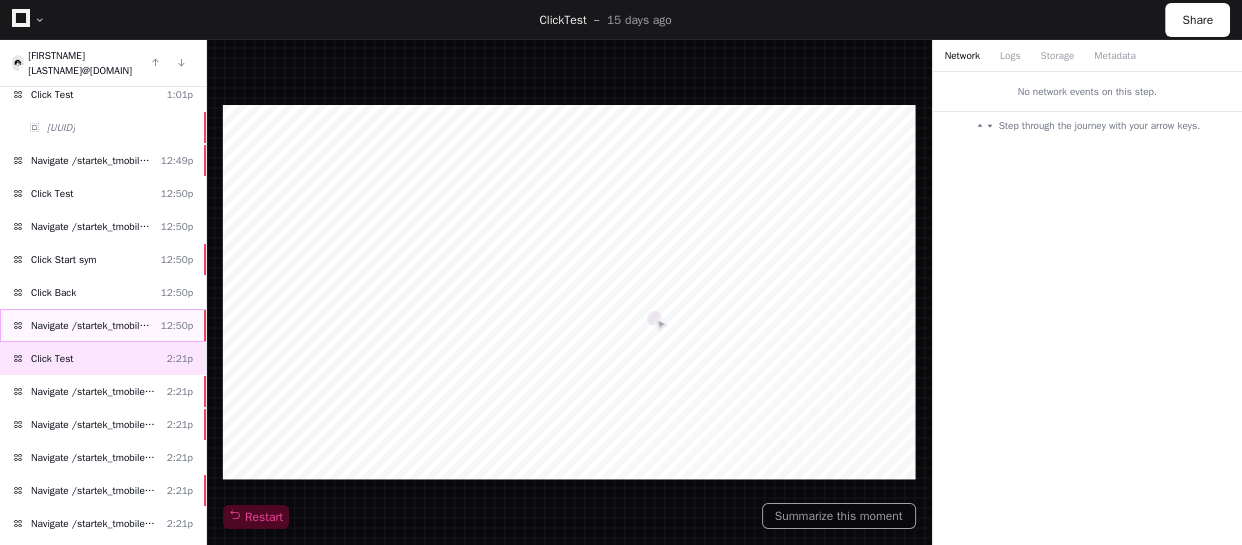 click on "Navigate /startek_tmobile/simulation/*" 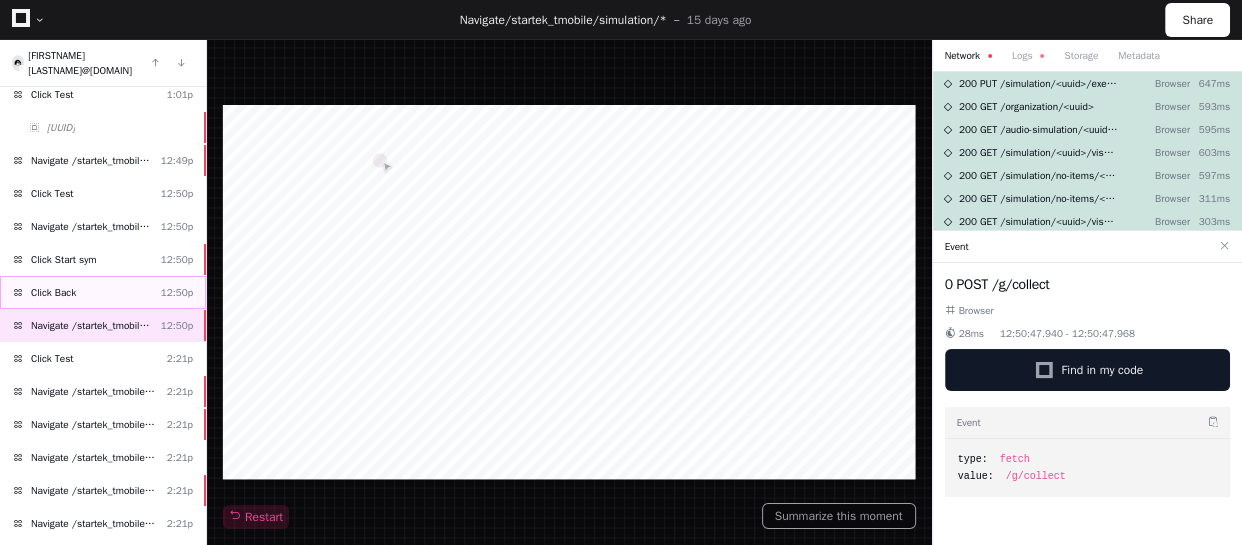 click on "Click Back [HOUR]:[MINUTE]p" 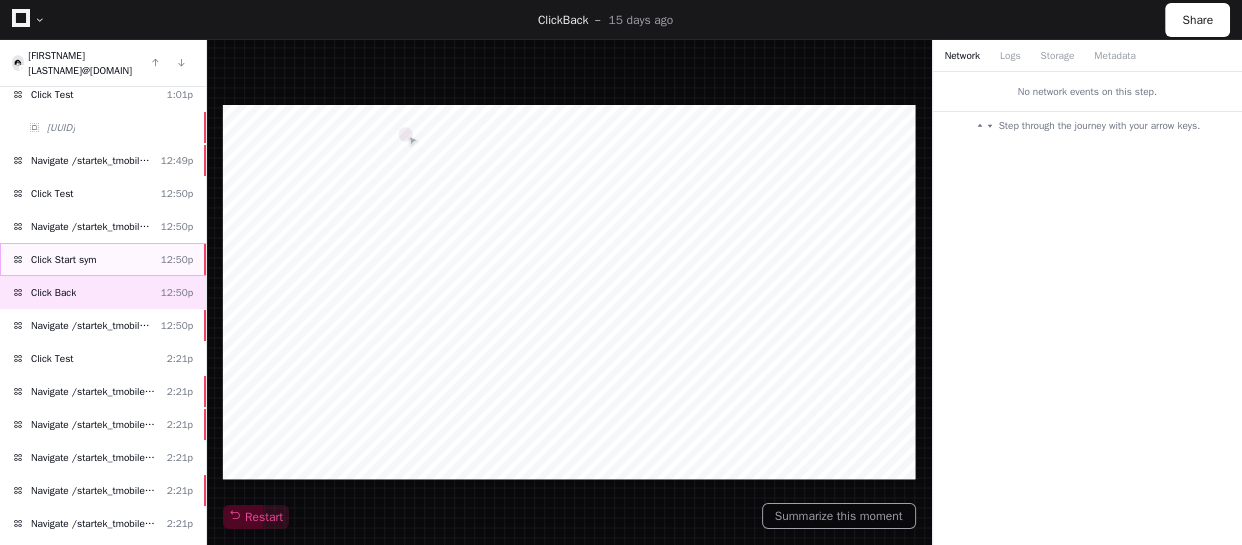 click on "Click Start sym [HOUR]:[MINUTE]p" 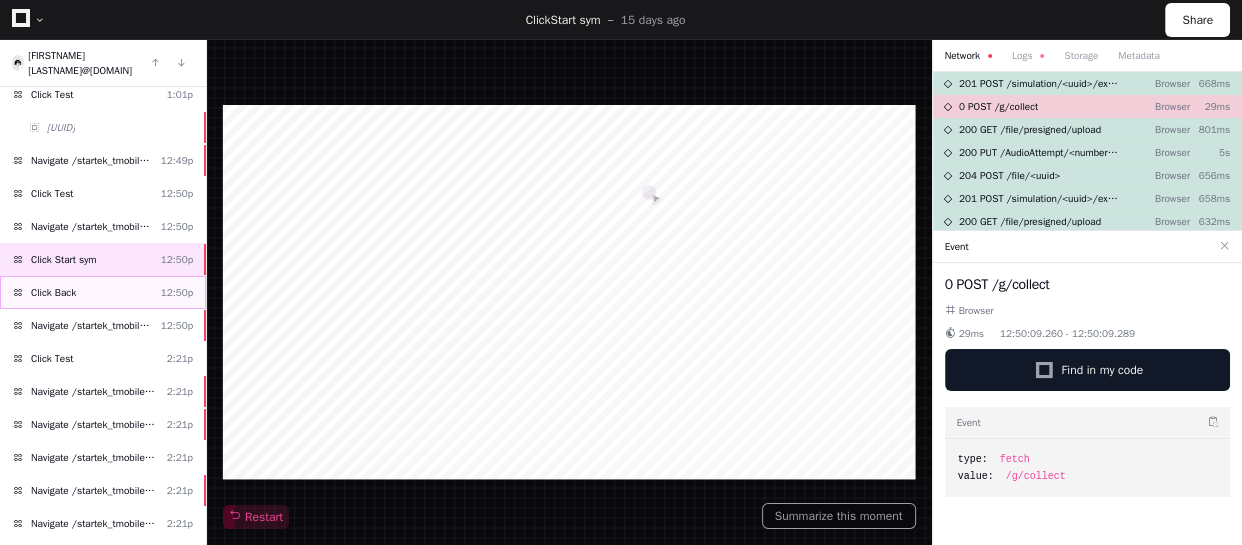 click on "Click Back" 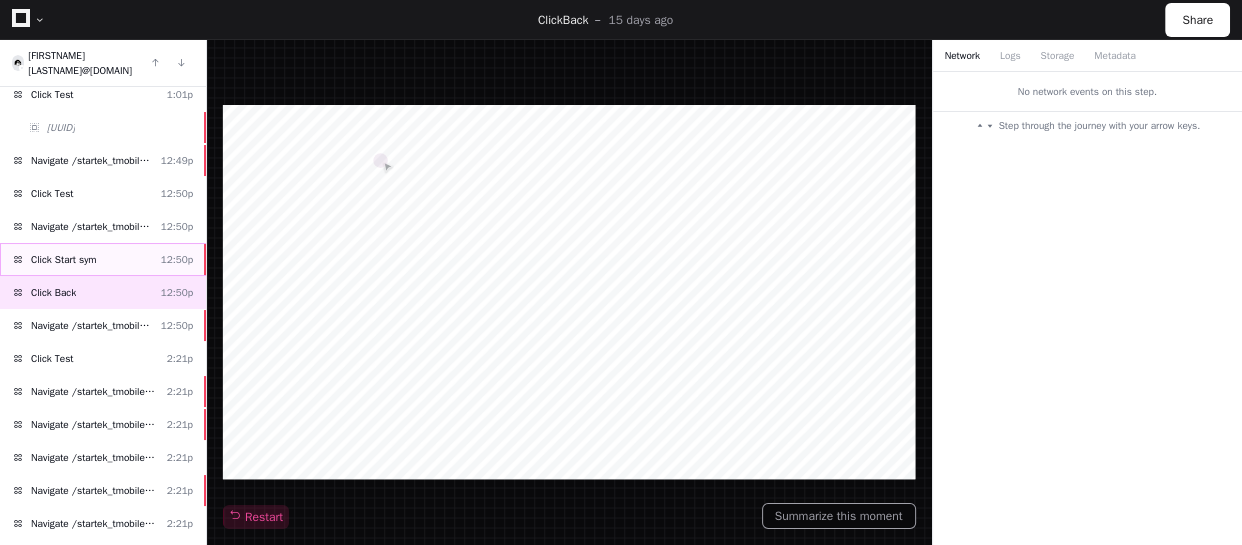 click on "Click Start sym [HOUR]:[MINUTE]p" 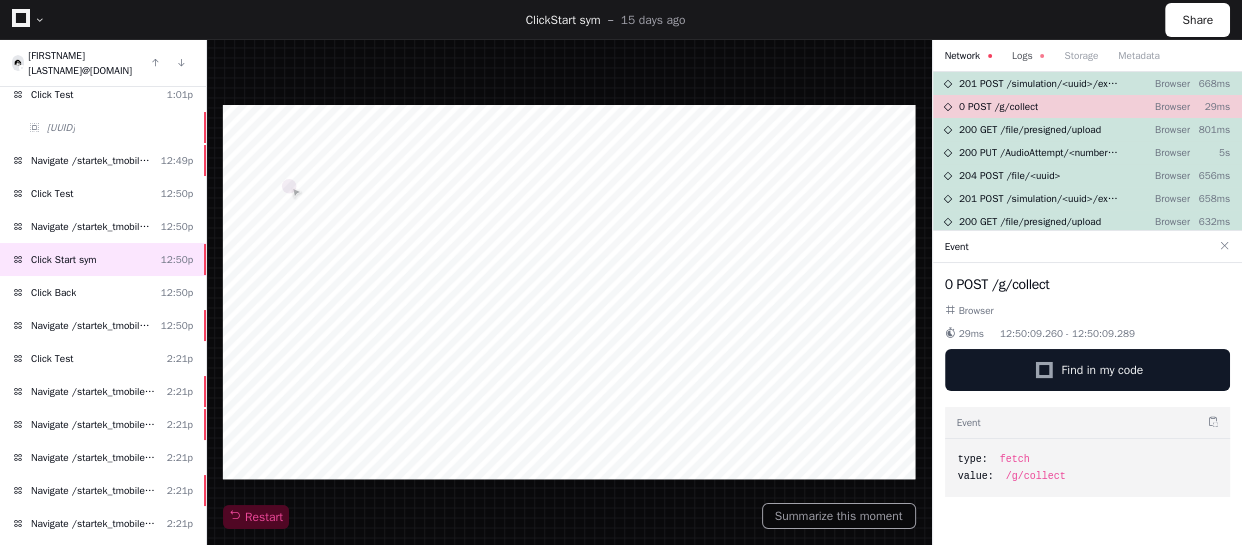 click on "Logs" 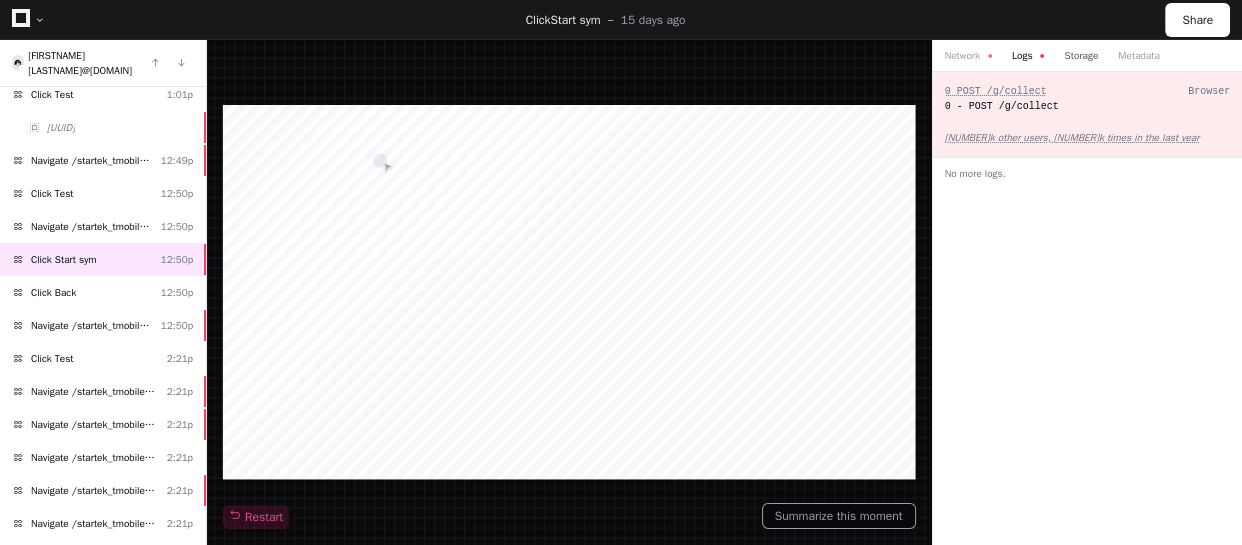click on "Storage" 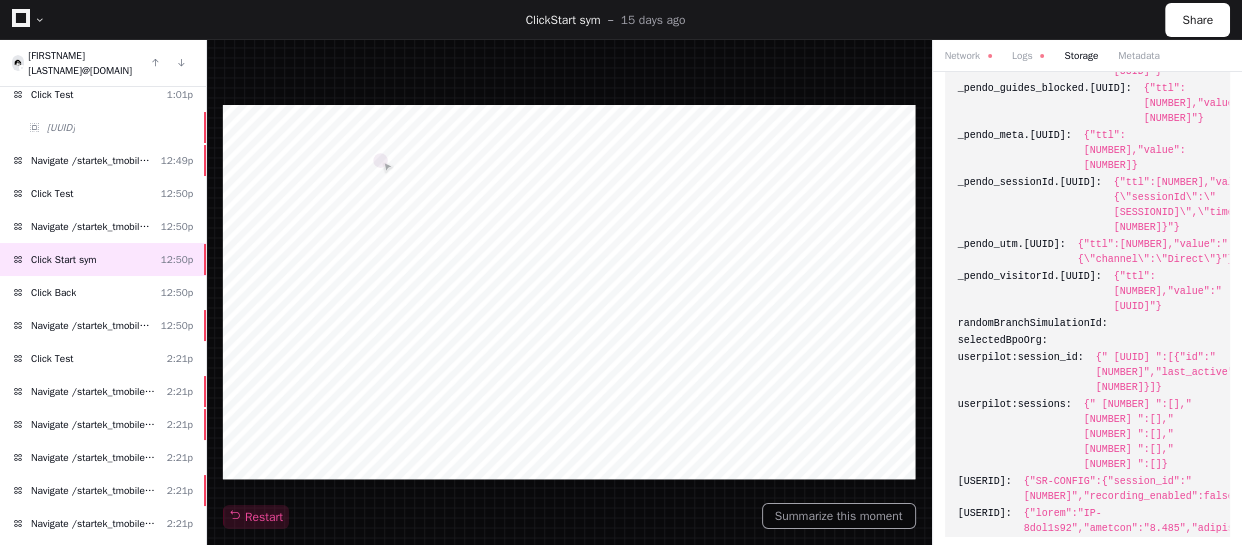 scroll, scrollTop: 247, scrollLeft: 0, axis: vertical 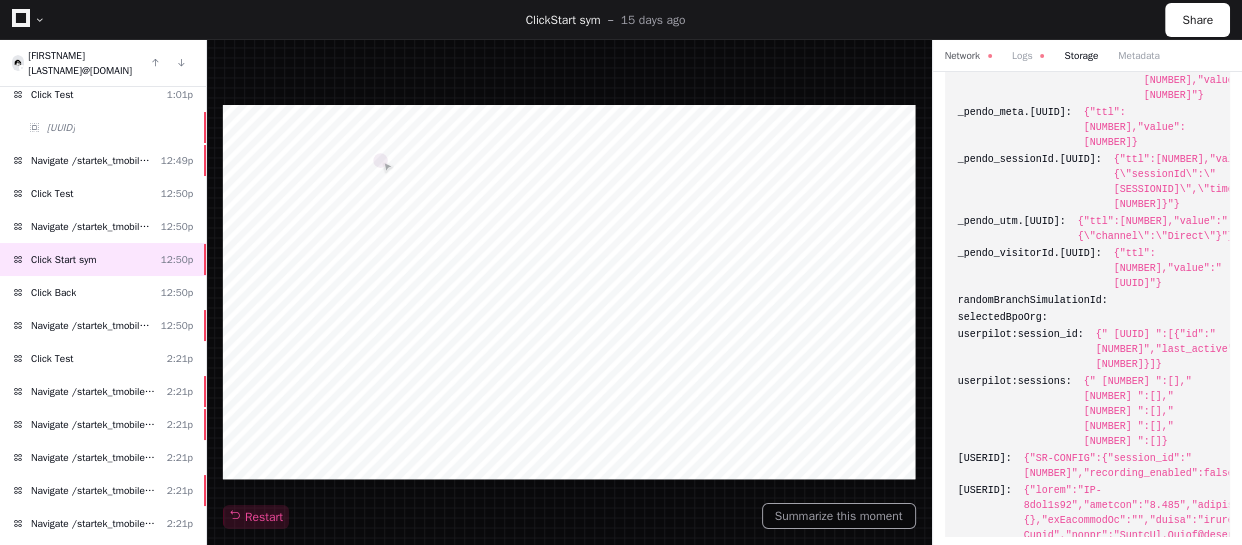 click on "Network" 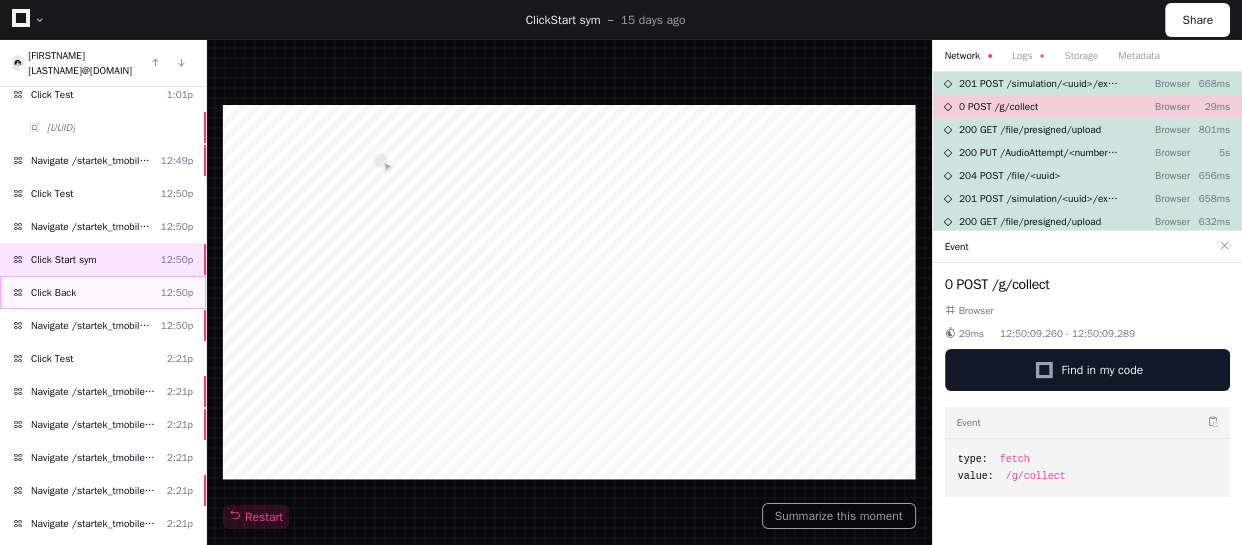 click on "Click Back [HOUR]:[MINUTE]p" 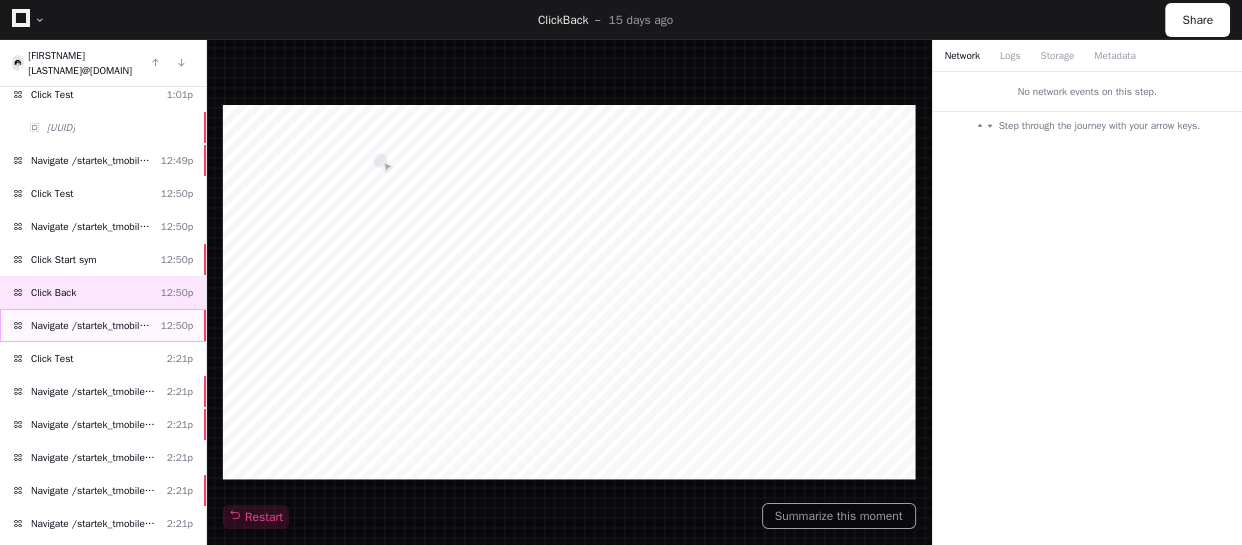 click on "Navigate /startek_tmobile/simulation/*" 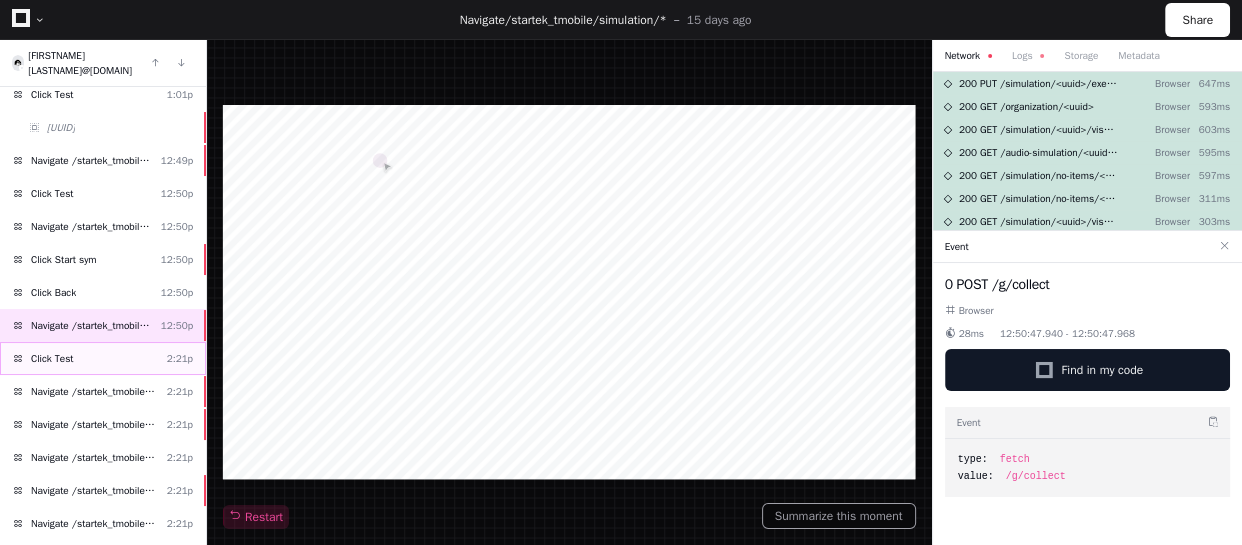click on "Click Test [HOUR]:[MINUTE]p" 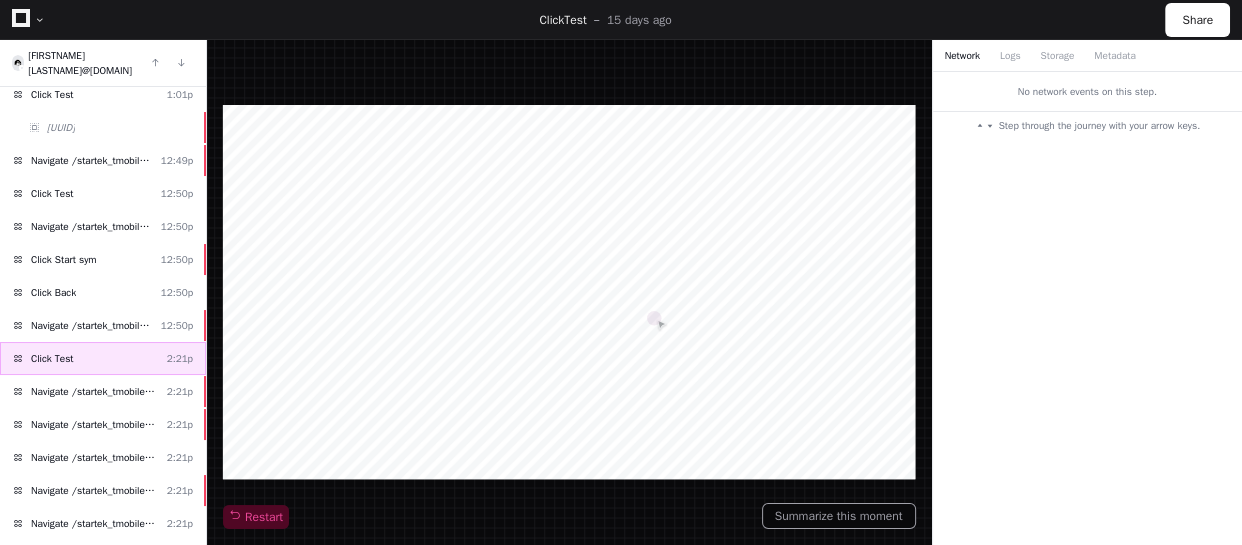 scroll, scrollTop: 363, scrollLeft: 0, axis: vertical 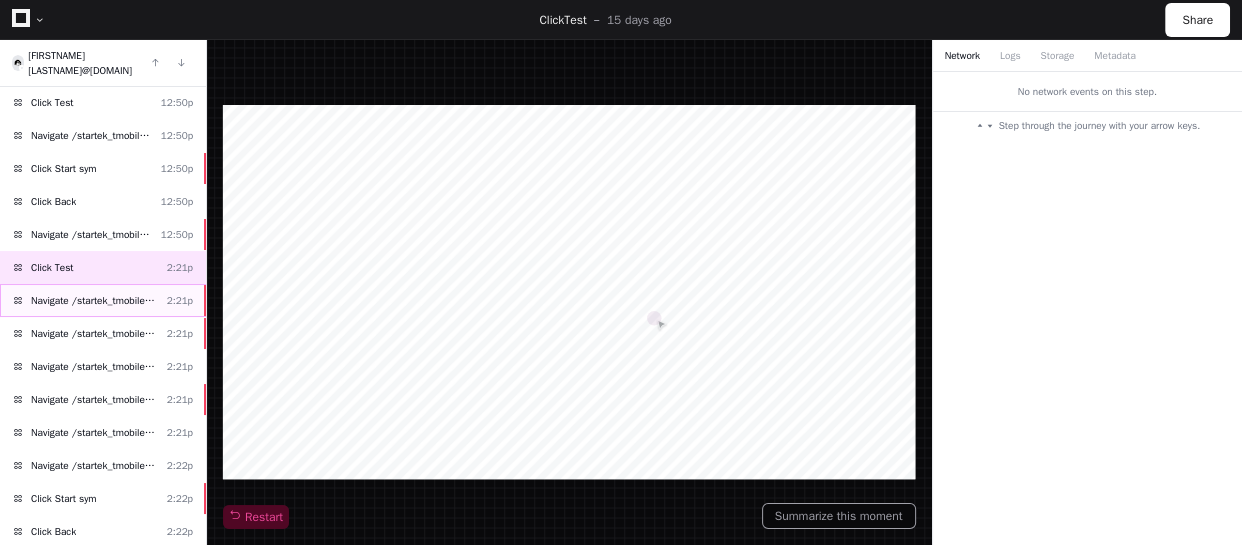 click on "Navigate /startek_tmobile/simulation/*/test" 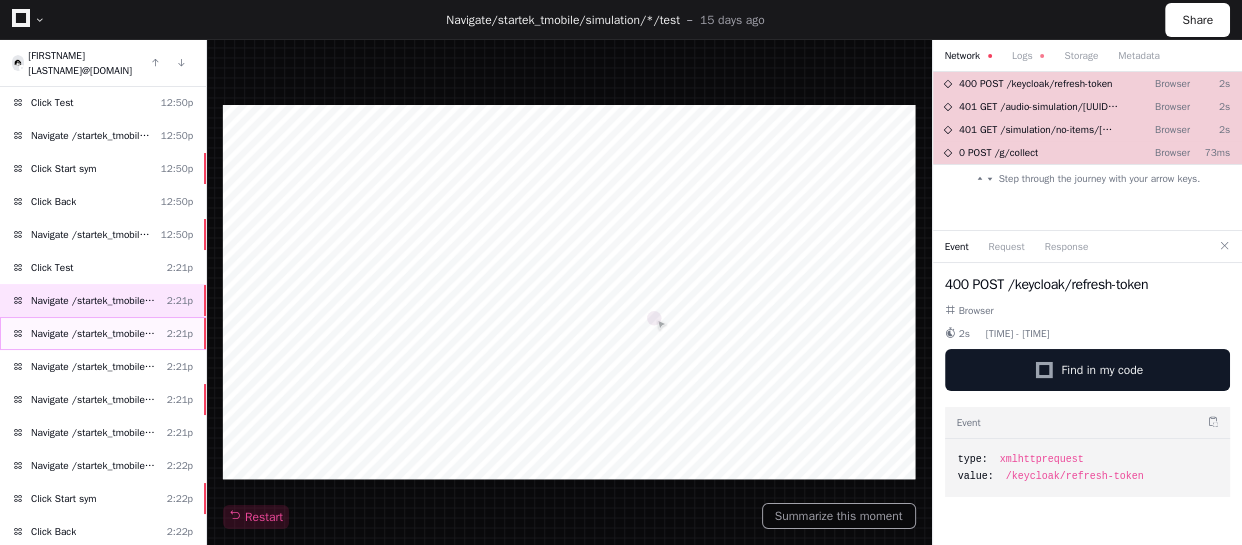 click on "Navigate /startek_tmobile/simulation/*/test" 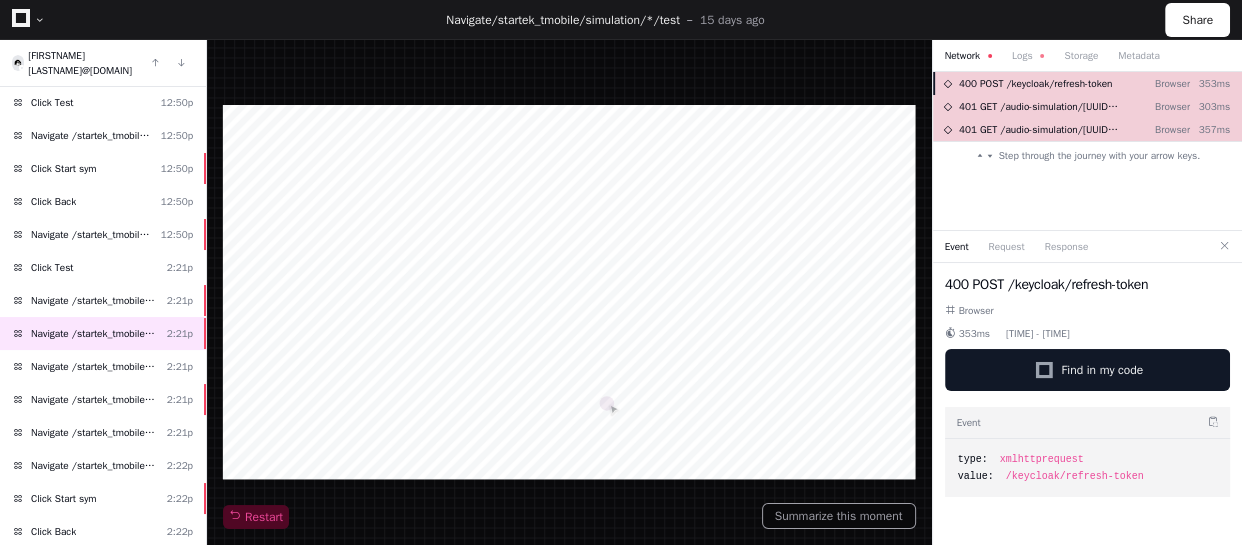 click on "400 POST /keycloak/refresh-token" 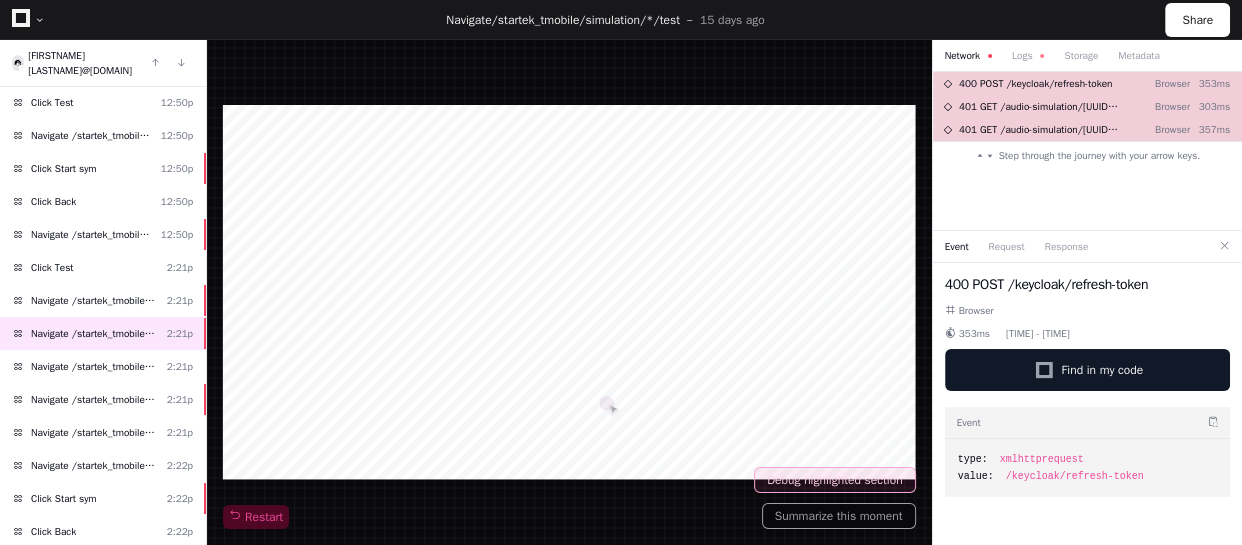 drag, startPoint x: 1152, startPoint y: 286, endPoint x: 941, endPoint y: 288, distance: 211.00948 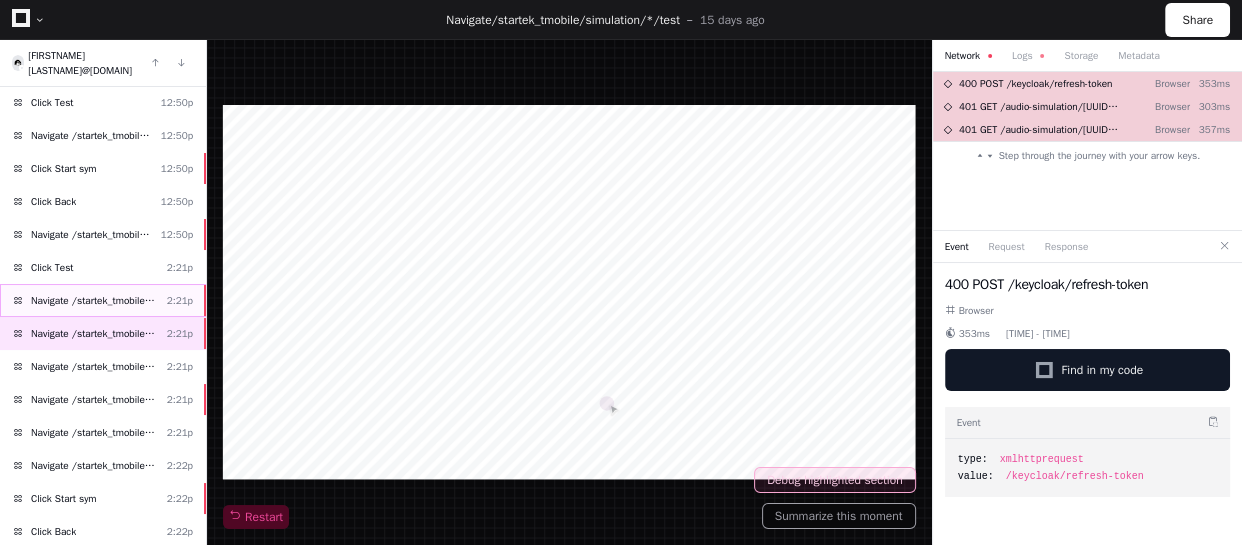 copy on "400 POST /keycloak/refresh-token" 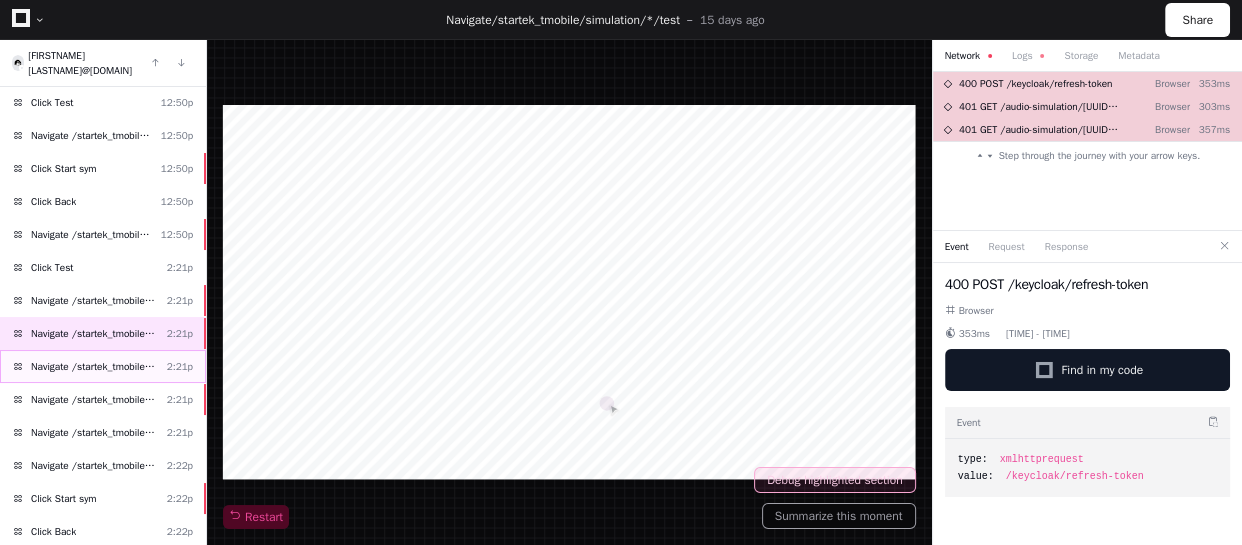 click on "Navigate /startek_tmobile/simulation/*/test" 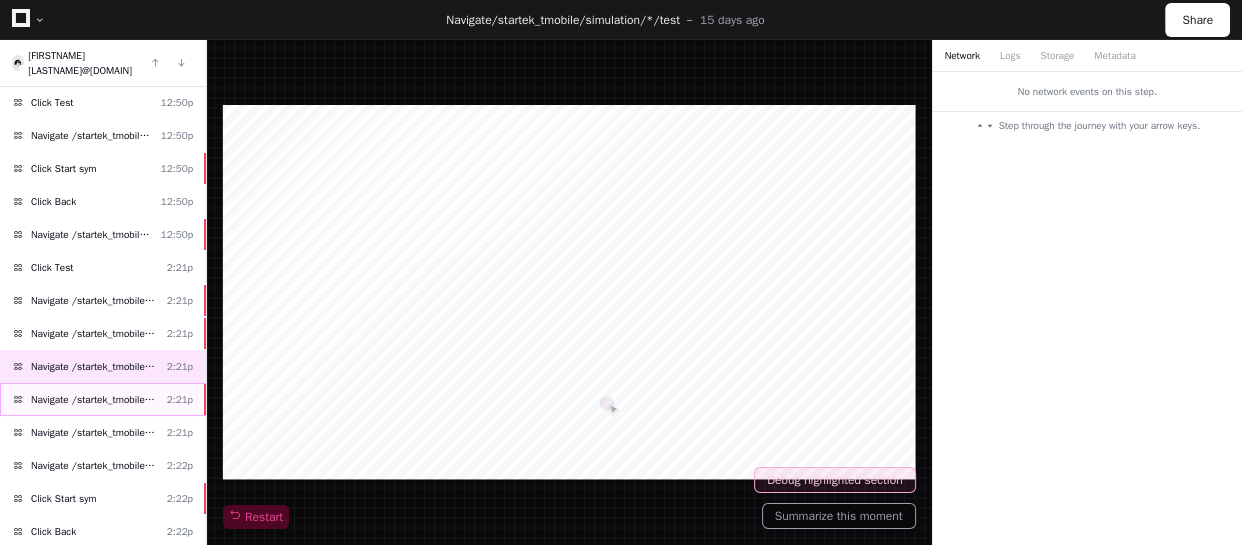 click on "Navigate /startek_tmobile/simulation/*/test" 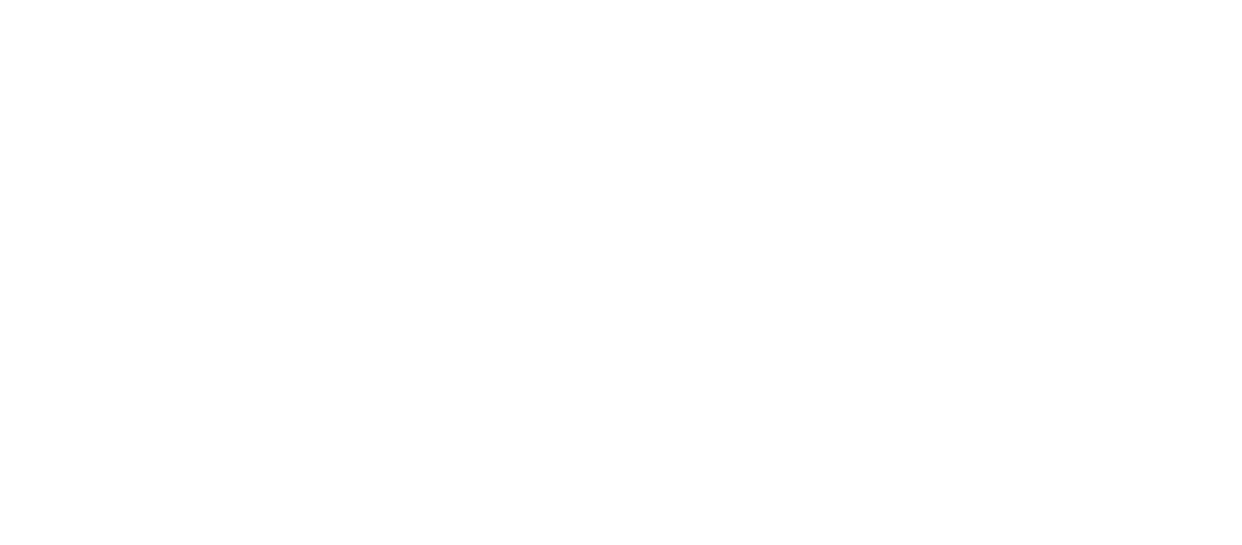scroll, scrollTop: 0, scrollLeft: 0, axis: both 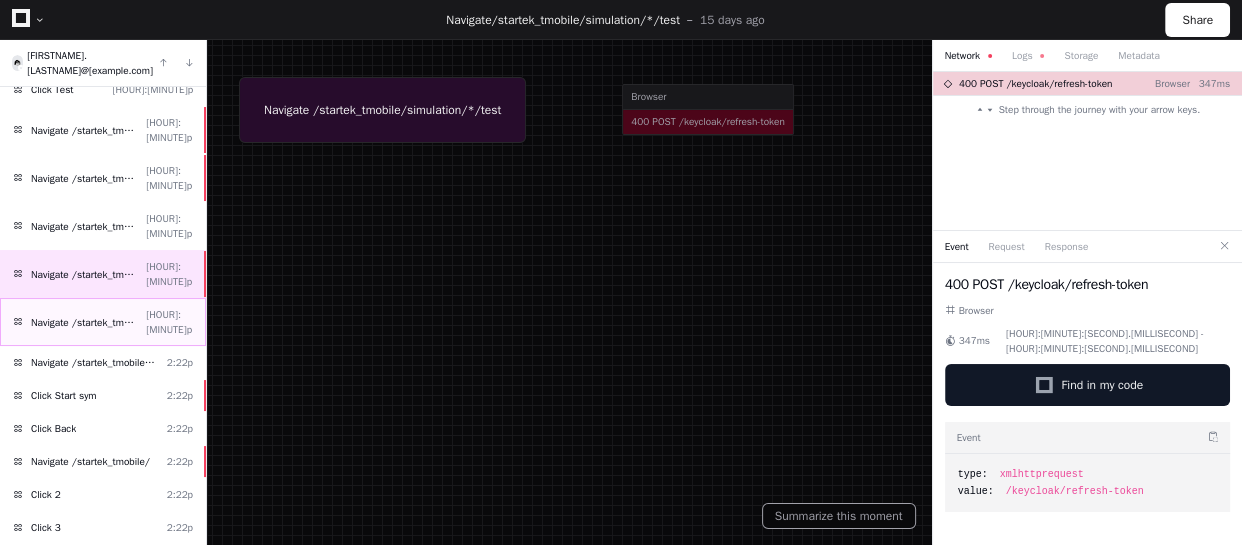 click on "Navigate /startek_tmobile/simulation/*/test" 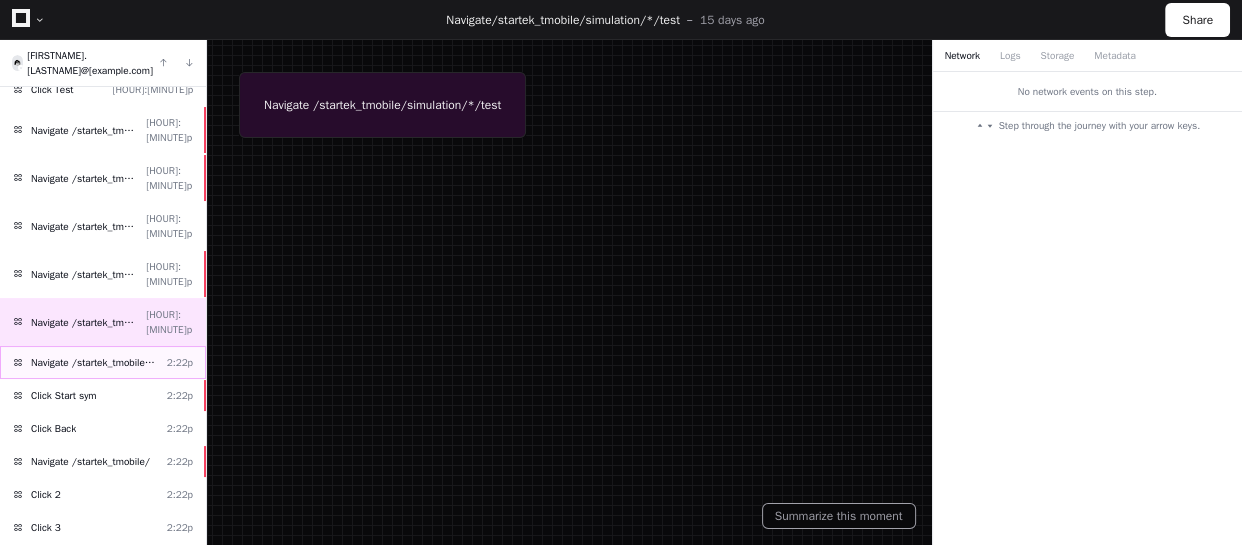 click on "Navigate /startek_tmobile/simulation/*/test" 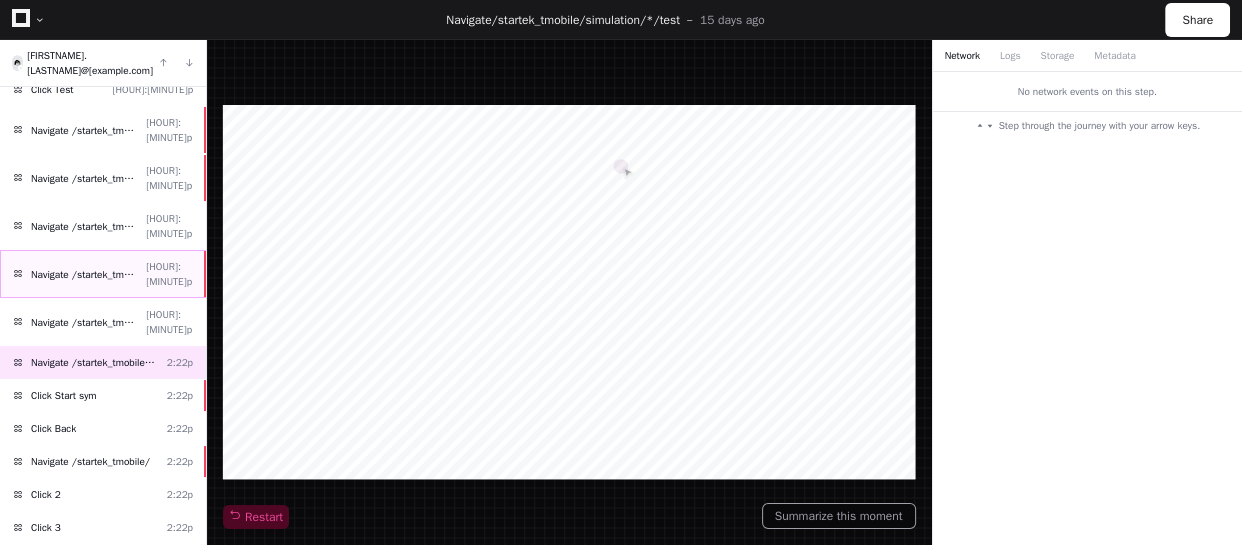 click on "Navigate /startek_tmobile/simulation/*/test" 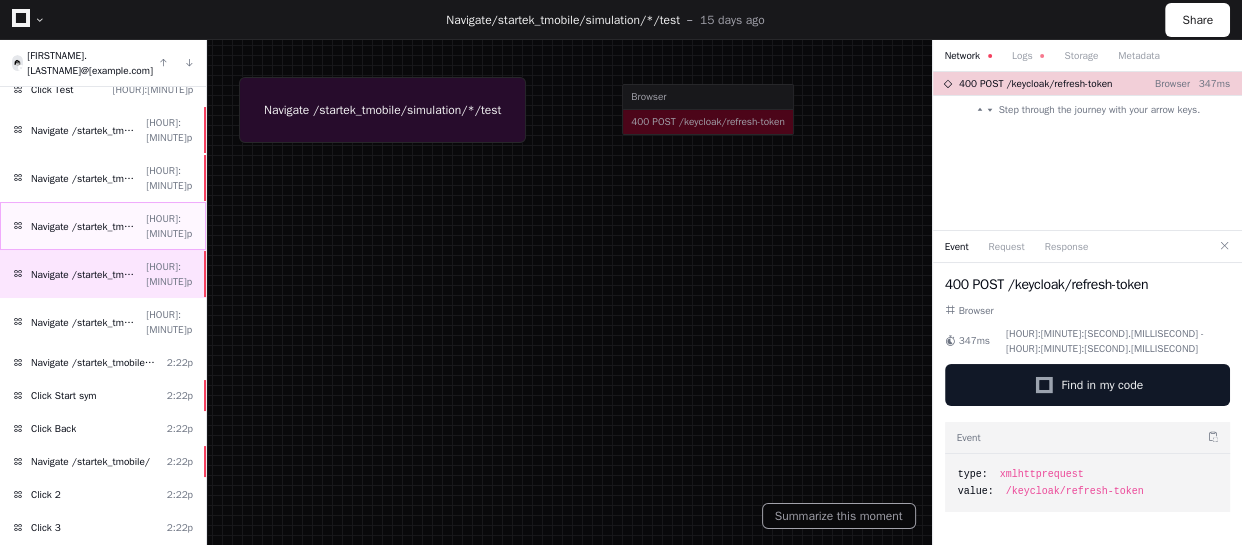 click on "Navigate /startek_tmobile/simulation/*/test" 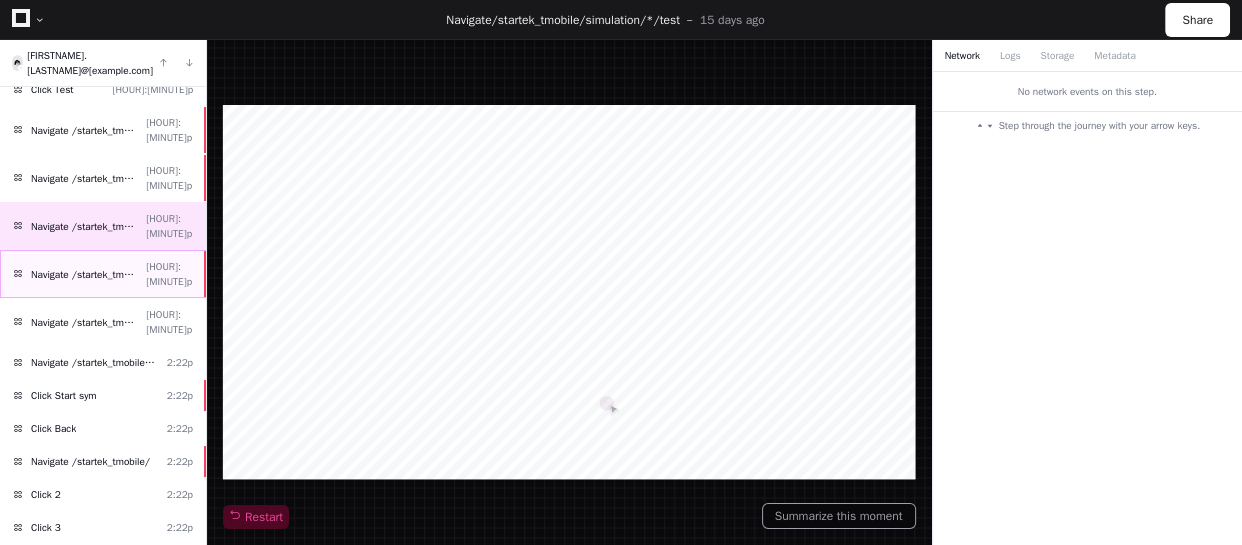 click on "Navigate /startek_tmobile/simulation/*/test" 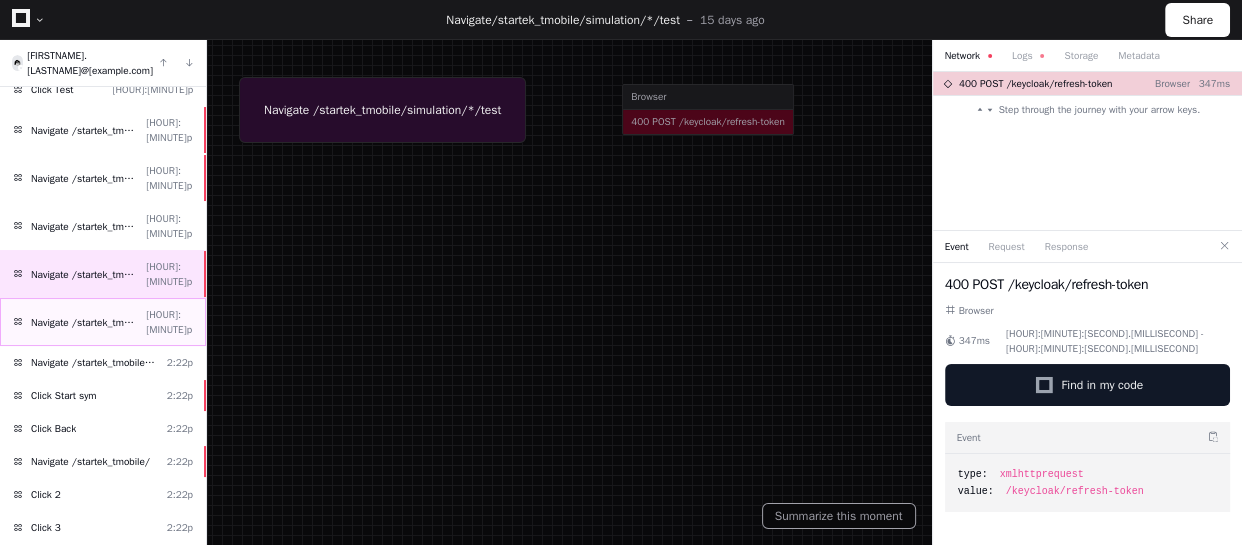 click on "Navigate /startek_tmobile/simulation/*/test" 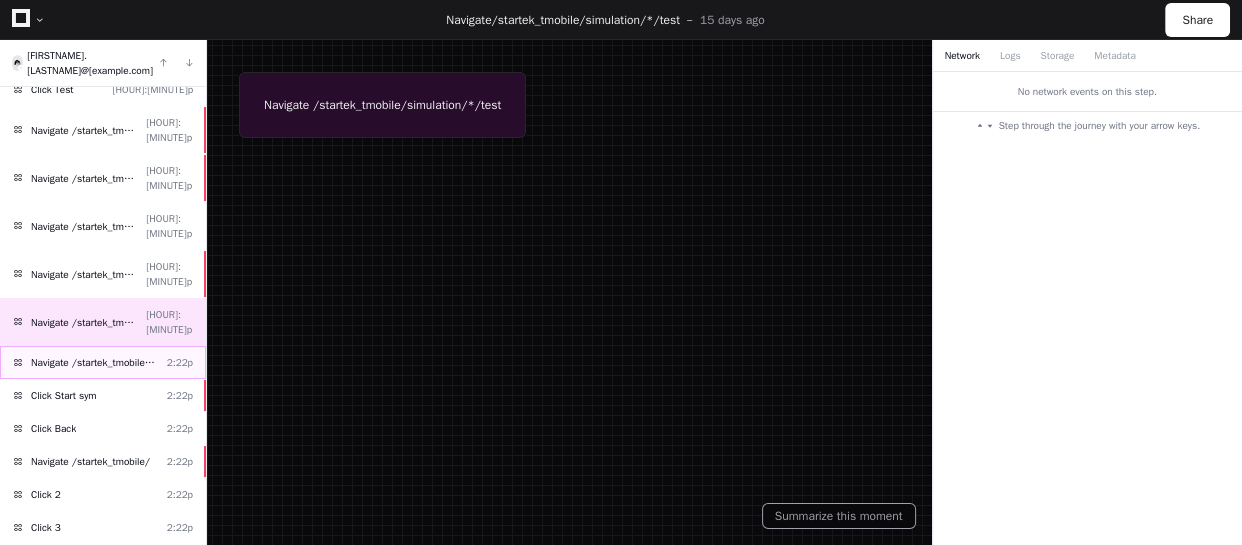 click on "Navigate /startek_tmobile/simulation/*/test" 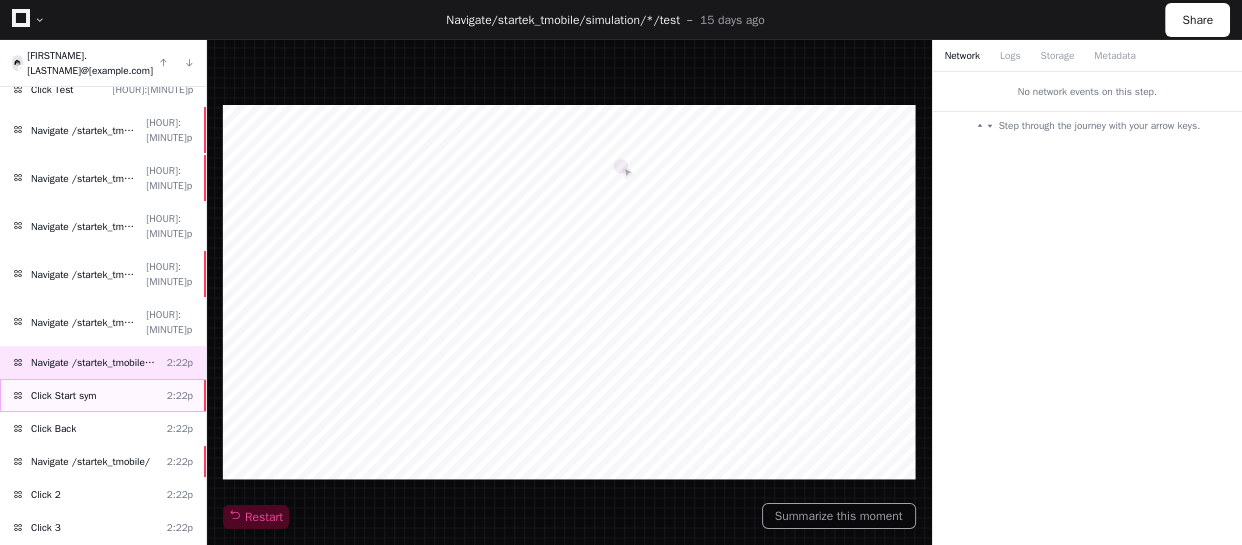 click on "Click Start sym [HOUR]:[MINUTE]p" 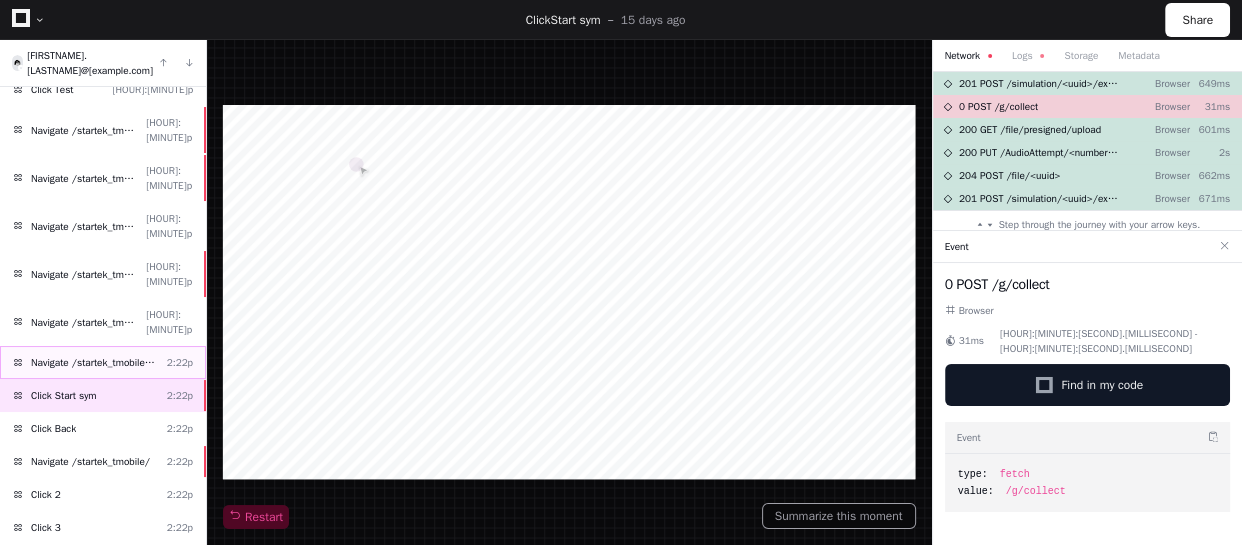 click on "Navigate /startek_tmobile/simulation/*/test [HOUR]:[MINUTE]p" 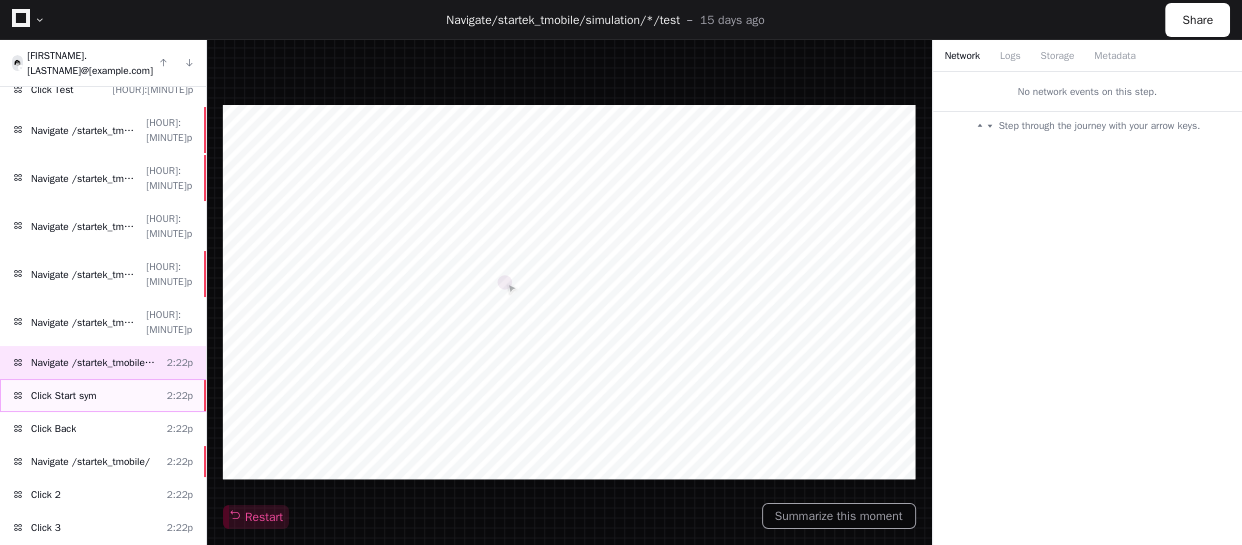 click on "Click Start sym [HOUR]:[MINUTE]p" 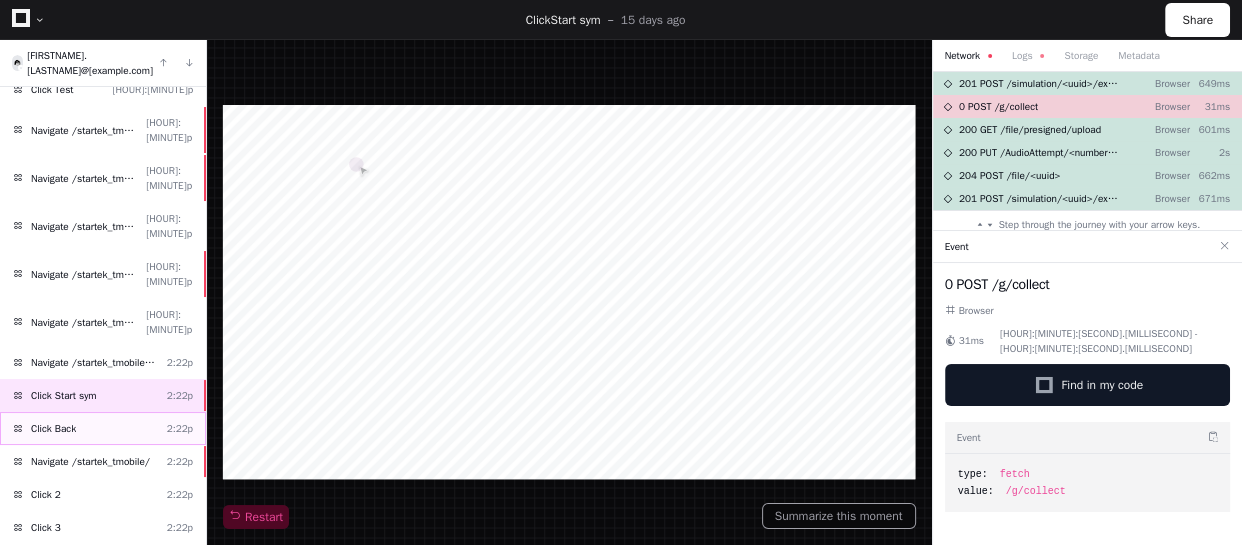 click on "Click Back [HOUR]:[MINUTE]p" 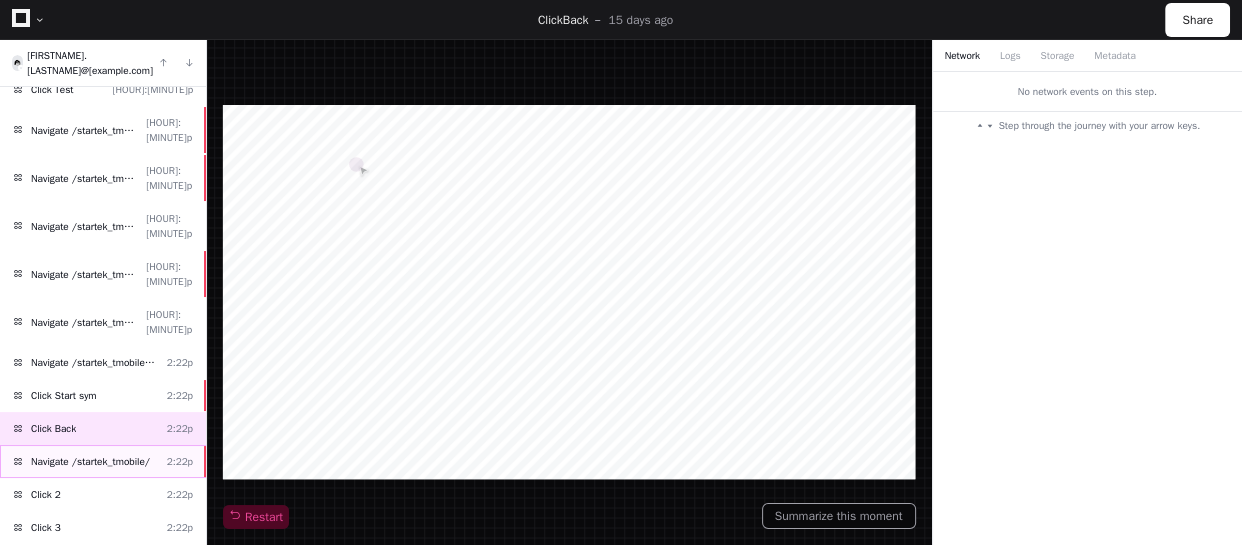click on "Navigate /startek_tmobile/" 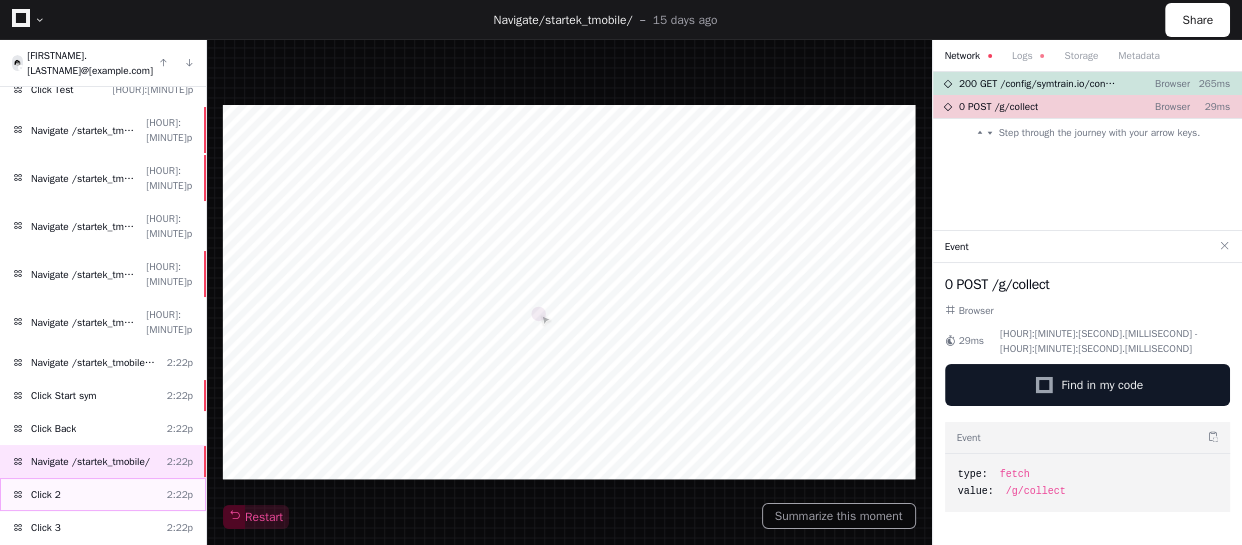 click on "Click 2 [HOUR]:[MINUTE]p" 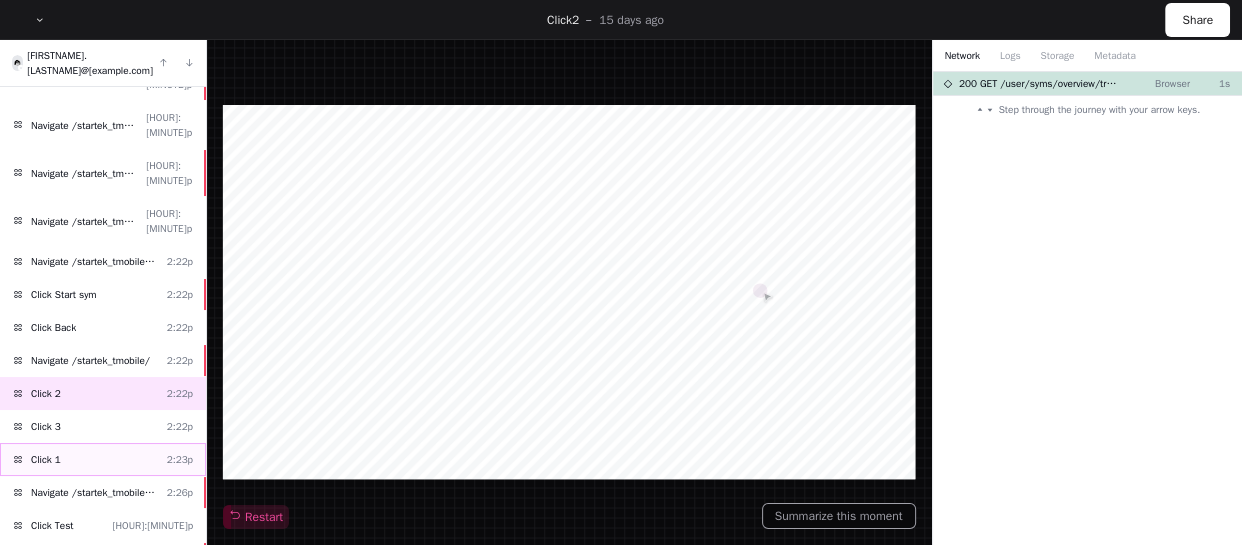 scroll, scrollTop: 608, scrollLeft: 0, axis: vertical 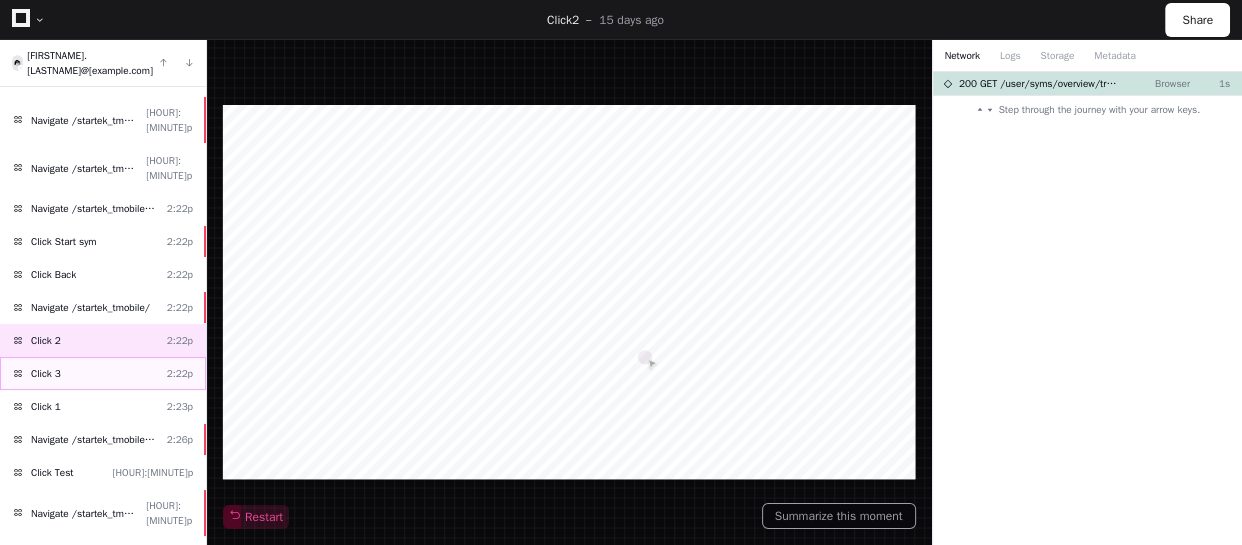 click on "Click 3 [HOUR]:[MINUTE]p" 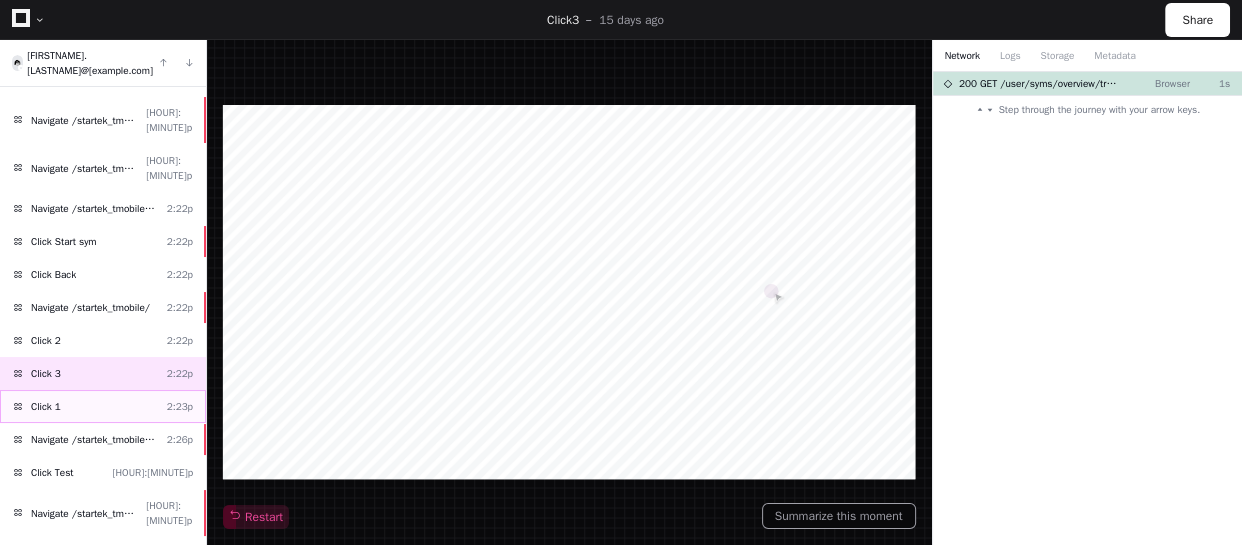click on "Click 1 [HOUR]:[MINUTE]p" 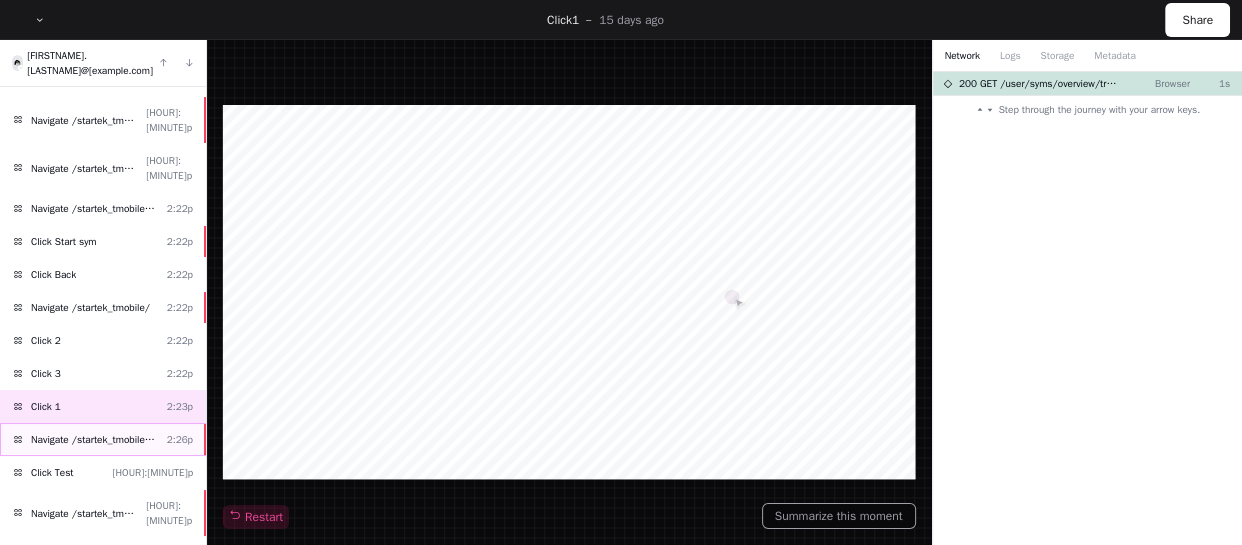 click on "Navigate /startek_tmobile/simulation/*" 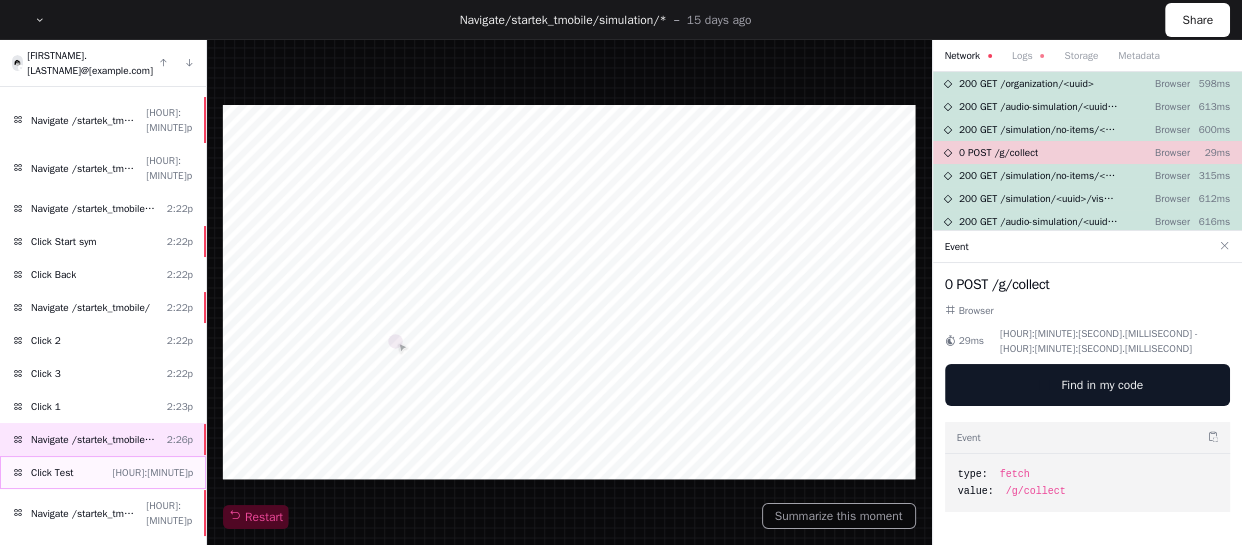 click on "Click Test [HOUR]:[MINUTE]p" 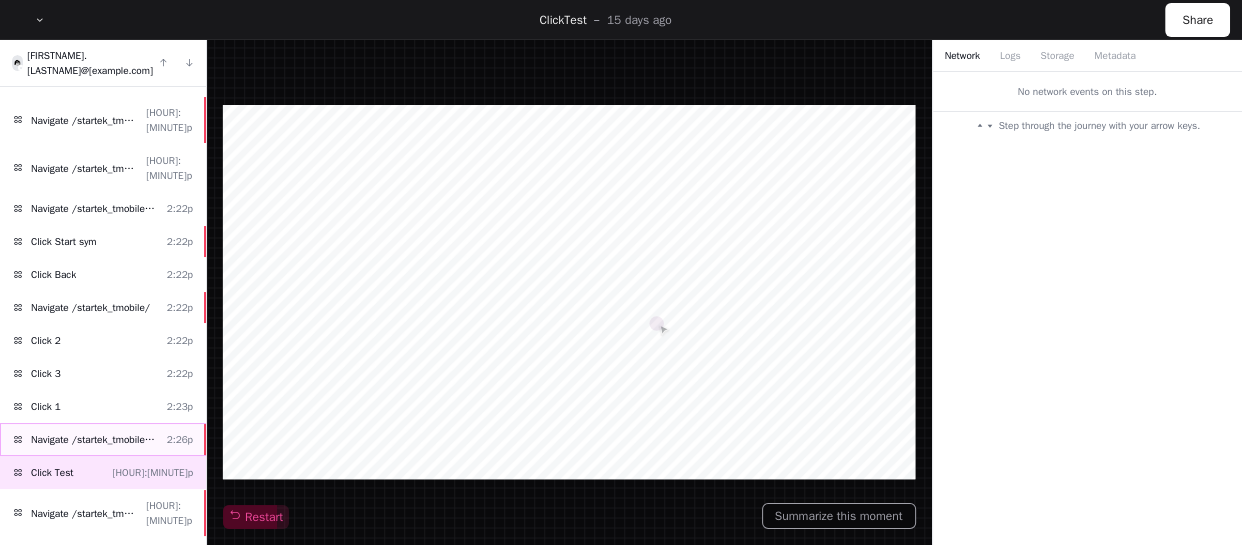 scroll, scrollTop: 699, scrollLeft: 0, axis: vertical 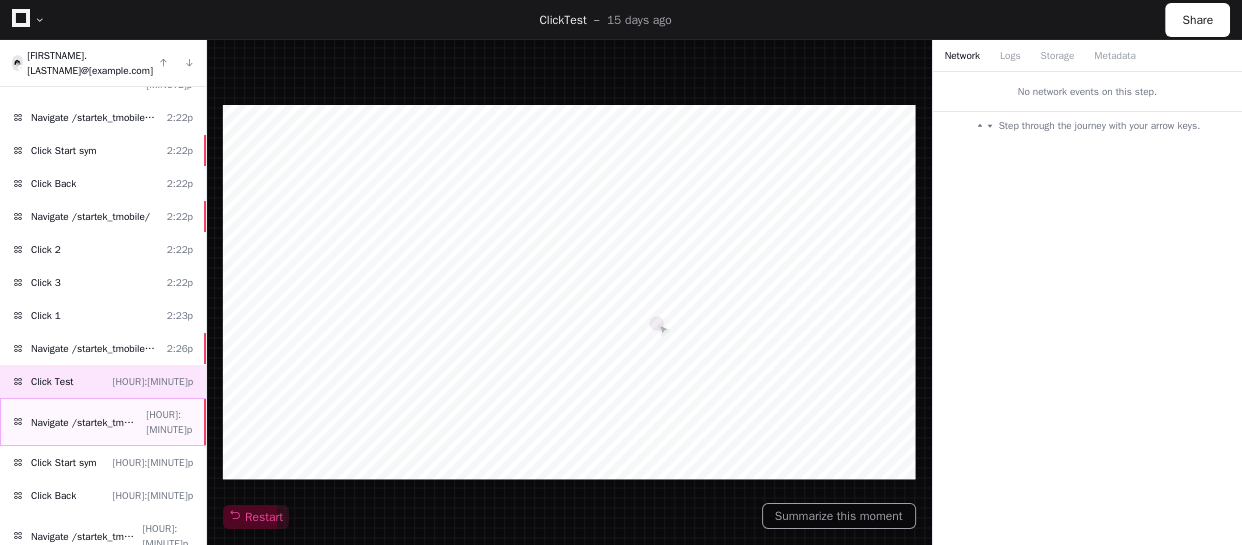click on "Navigate /startek_tmobile/simulation/*/test" 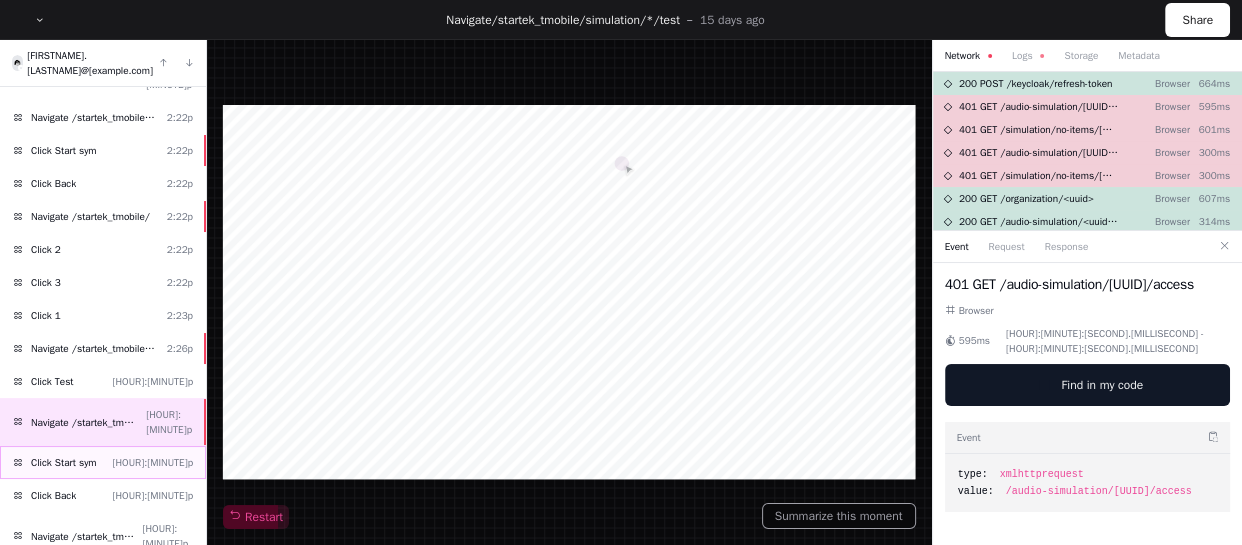 click on "Click Start sym [HOUR]:[MINUTE]p" 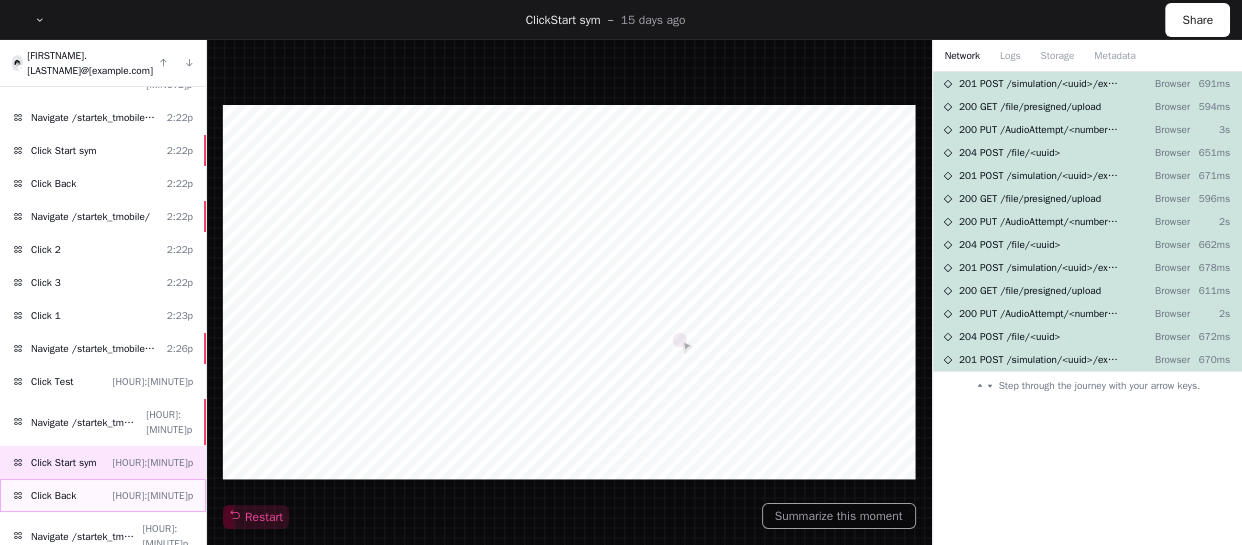 click on "Click Back [HOUR]:[MINUTE]p" 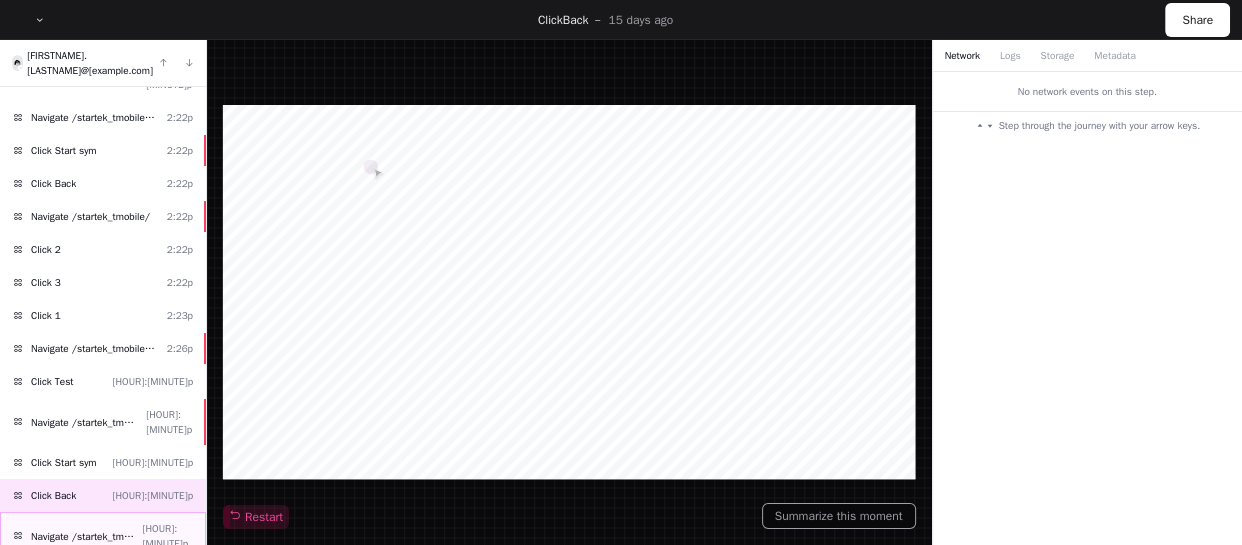 click on "Navigate /startek_tmobile/simulation/*" 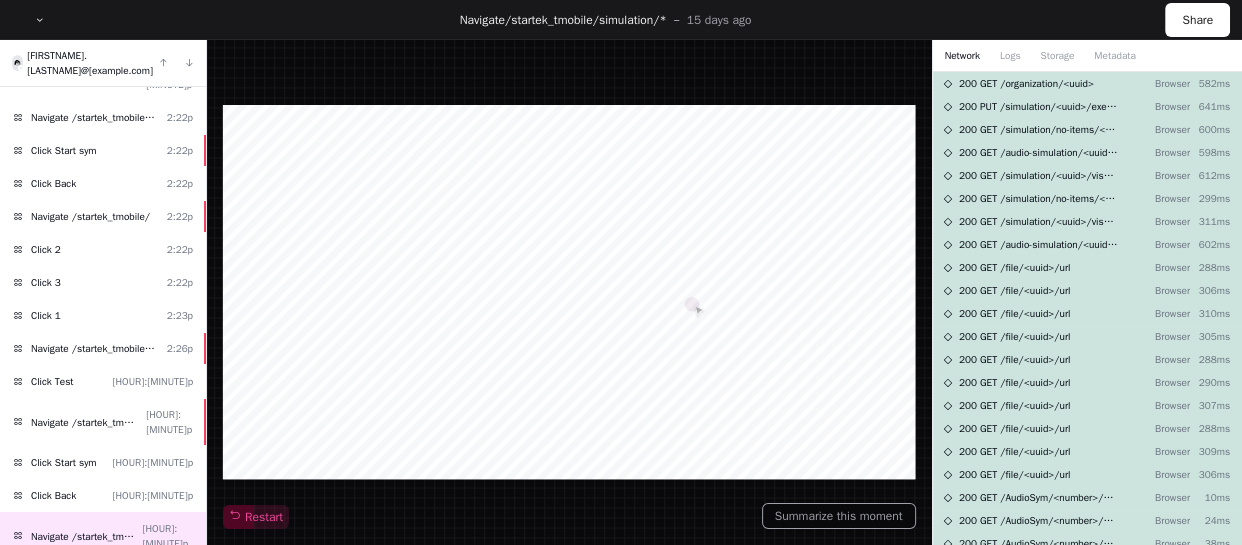 click on "Click Test [HOUR]:[MINUTE]p" 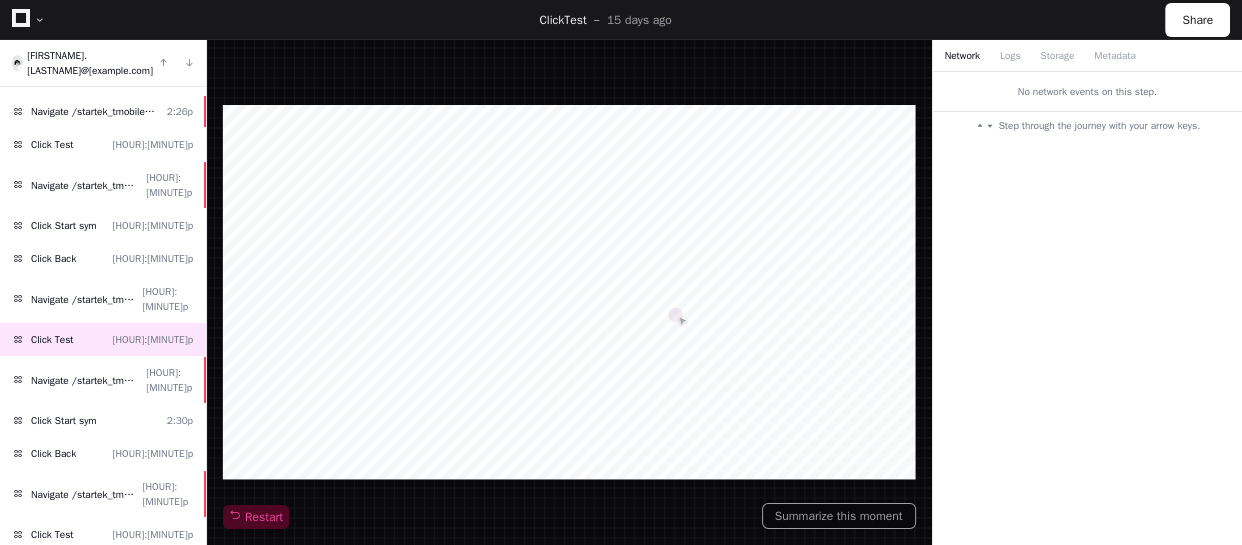 scroll, scrollTop: 971, scrollLeft: 0, axis: vertical 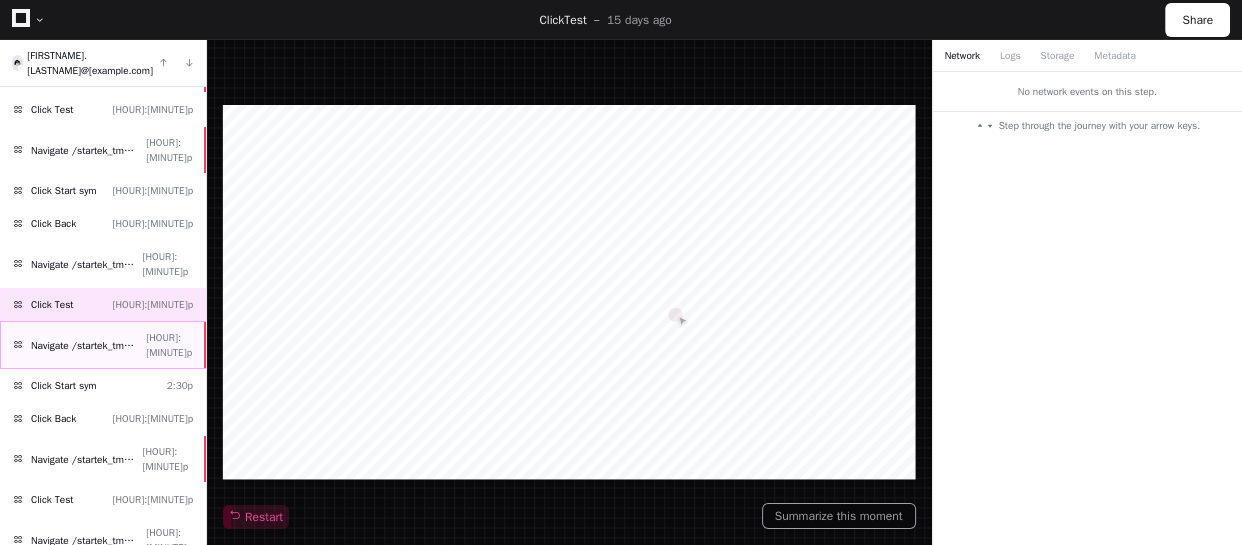 click on "Navigate /startek_tmobile/simulation/*/test [HOUR]:[MINUTE]p" 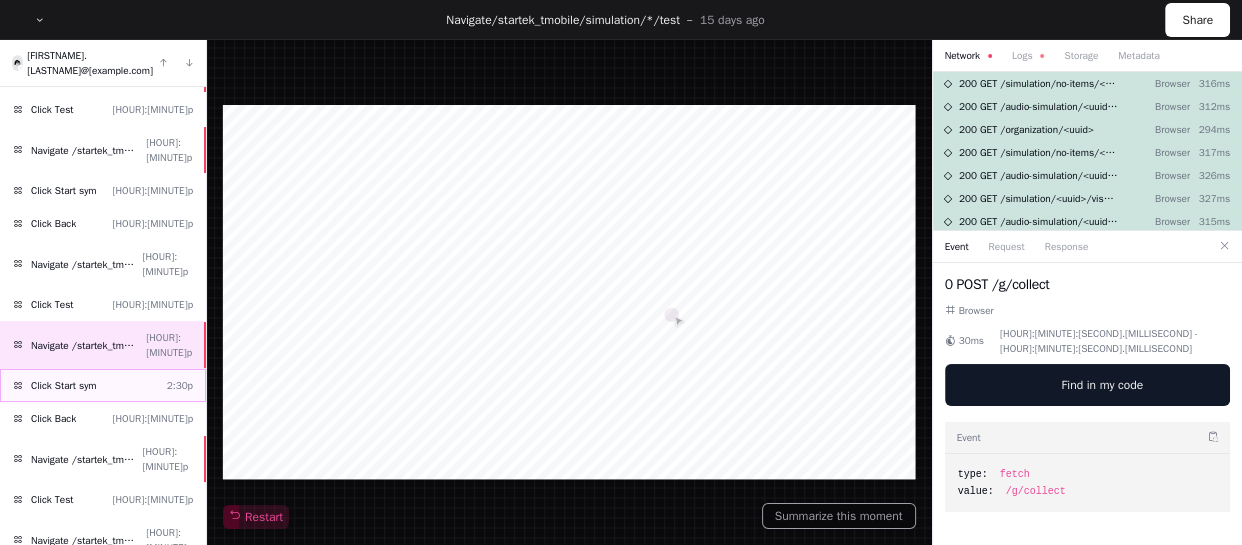 click on "Click Start sym [HOUR]:[MINUTE]p" 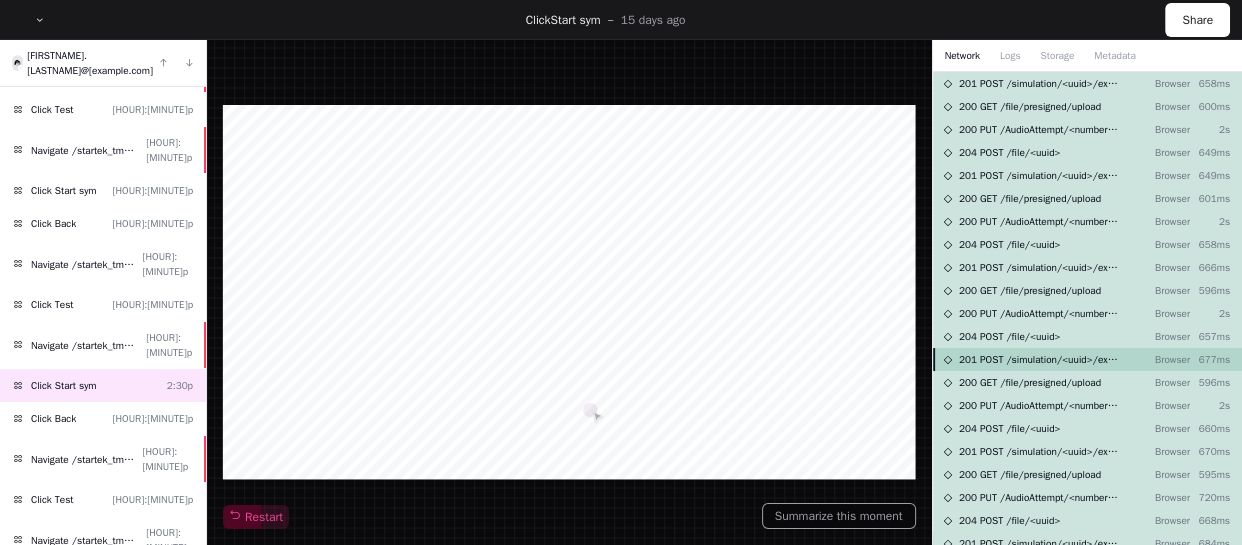 scroll, scrollTop: 43, scrollLeft: 0, axis: vertical 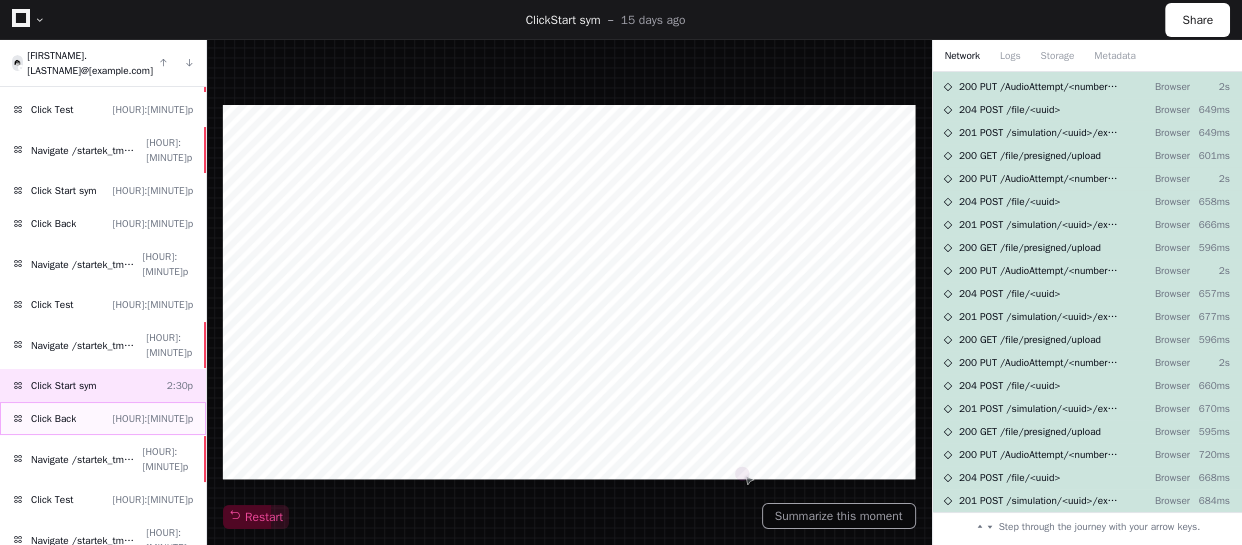 click on "Click Back [HOUR]:[MINUTE]p" 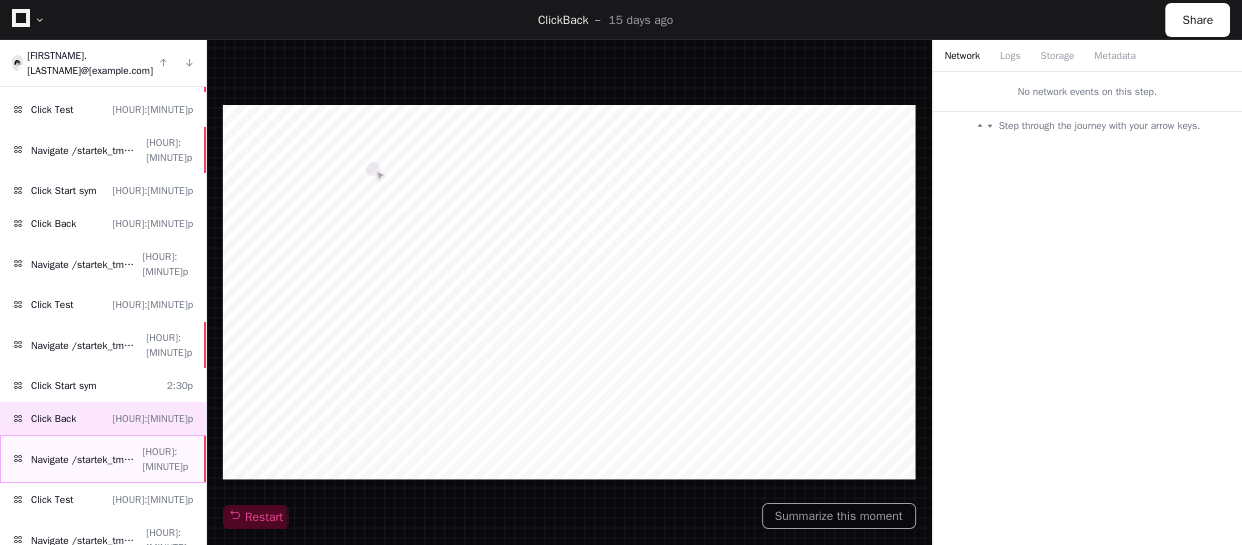 click on "Navigate /startek_tmobile/simulation/*" 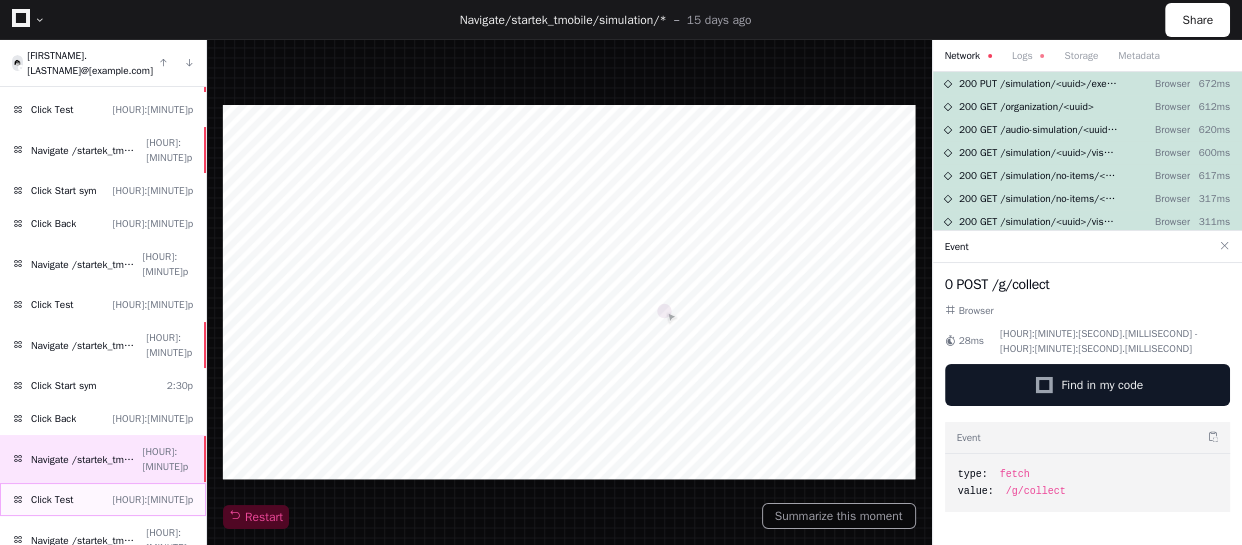 click on "Click Test [HOUR]:[MINUTE]p" 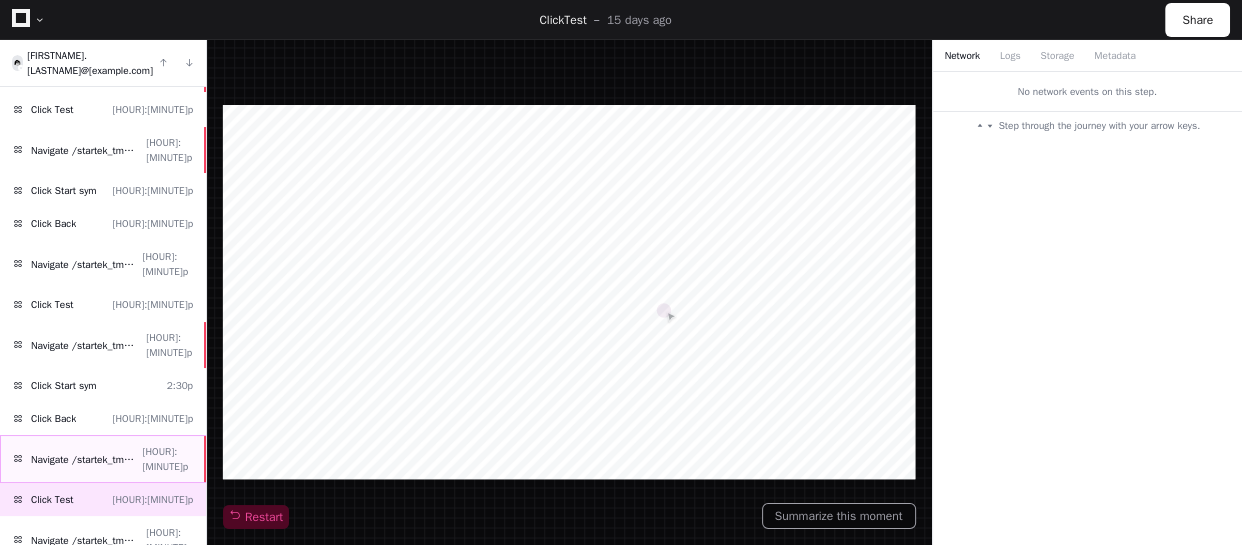 click on "Navigate /startek_tmobile/simulation/*" 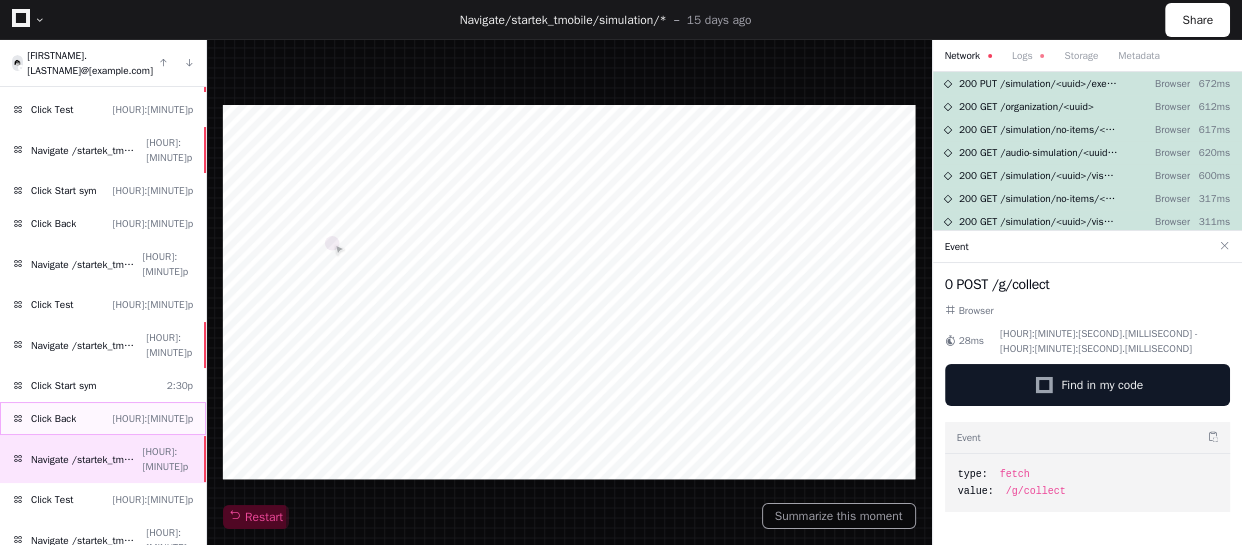 click on "Click Back [HOUR]:[MINUTE]p" 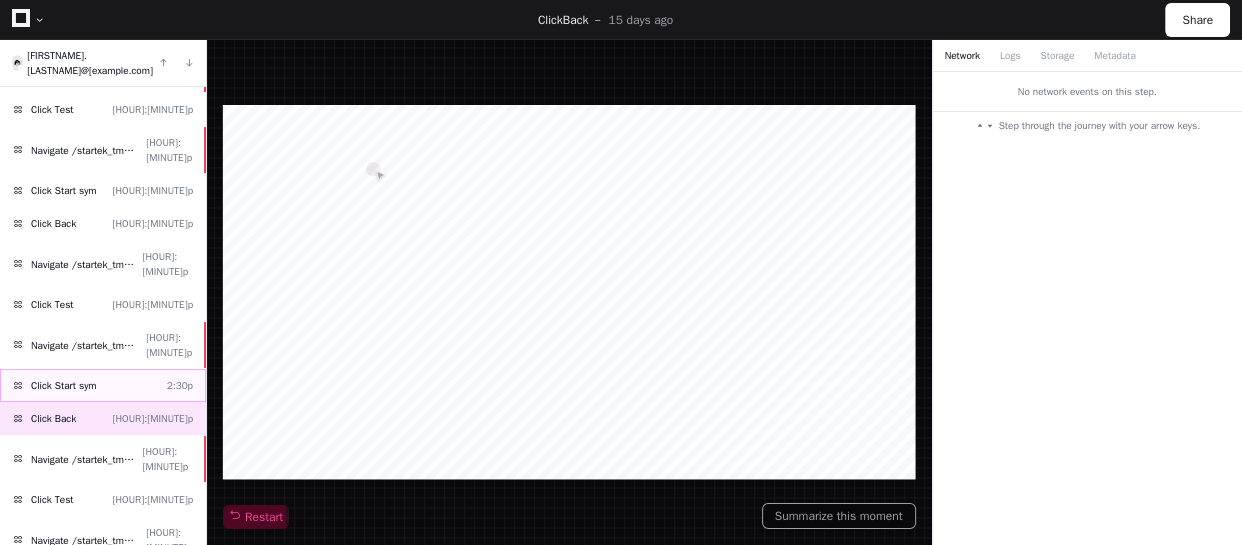 click on "Click Start sym [HOUR]:[MINUTE]p" 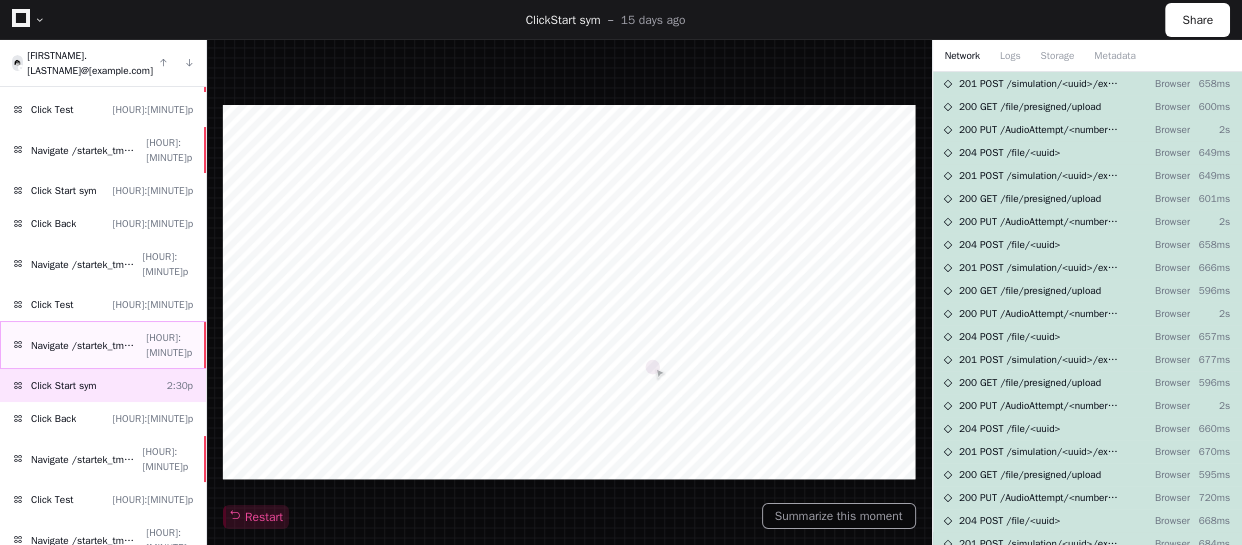 click on "Navigate /startek_tmobile/simulation/*/test" 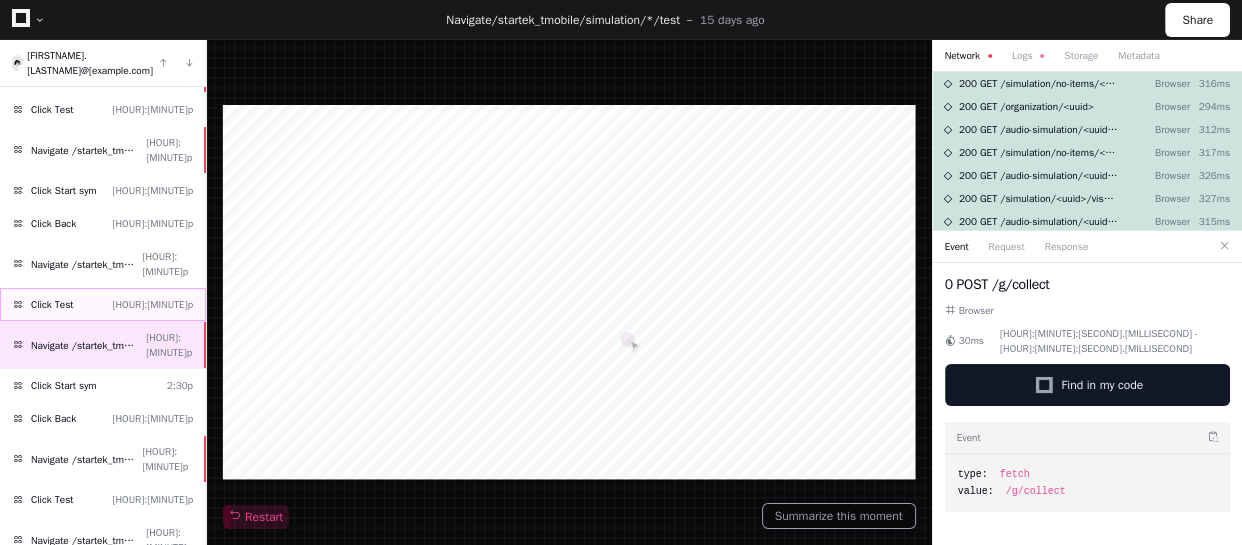 click on "Click Test [HOUR]:[MINUTE]p" 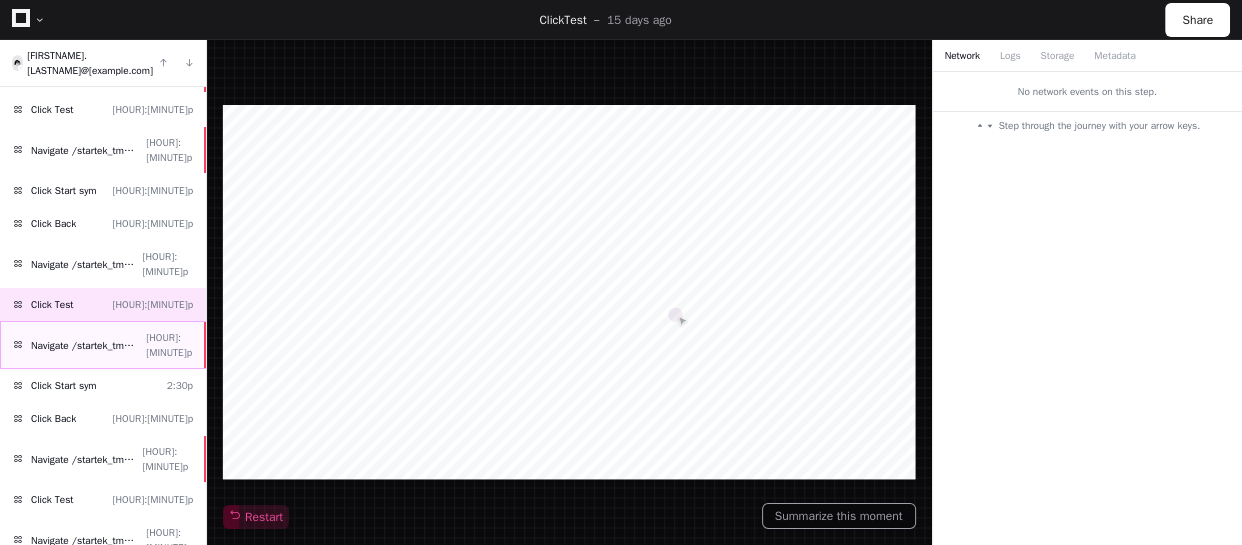 click on "Navigate /startek_tmobile/simulation/*/test" 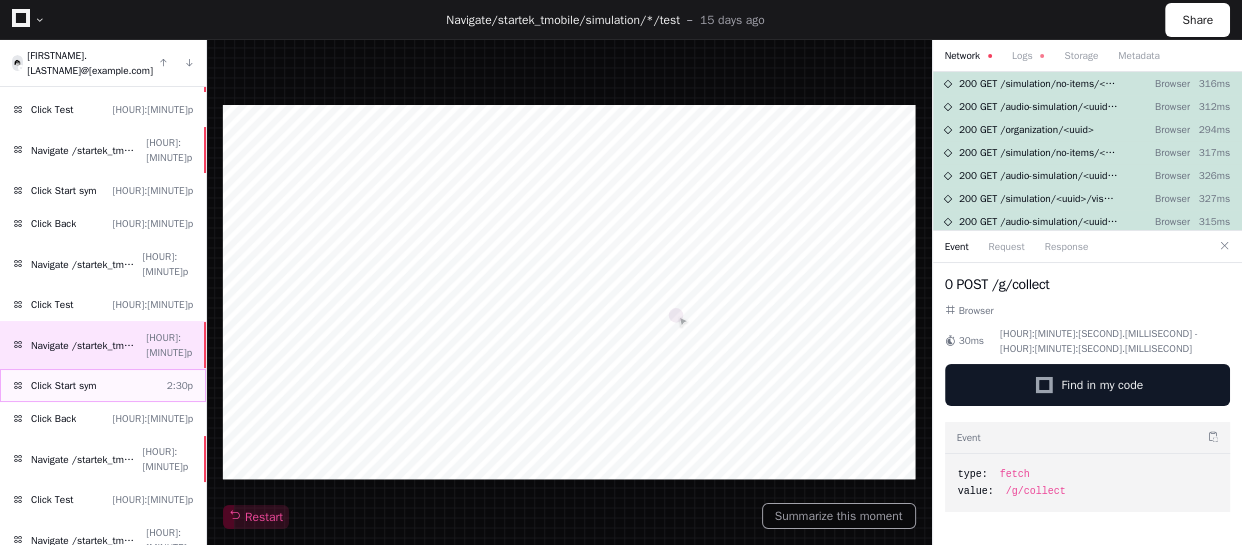 click on "Click Start sym [HOUR]:[MINUTE]p" 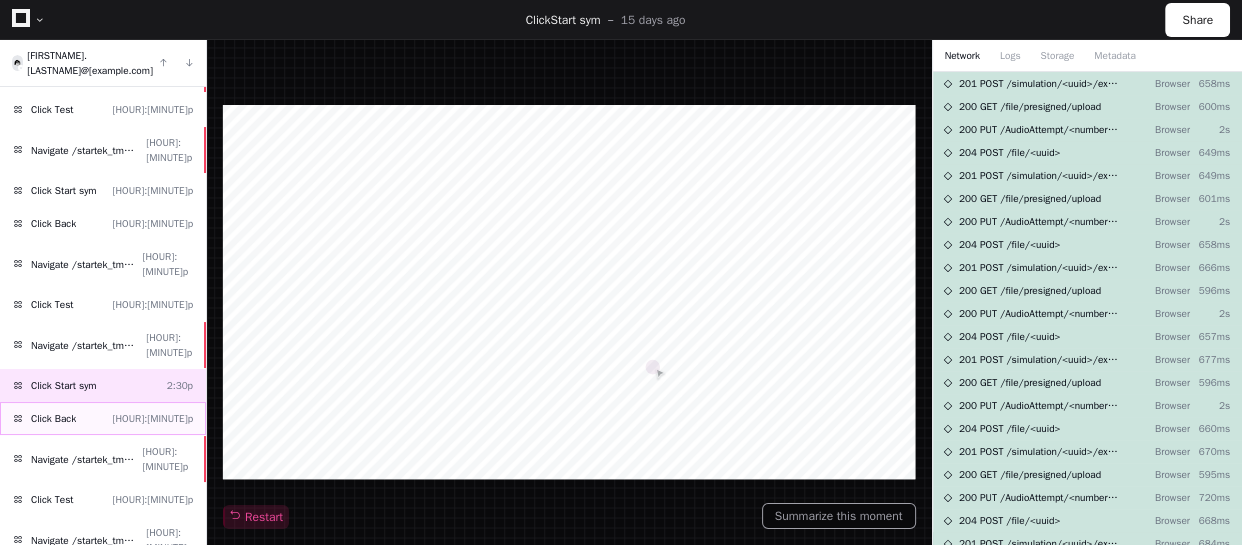 click on "Click Back [HOUR]:[MINUTE]p" 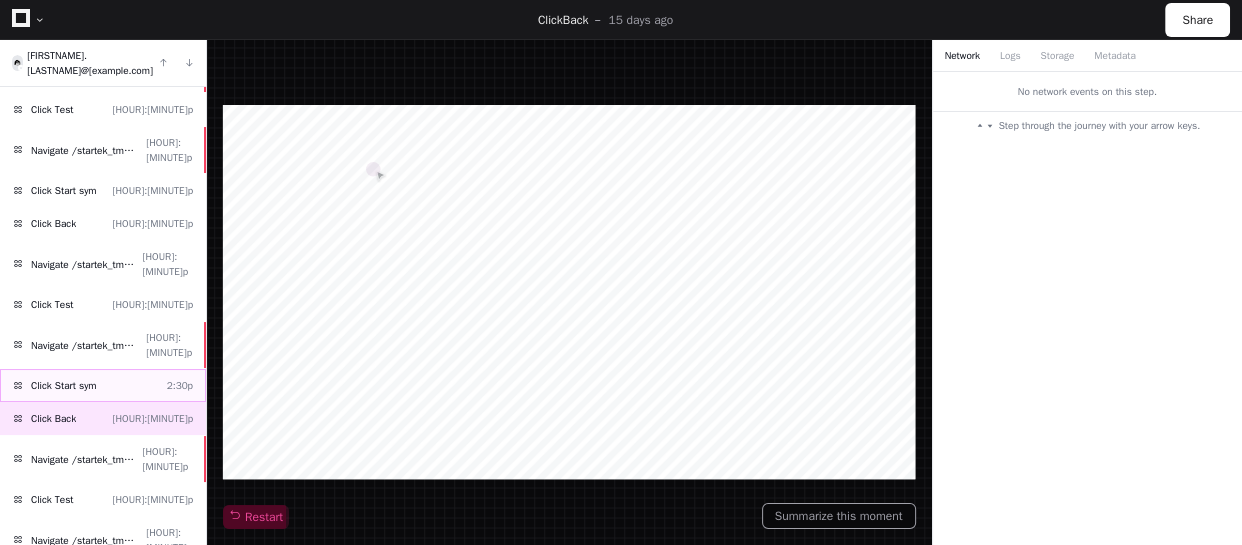 click on "Click Start sym [HOUR]:[MINUTE]p" 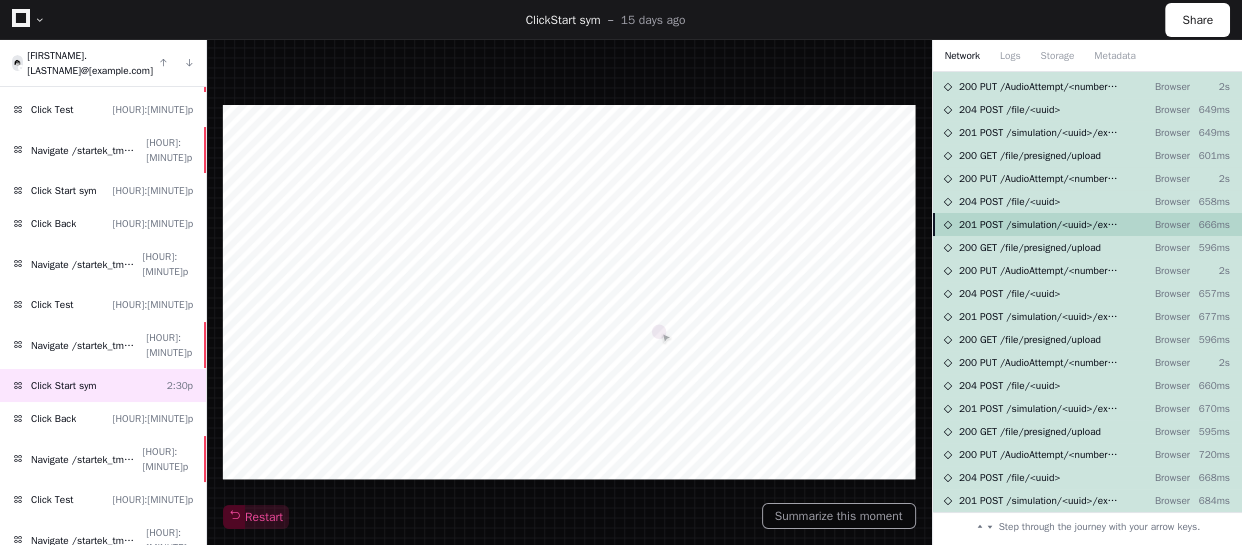 scroll, scrollTop: 0, scrollLeft: 0, axis: both 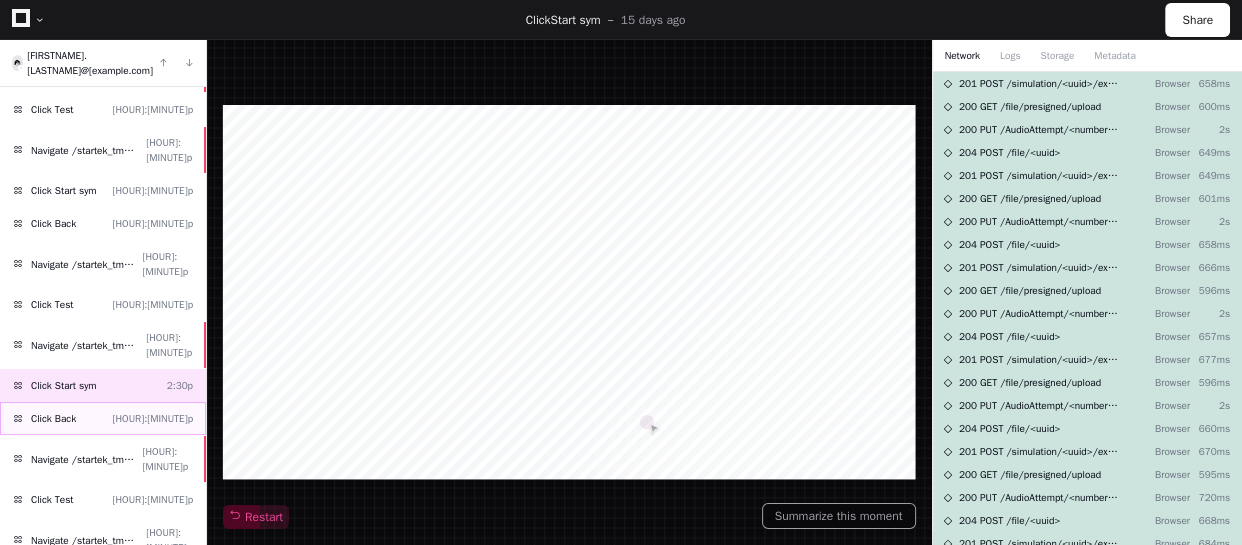 click on "Click Back [HOUR]:[MINUTE]p" 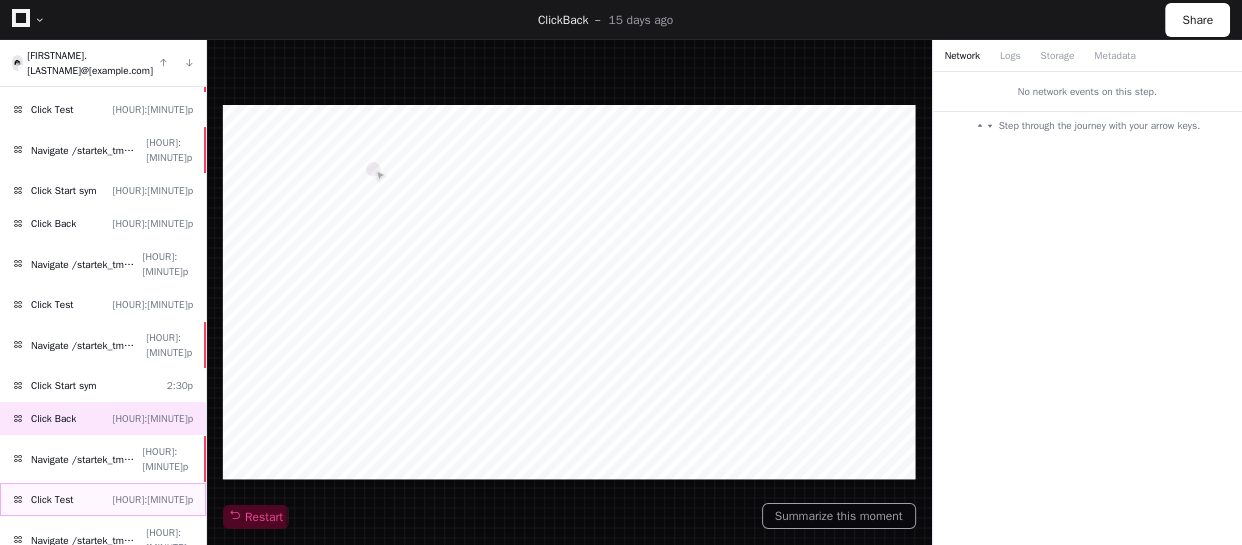 click on "Click Test [HOUR]:[MINUTE]p" 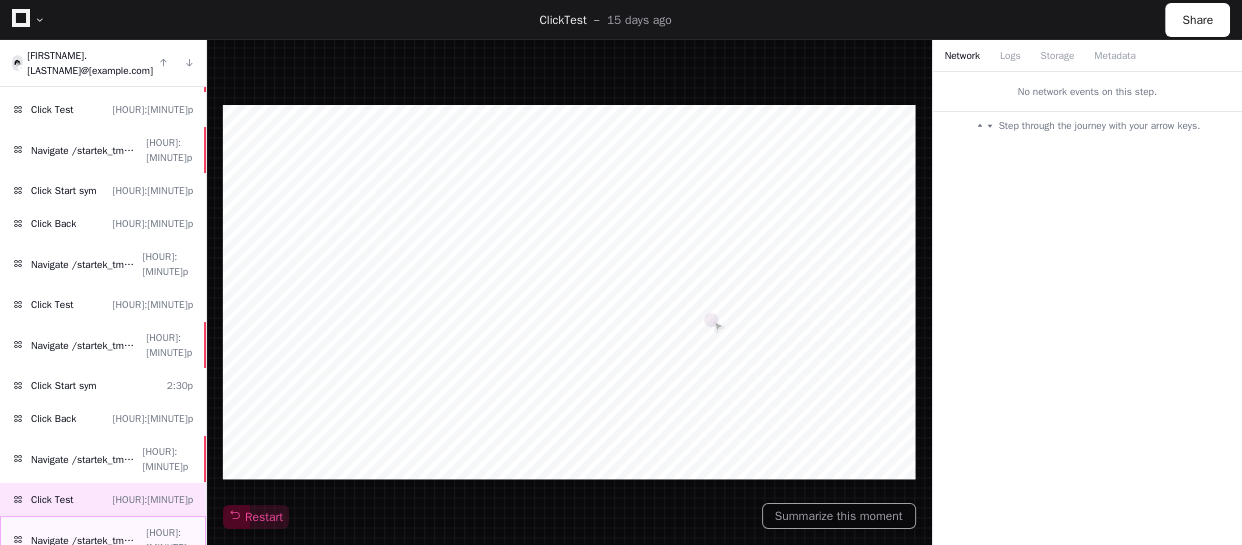 click on "Navigate /startek_tmobile/simulation/*/test" 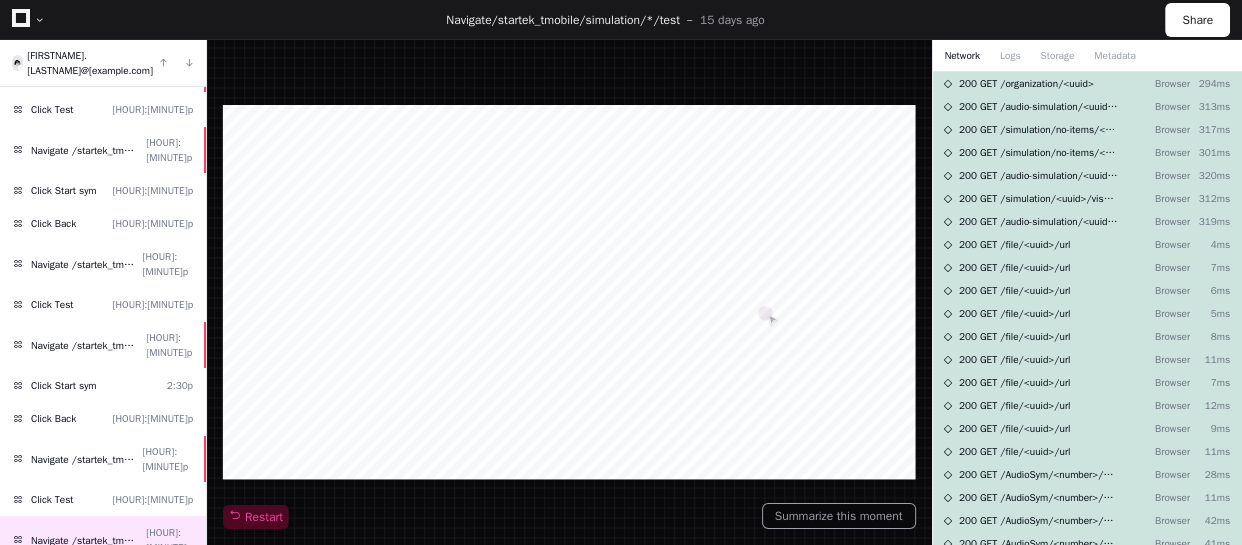 click on "Click Start sym [HOUR]:[MINUTE]p" 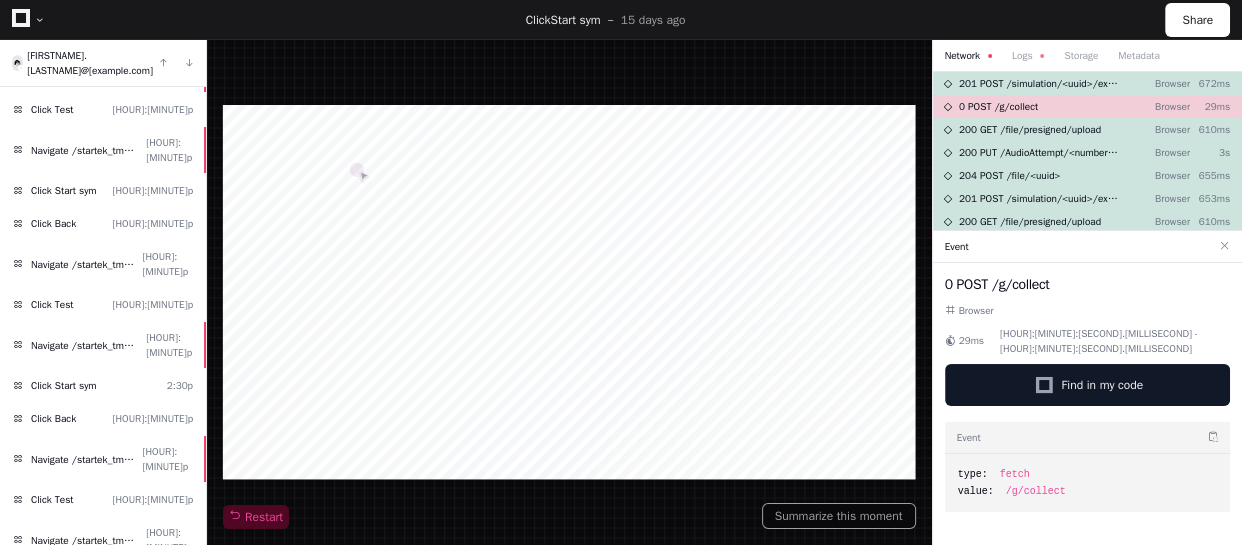 click on "Click Back [HOUR]:[MINUTE]p" 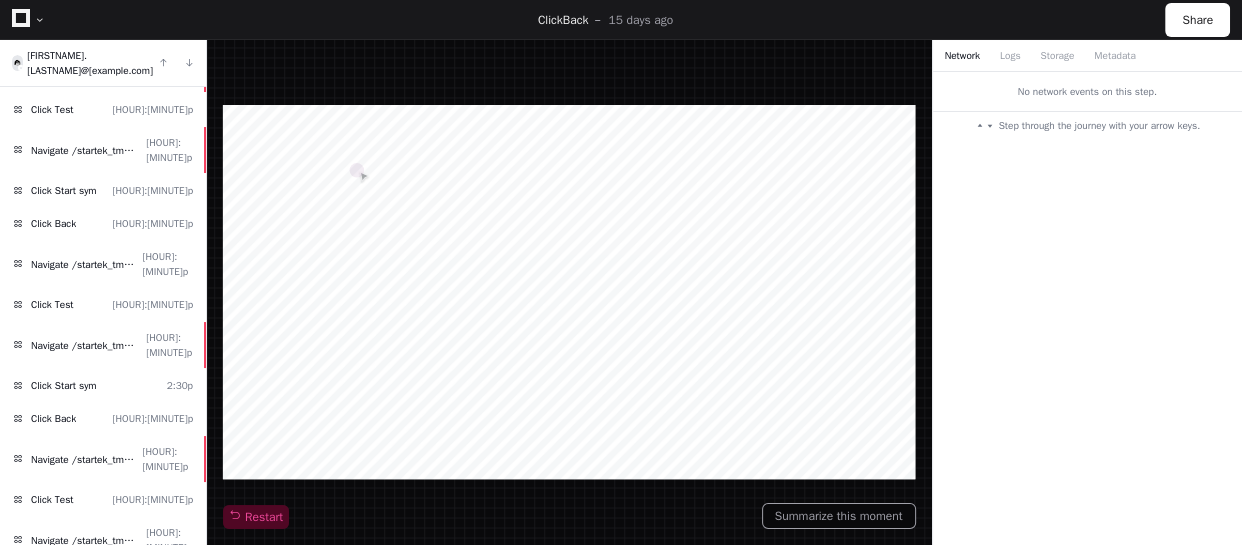 click on "Navigate /startek_tmobile/simulation/*" 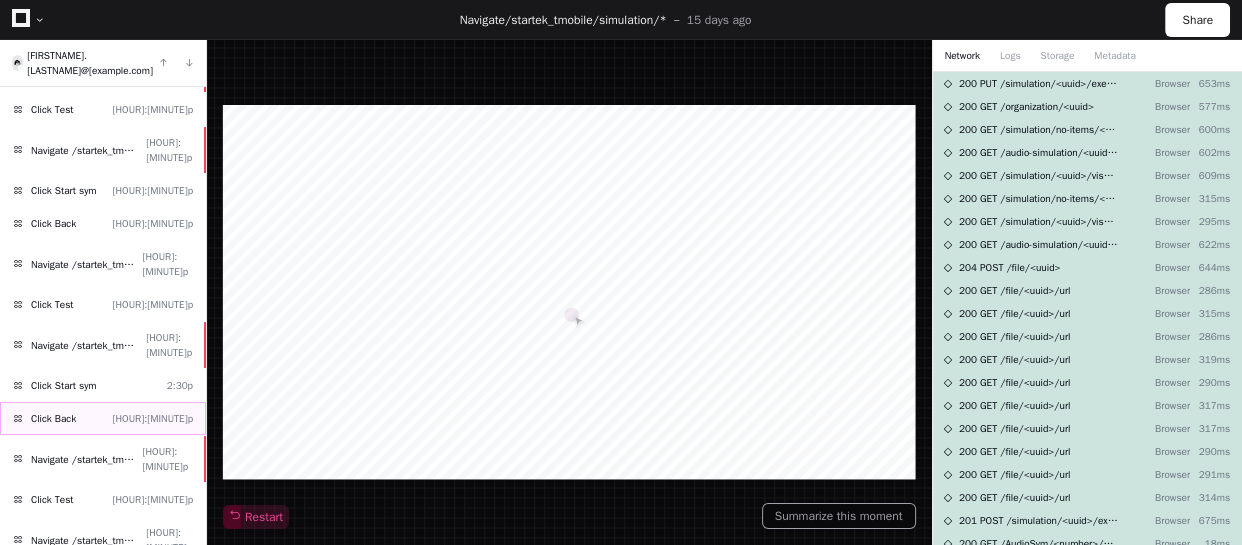 scroll, scrollTop: 1062, scrollLeft: 0, axis: vertical 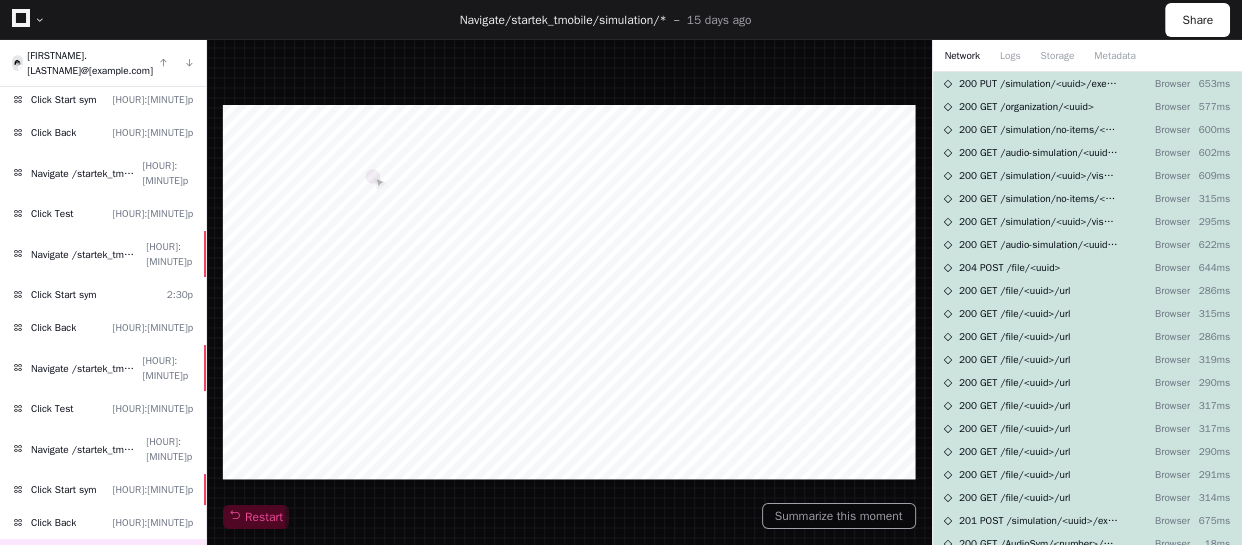 click on "Click Back [HOUR]:[MINUTE]p" 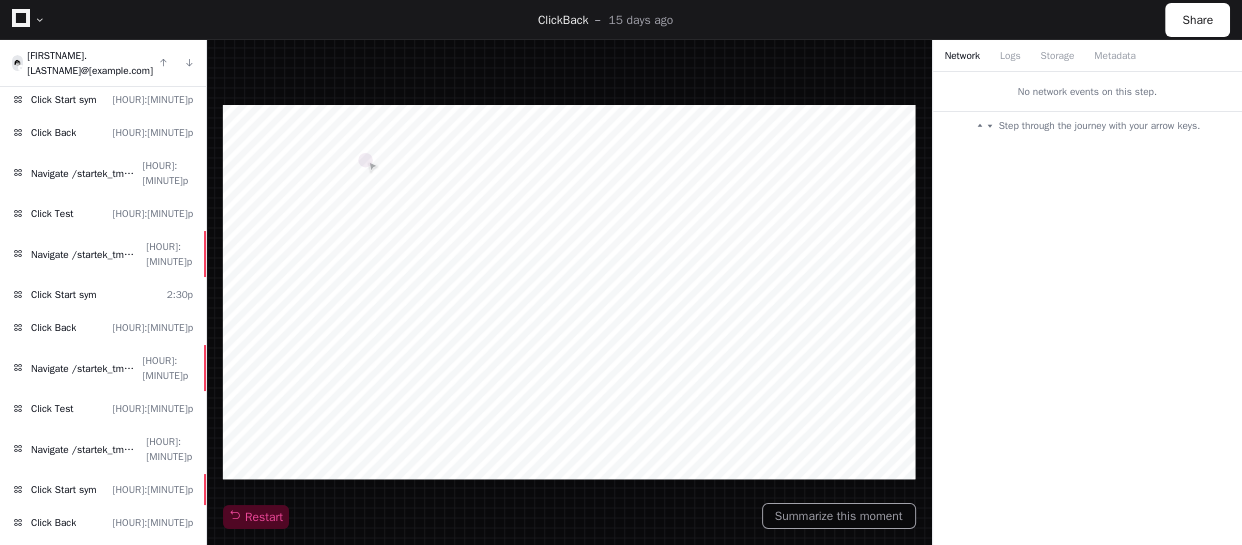 click on "Click Test [HOUR]:[MINUTE]p" 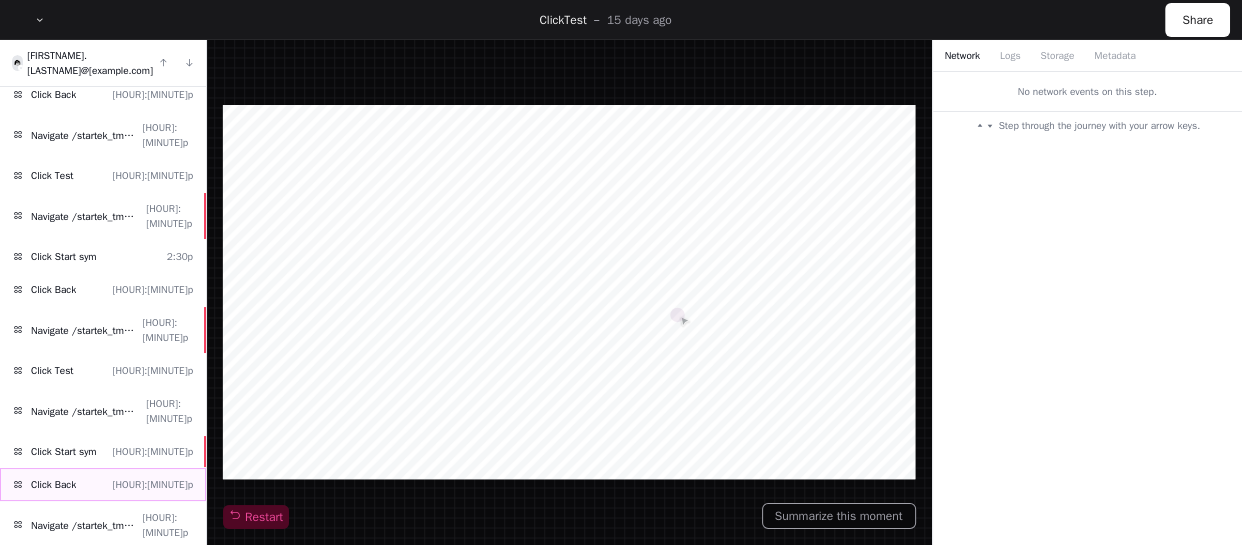 scroll, scrollTop: 1191, scrollLeft: 0, axis: vertical 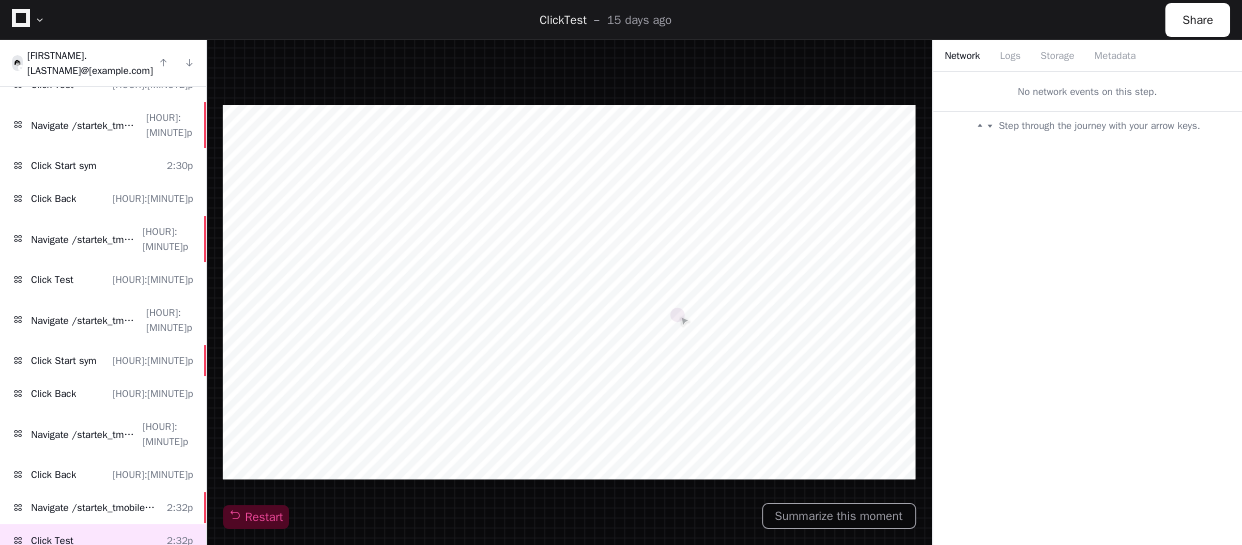 click on "Click Start sym [HOUR]:[MINUTE]p" 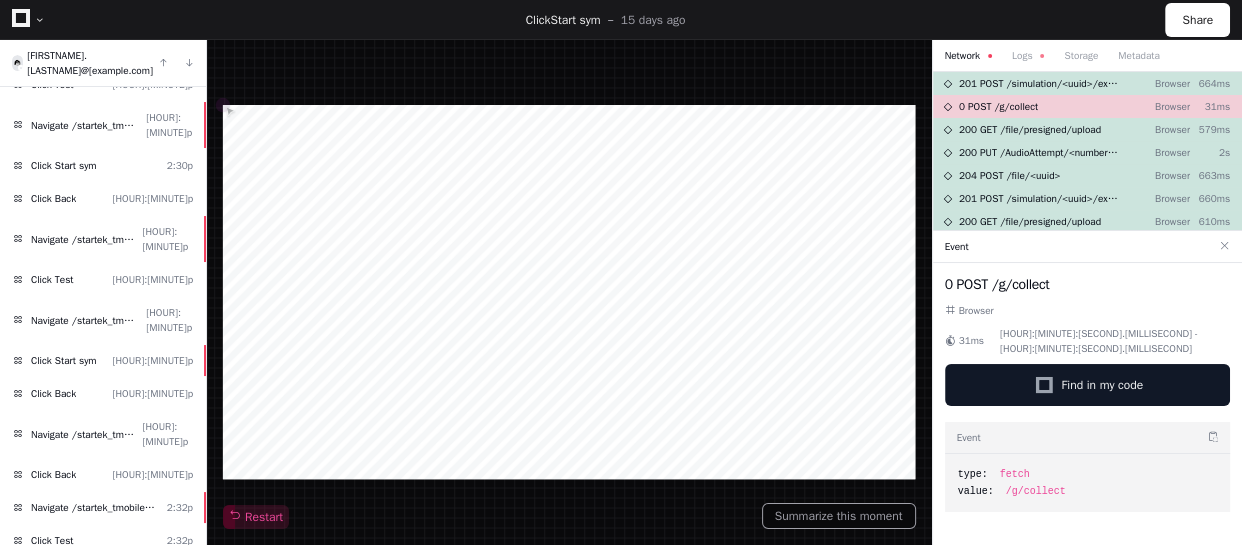 click on "Click Back [HOUR]:[MINUTE]p" 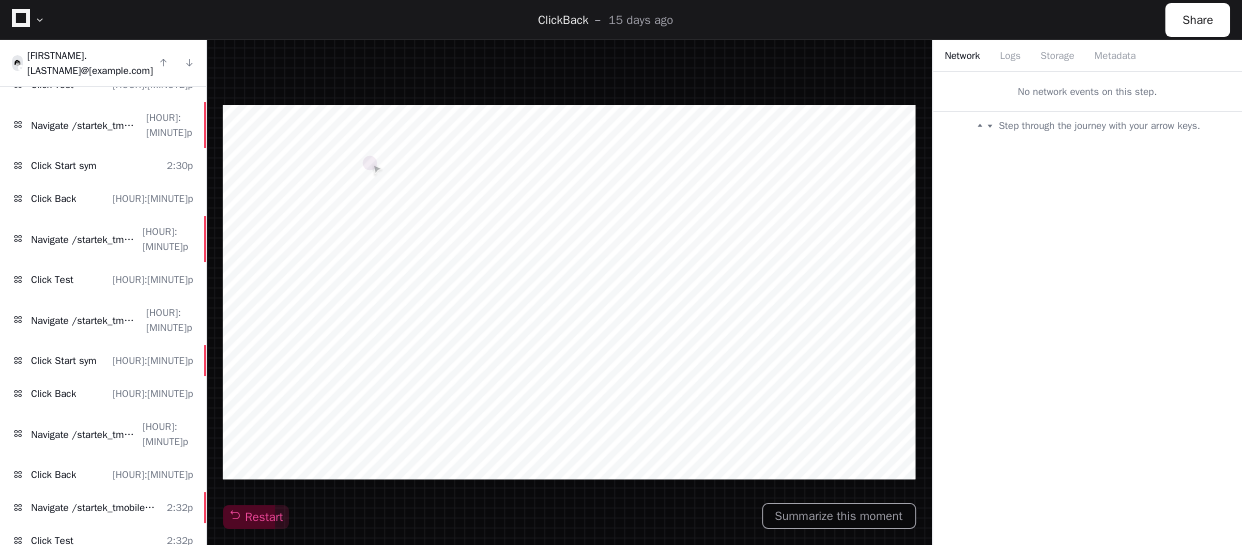 scroll, scrollTop: 1282, scrollLeft: 0, axis: vertical 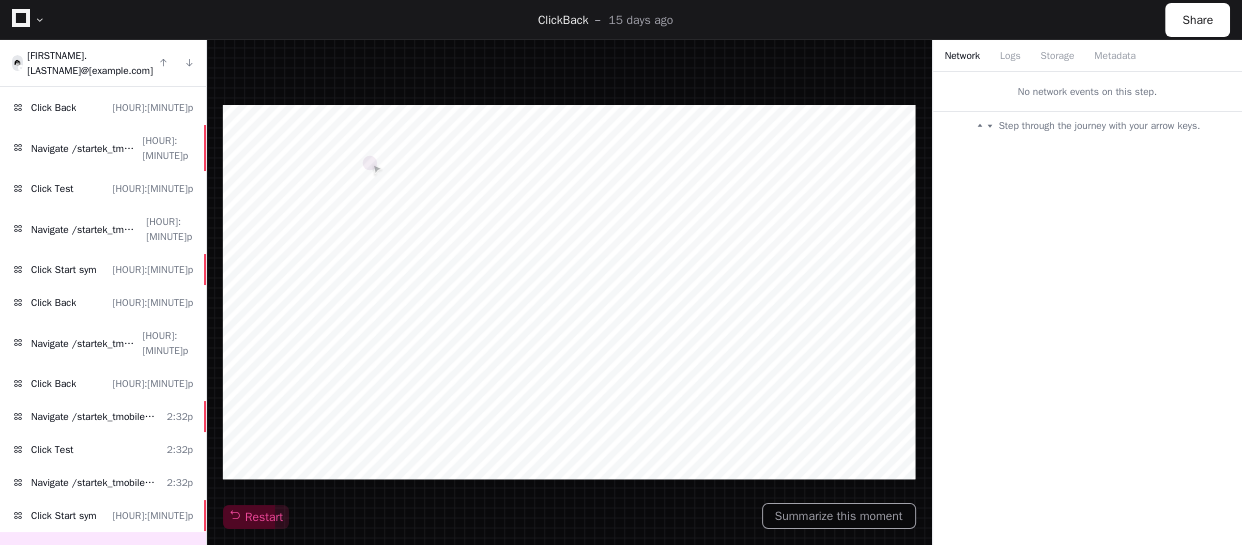 click on "Click Back [HOUR]:[MINUTE]p" 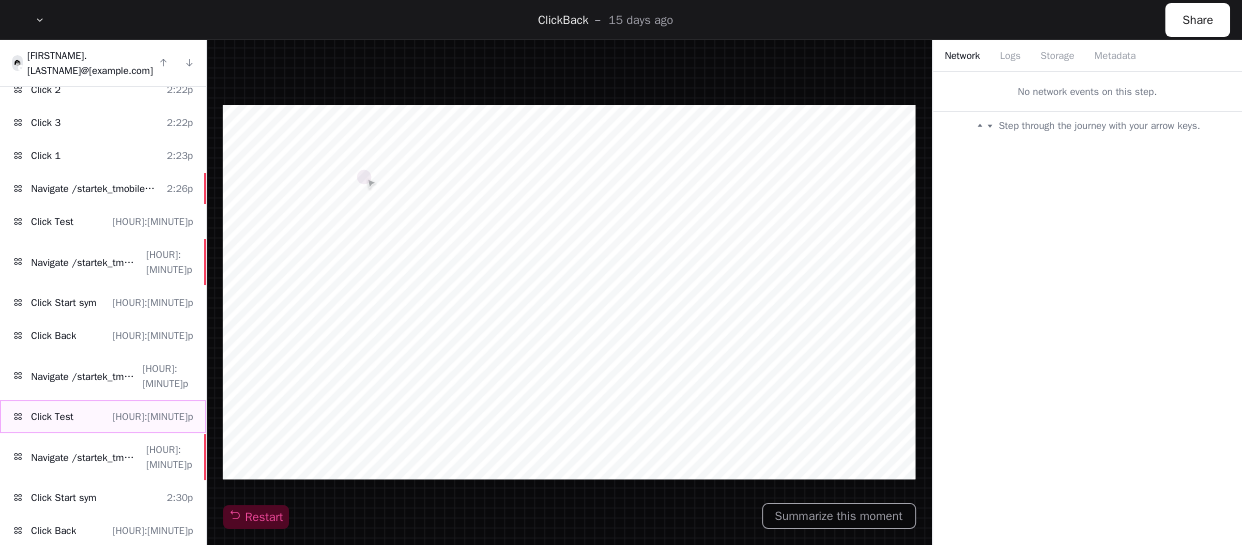 scroll, scrollTop: 828, scrollLeft: 0, axis: vertical 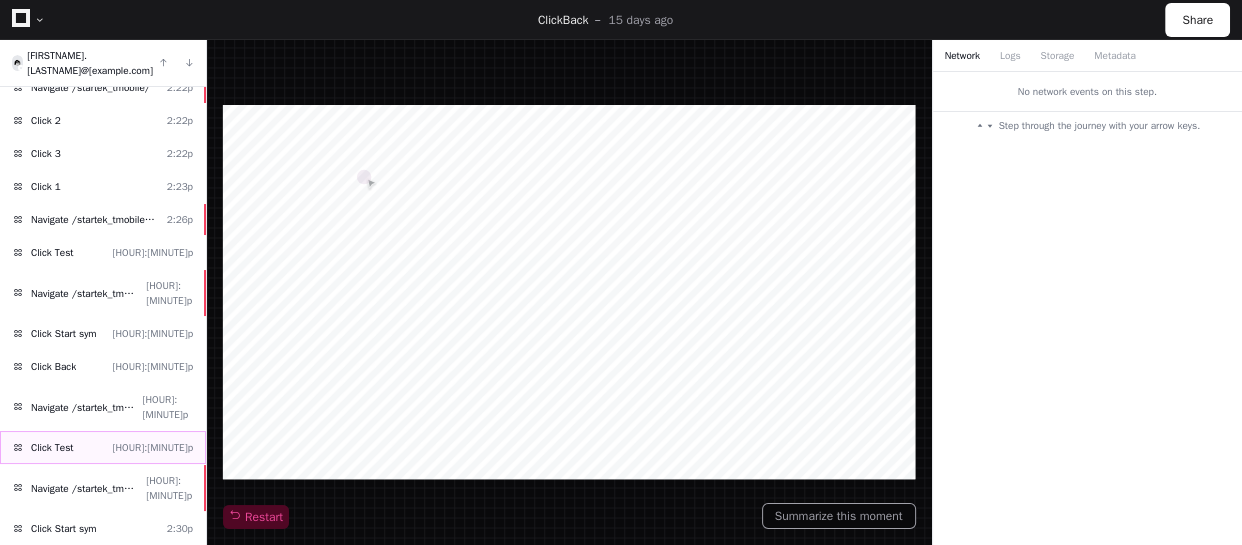 click on "Click Start sym [HOUR]:[MINUTE]p" 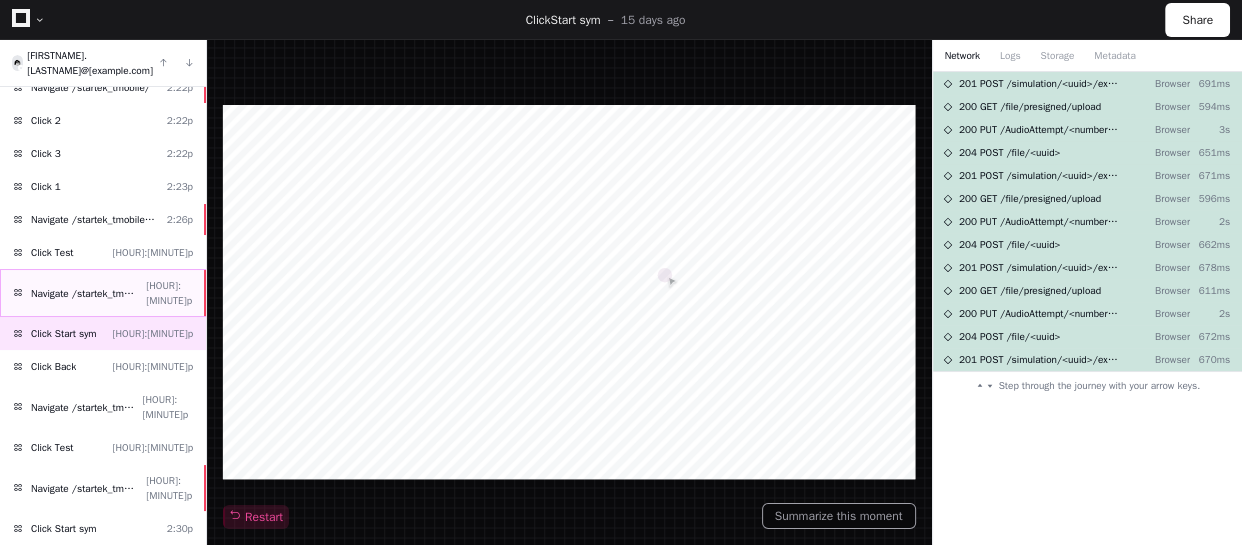 click on "Navigate /startek_tmobile/simulation/*/test" 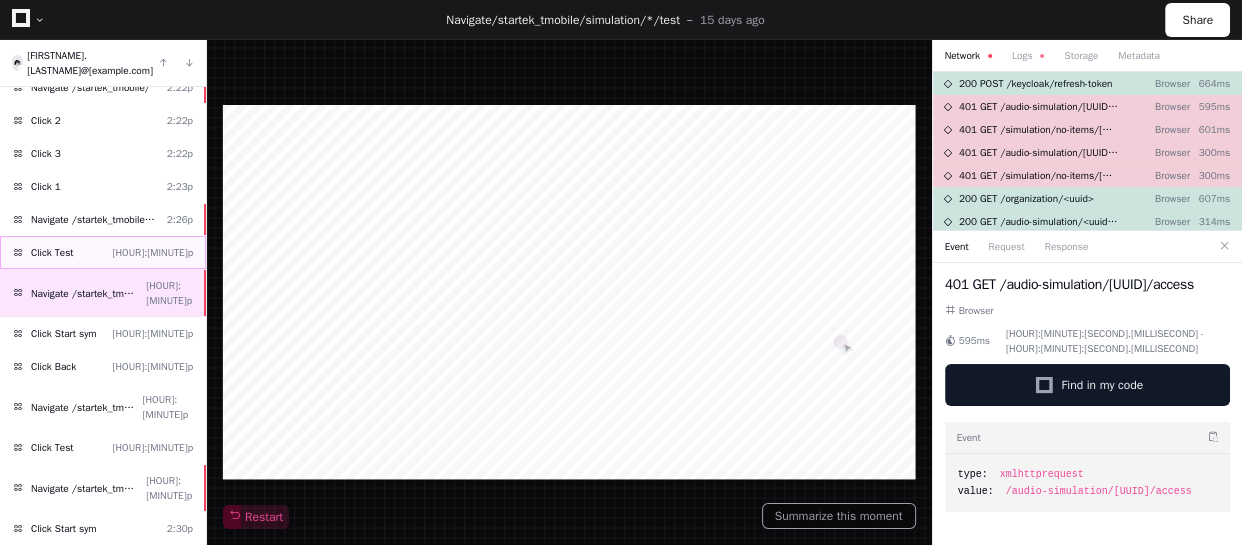 click on "Click Test [HOUR]:[MINUTE]p" 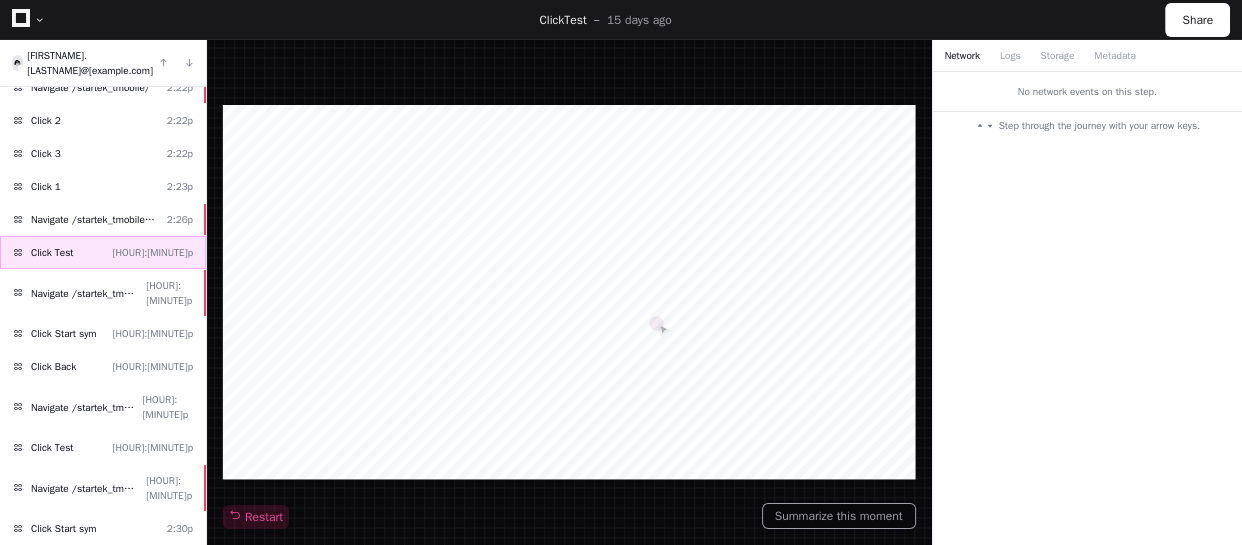 scroll, scrollTop: 737, scrollLeft: 0, axis: vertical 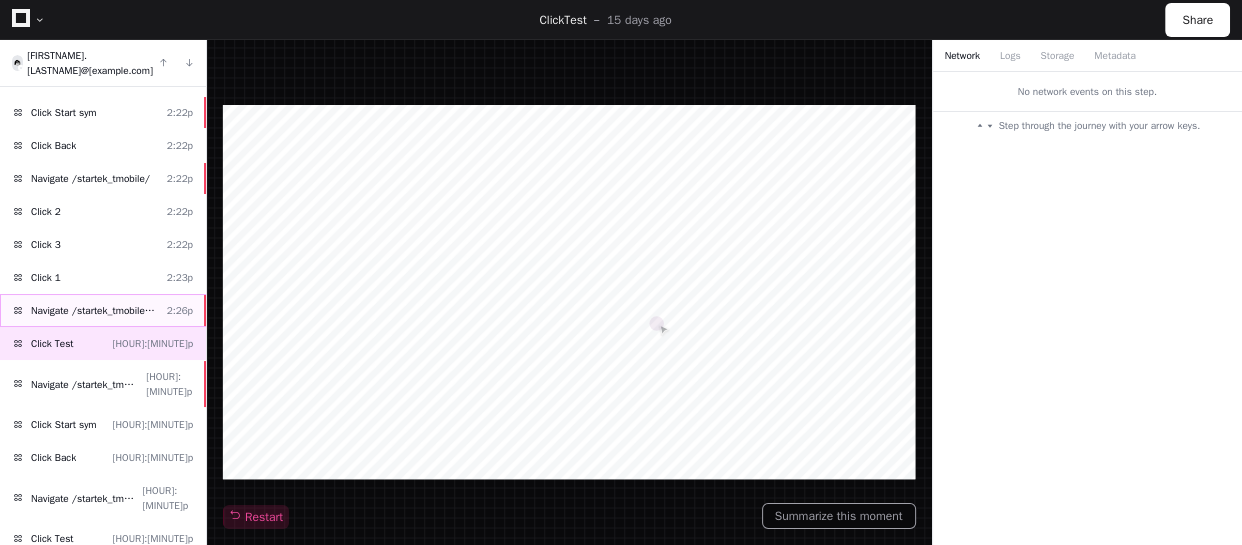click on "Navigate /startek_tmobile/simulation/* [HOUR]:[MINUTE]p" 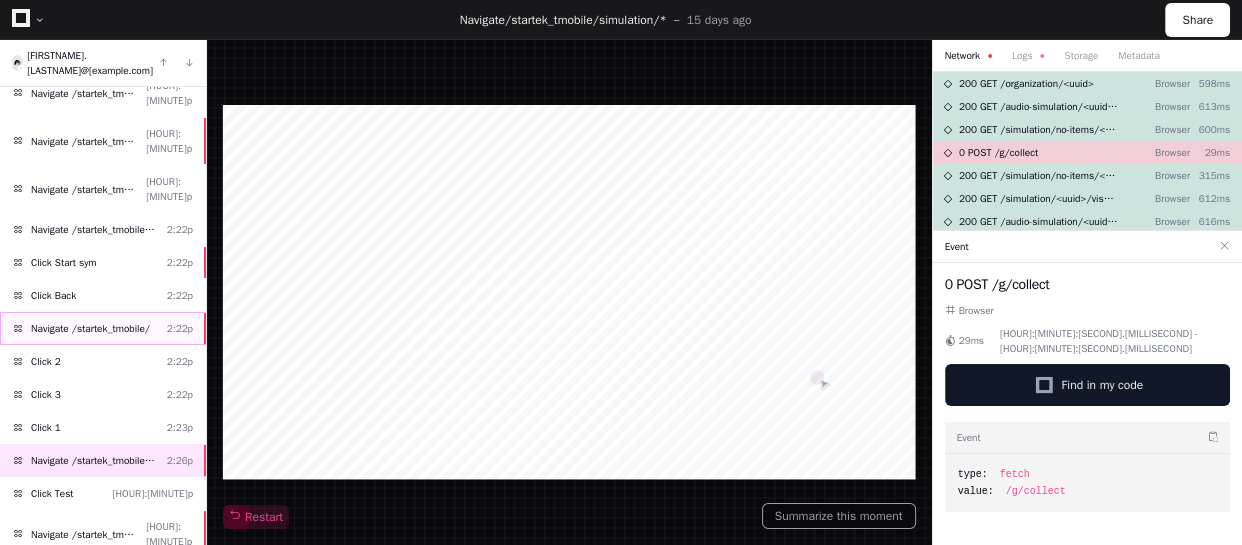 scroll, scrollTop: 555, scrollLeft: 0, axis: vertical 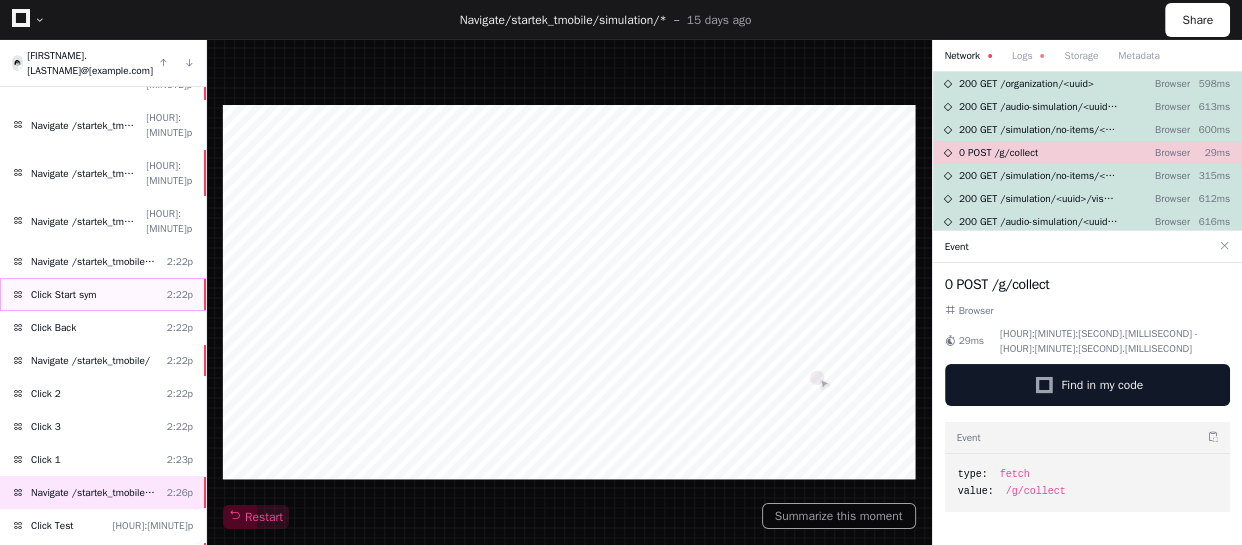 click on "Click Start sym [HOUR]:[MINUTE]p" 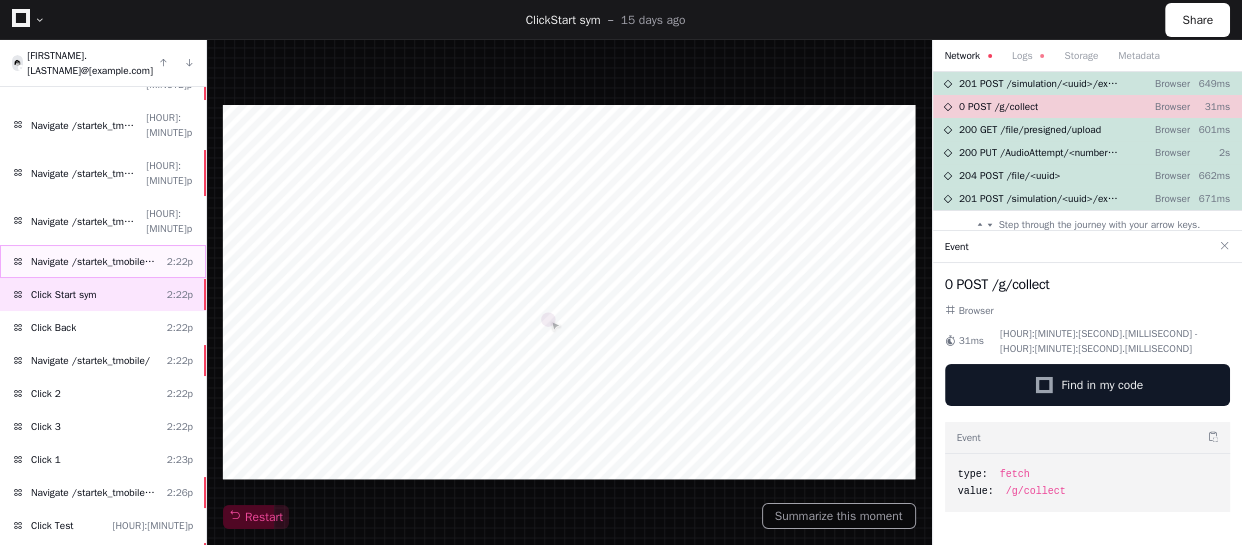 click on "Navigate /startek_tmobile/simulation/*/test [HOUR]:[MINUTE]p" 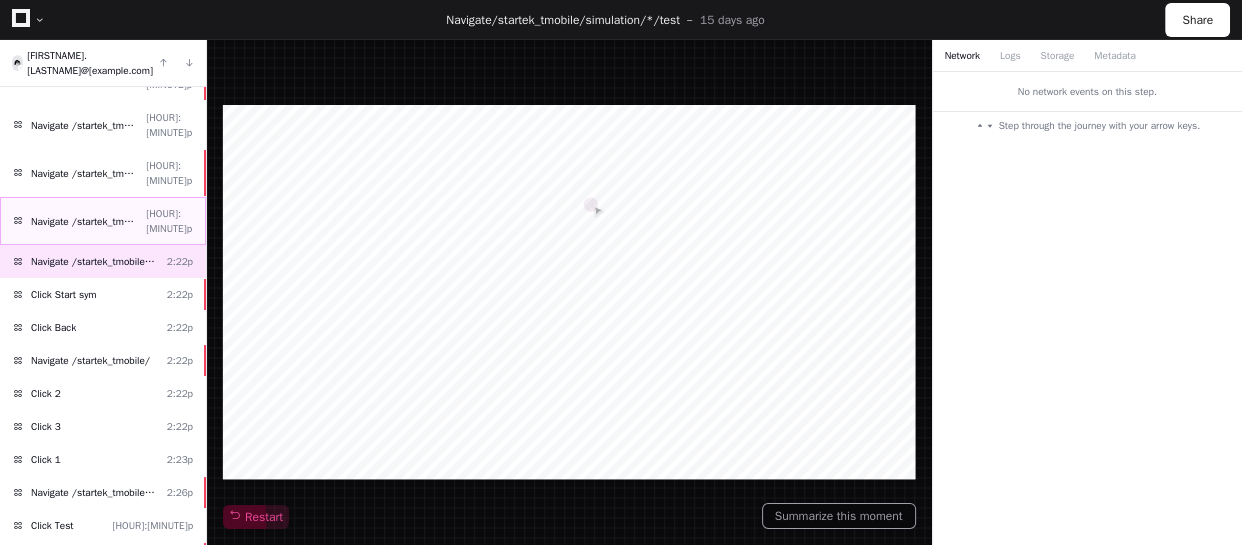 click on "Navigate /startek_tmobile/simulation/*/test" 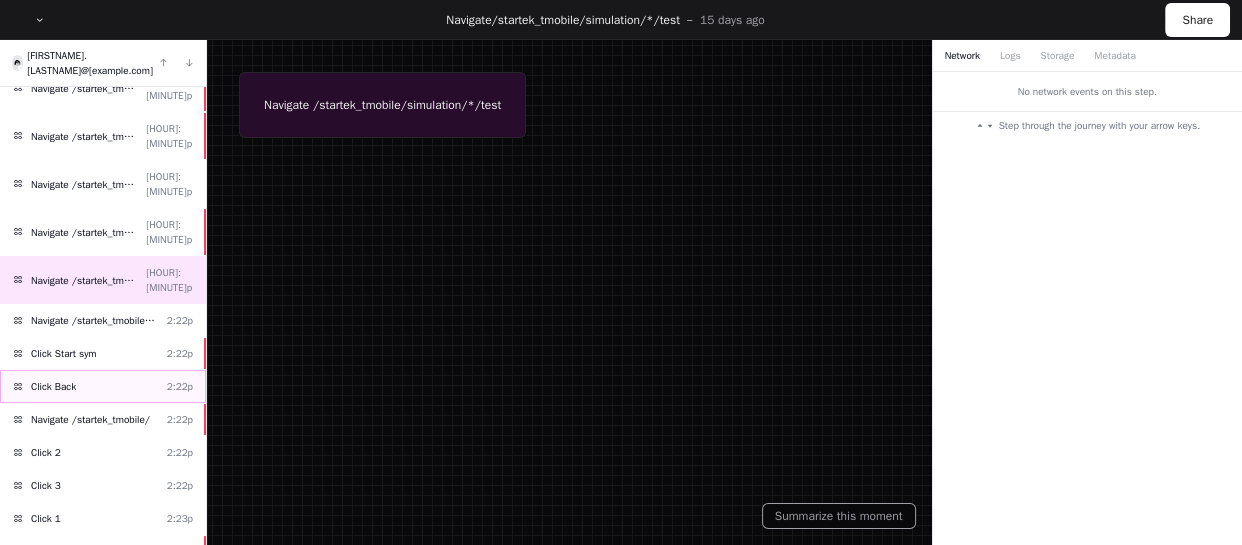 scroll, scrollTop: 464, scrollLeft: 0, axis: vertical 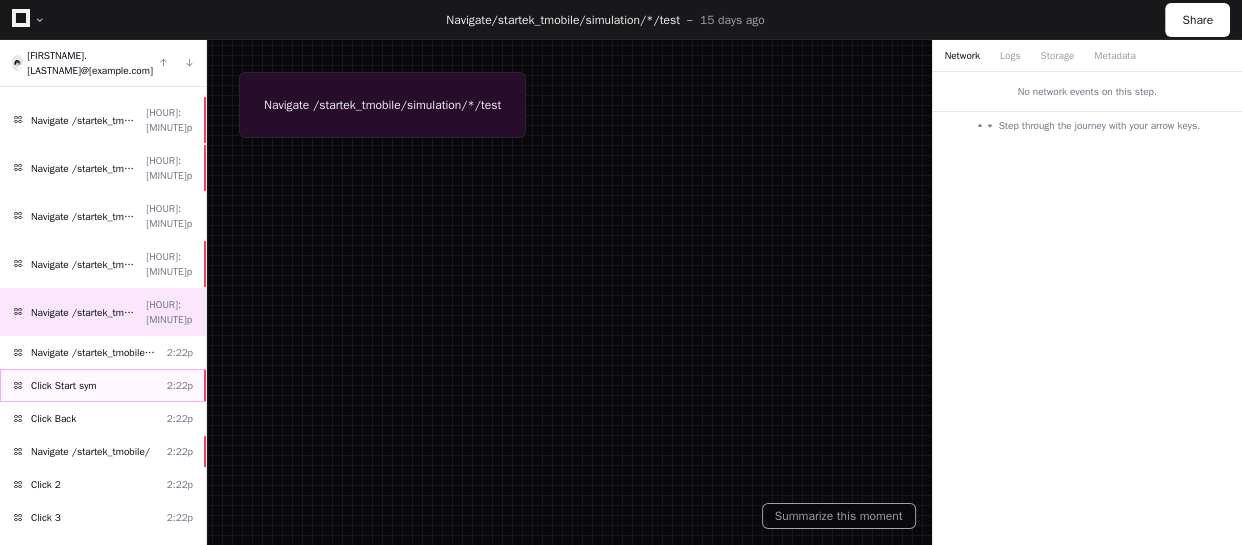 click on "Click Start sym [HOUR]:[MINUTE]p" 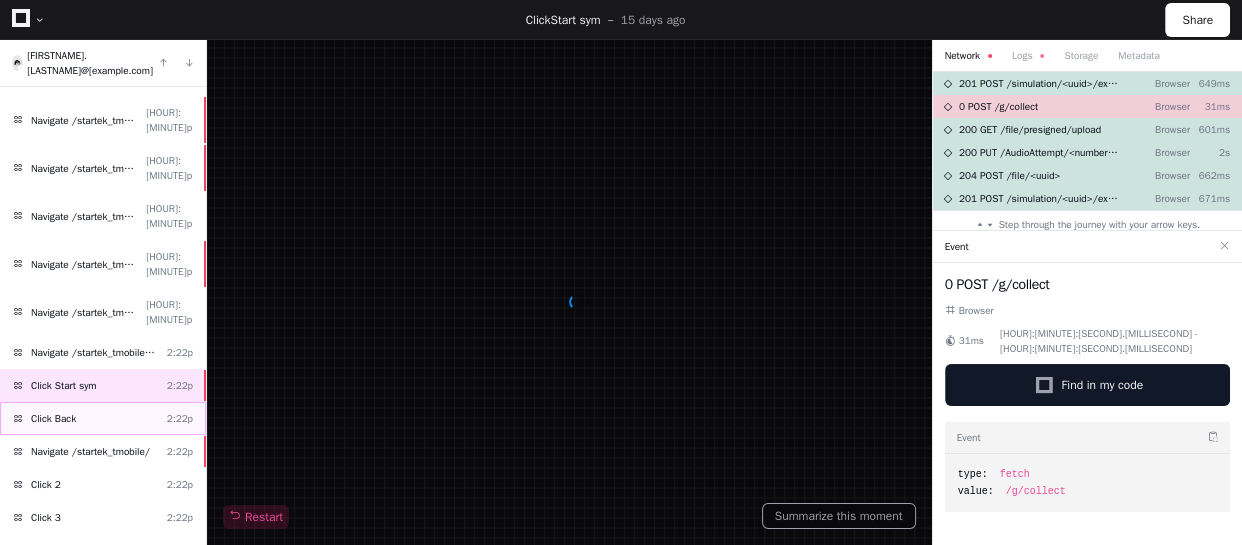 click on "Click Back [HOUR]:[MINUTE]p" 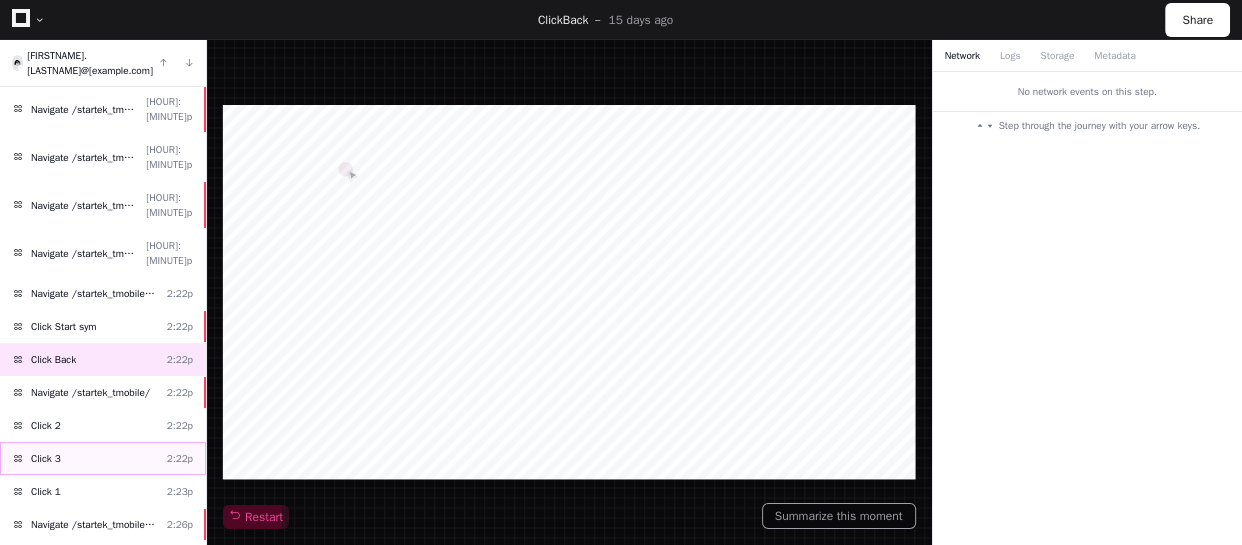 scroll, scrollTop: 555, scrollLeft: 0, axis: vertical 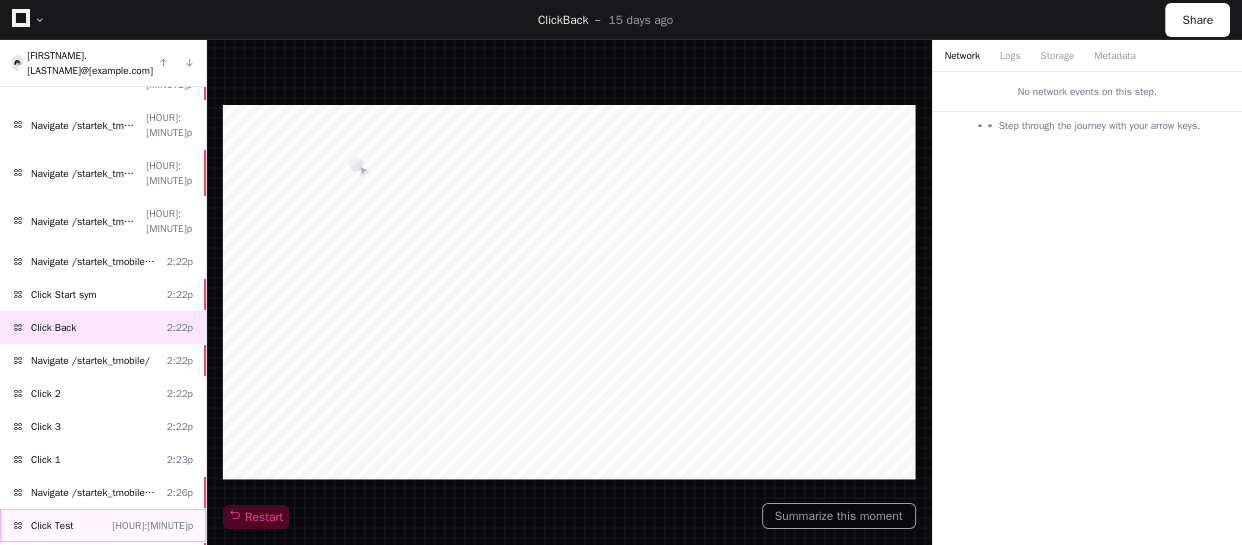 click on "Click Test [HOUR]:[MINUTE]p" 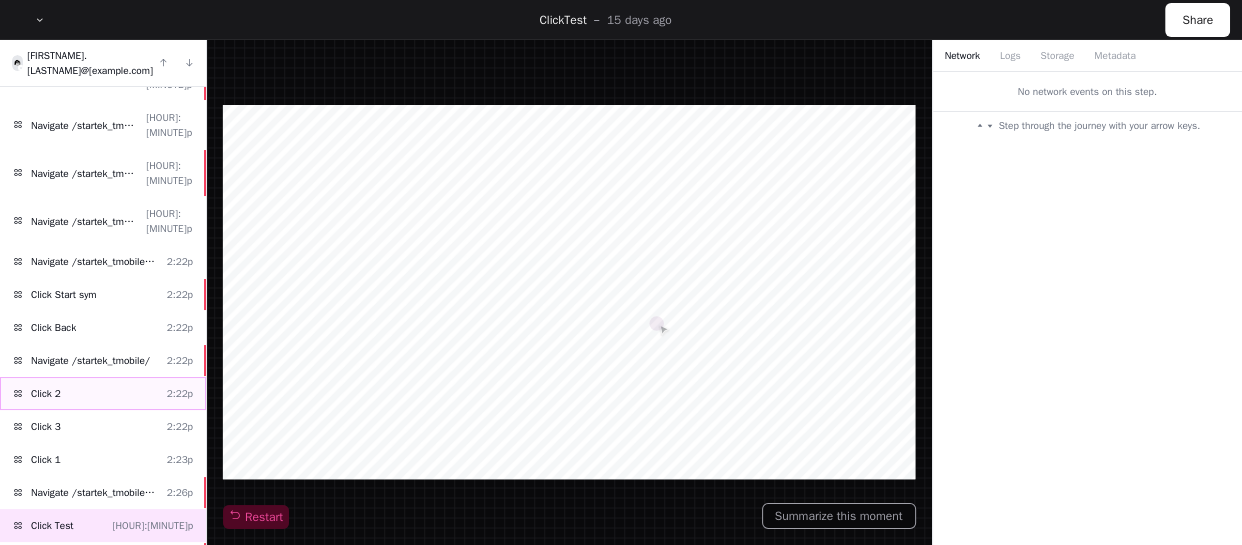 scroll, scrollTop: 646, scrollLeft: 0, axis: vertical 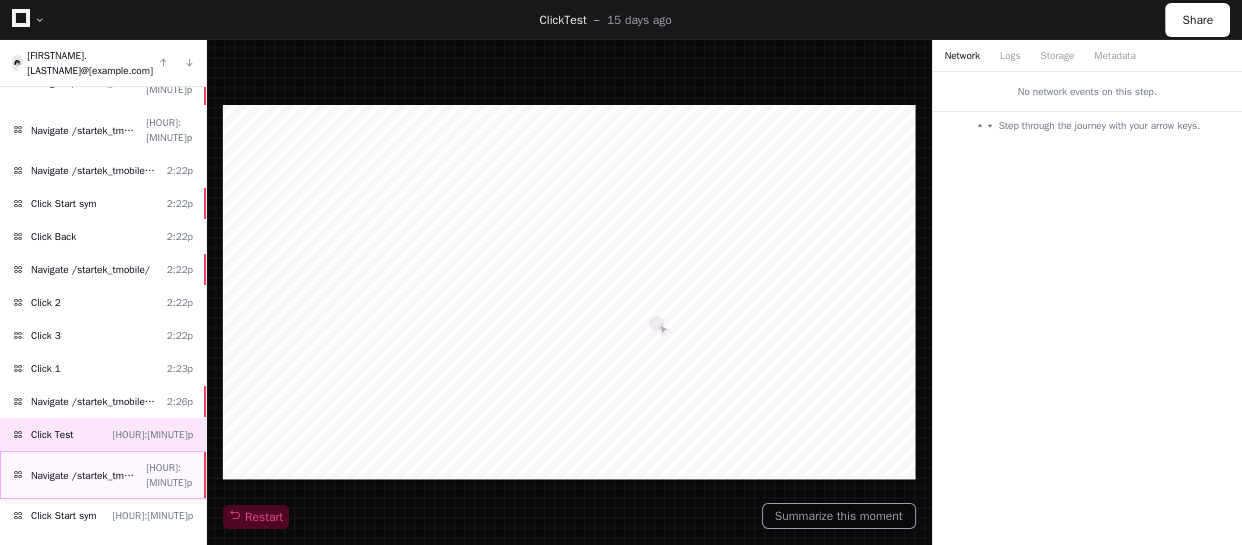 click on "Navigate /startek_tmobile/simulation/*/test" 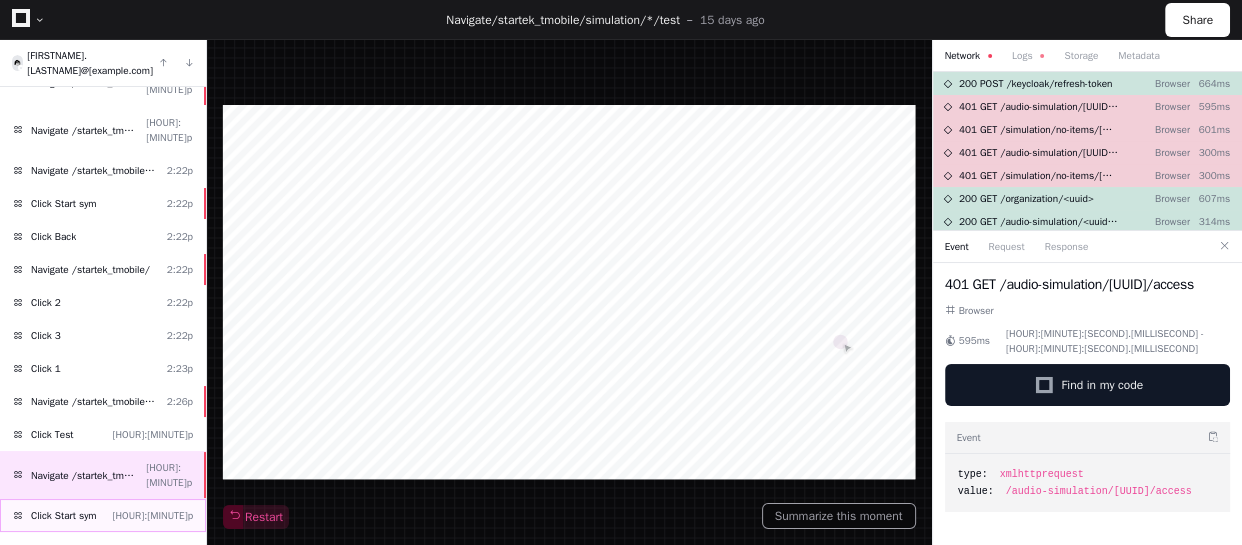 click on "Click Start sym [HOUR]:[MINUTE]p" 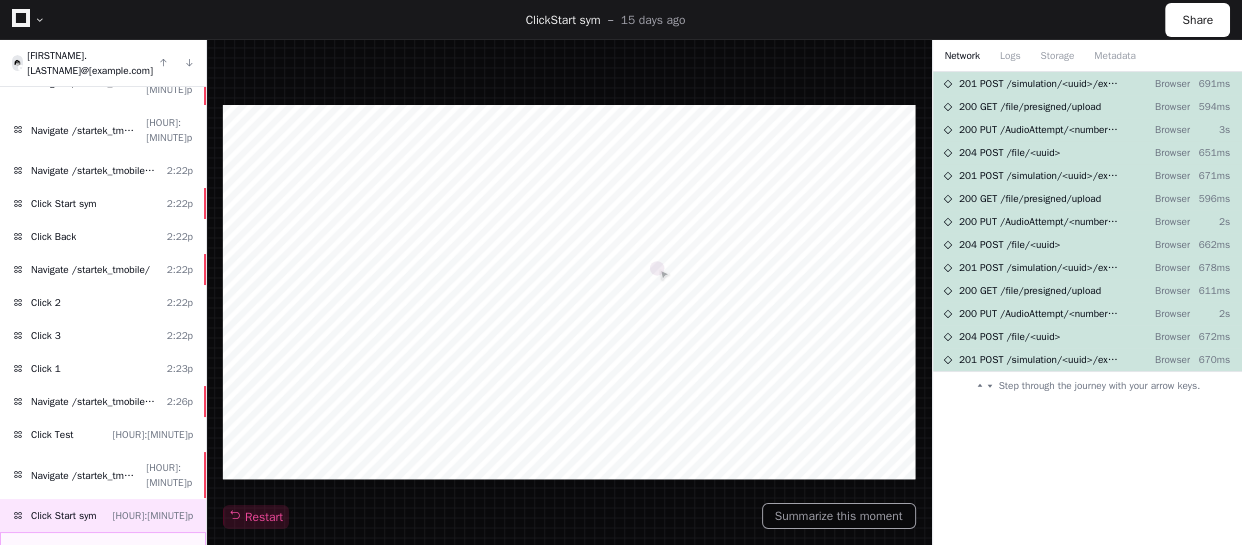 click on "Click Back [HOUR]:[MINUTE]p" 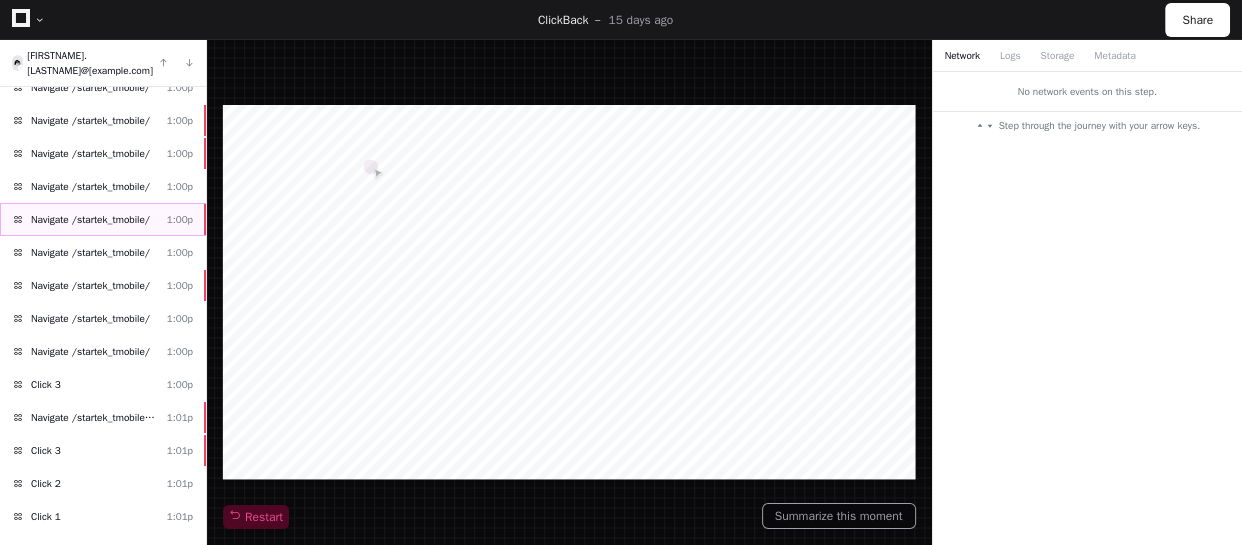 scroll, scrollTop: 181, scrollLeft: 0, axis: vertical 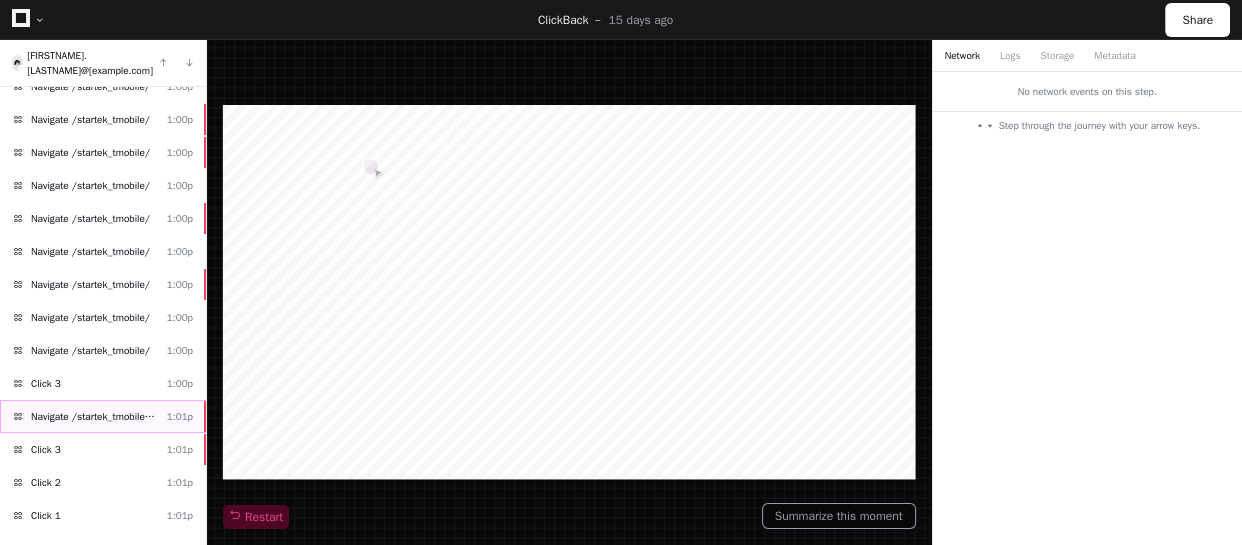 click on "Navigate /startek_tmobile/playback (Playback)" 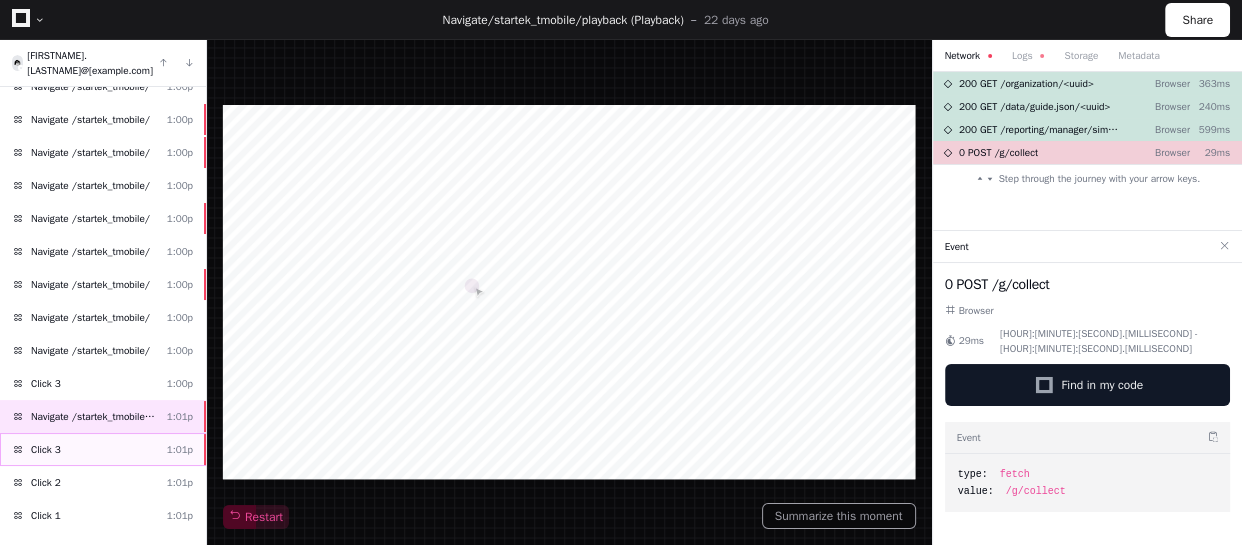 click on "Click 3 [HOUR]:[MINUTE]p" 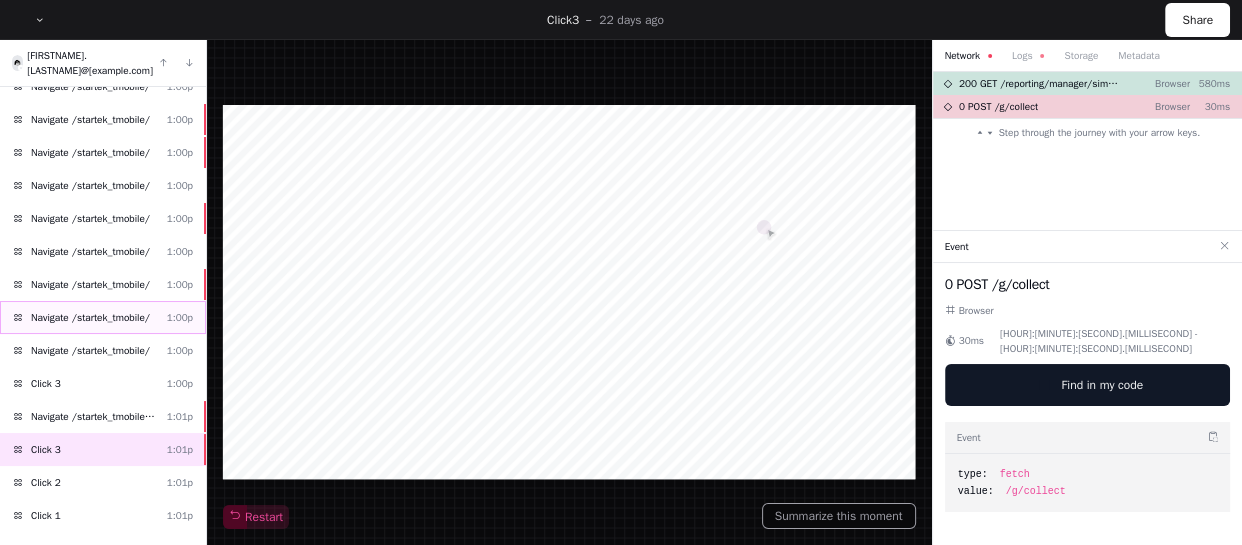 scroll, scrollTop: 272, scrollLeft: 0, axis: vertical 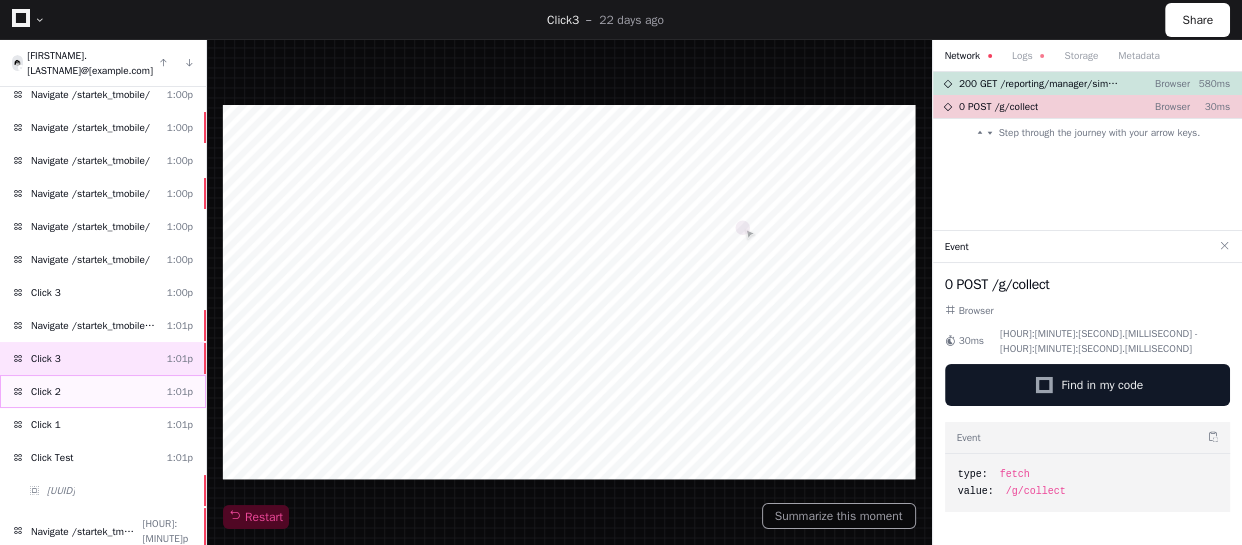 click on "Click 2 [HOUR]:[MINUTE]p" 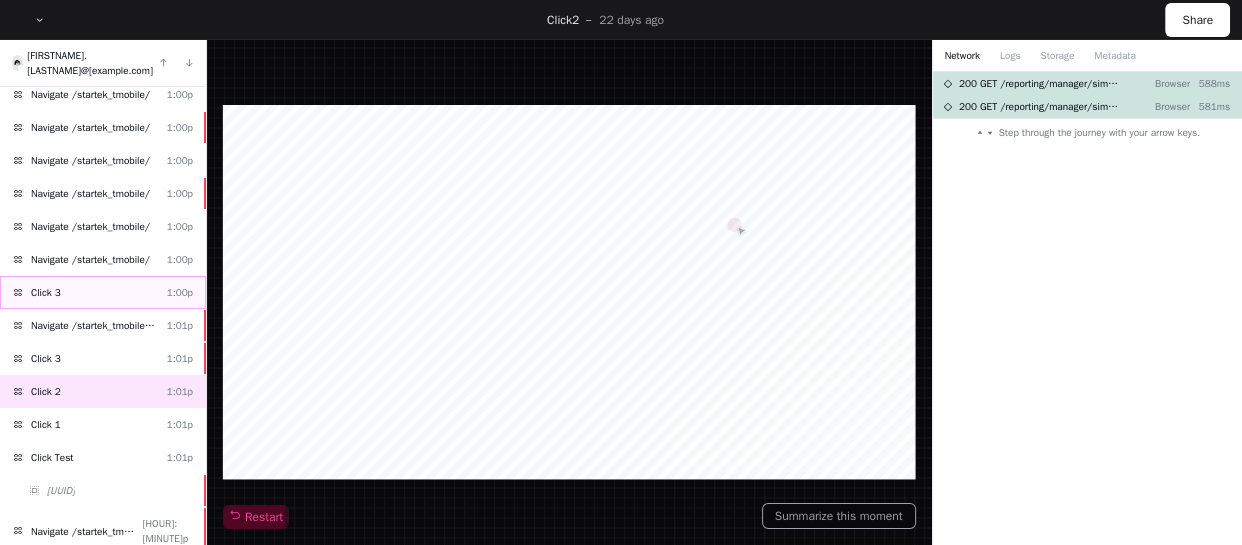 scroll, scrollTop: 363, scrollLeft: 0, axis: vertical 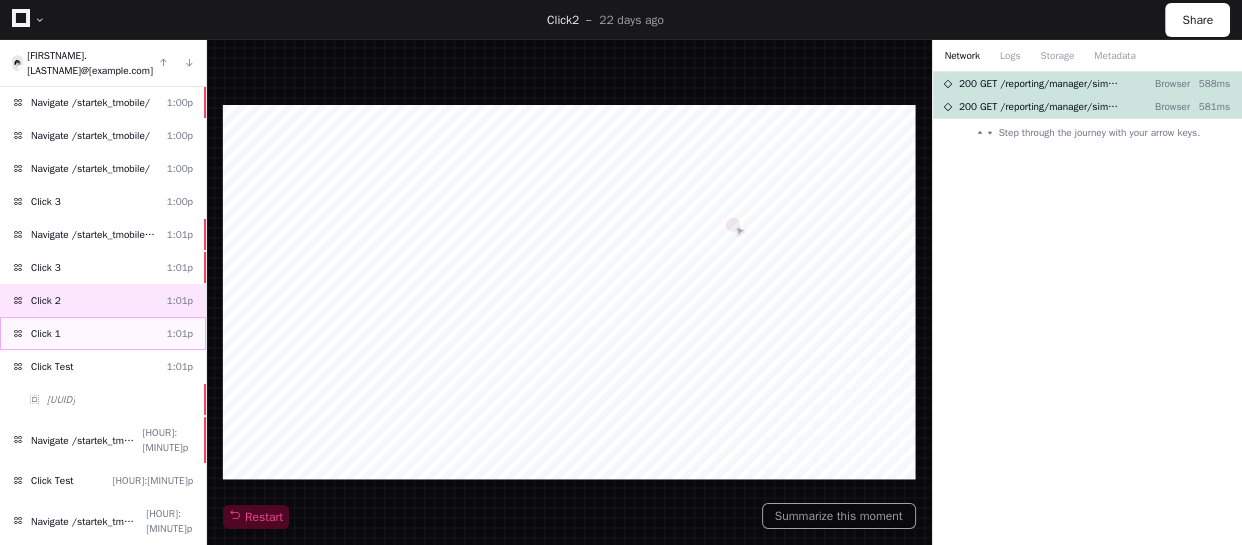 click on "Click 1 [HOUR]:[MINUTE]p" 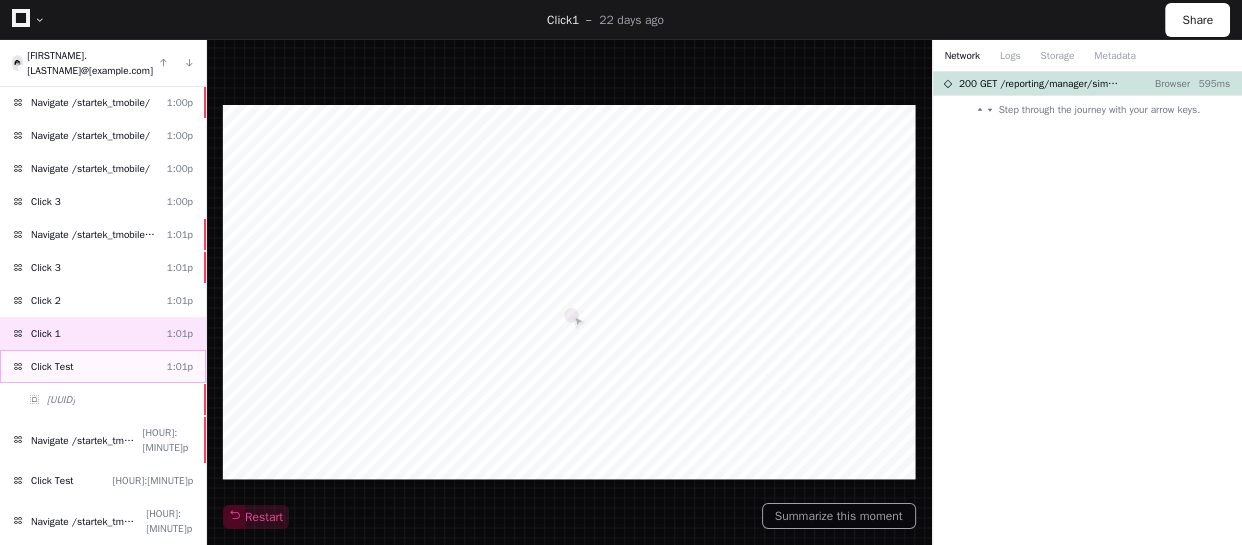 click on "Click Test [HOUR]:[MINUTE]p" 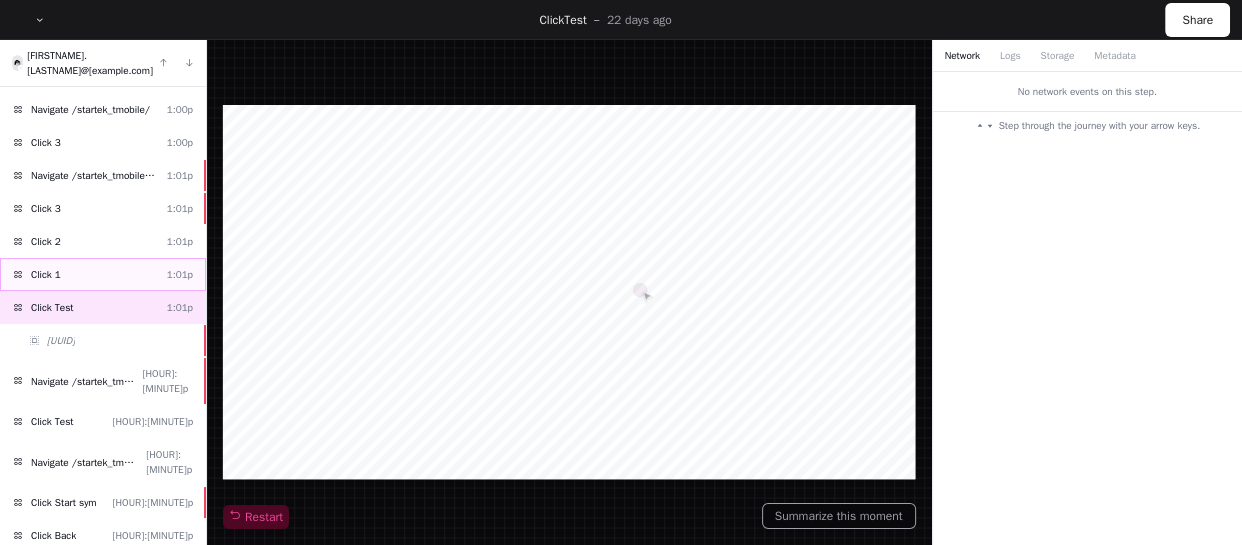 scroll, scrollTop: 454, scrollLeft: 0, axis: vertical 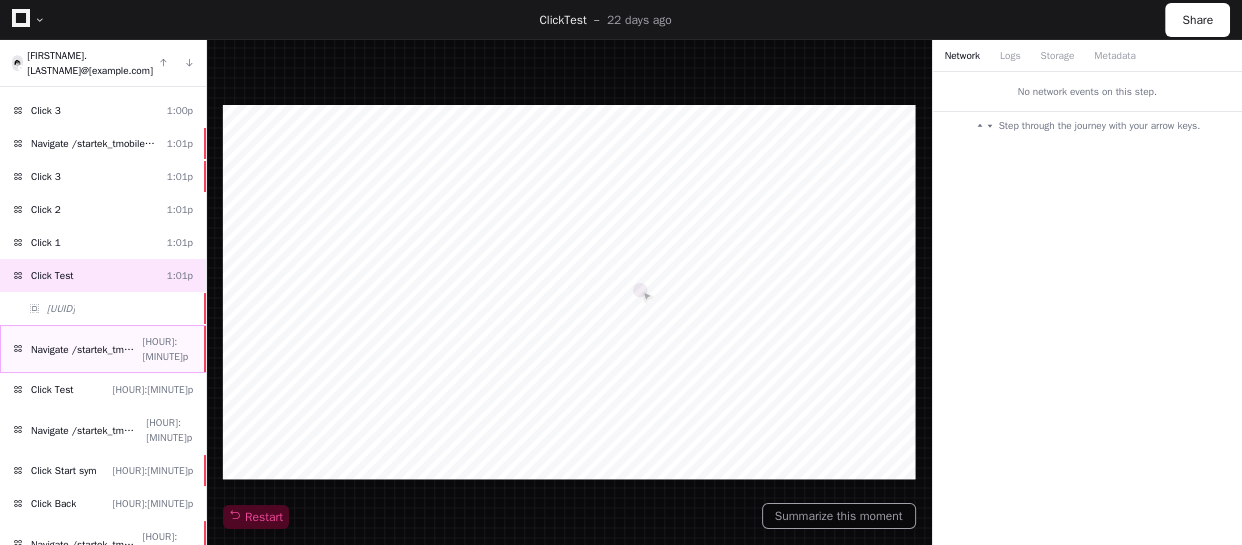 click on "Navigate /startek_tmobile/simulation/* [HOUR]:[MINUTE]p" 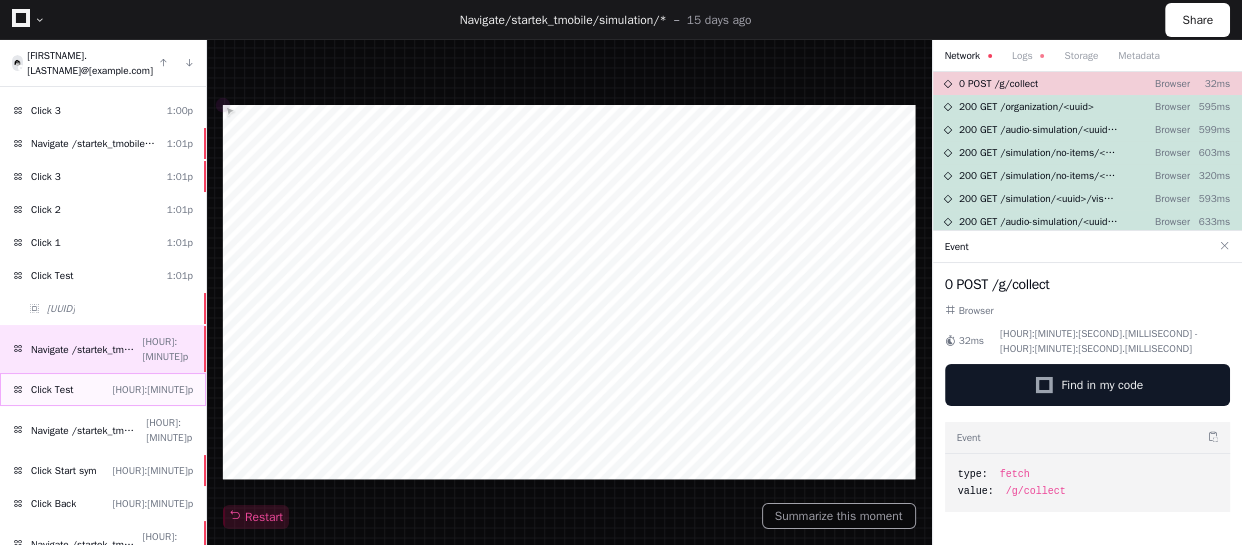 click on "Click Test [HOUR]:[MINUTE]p" 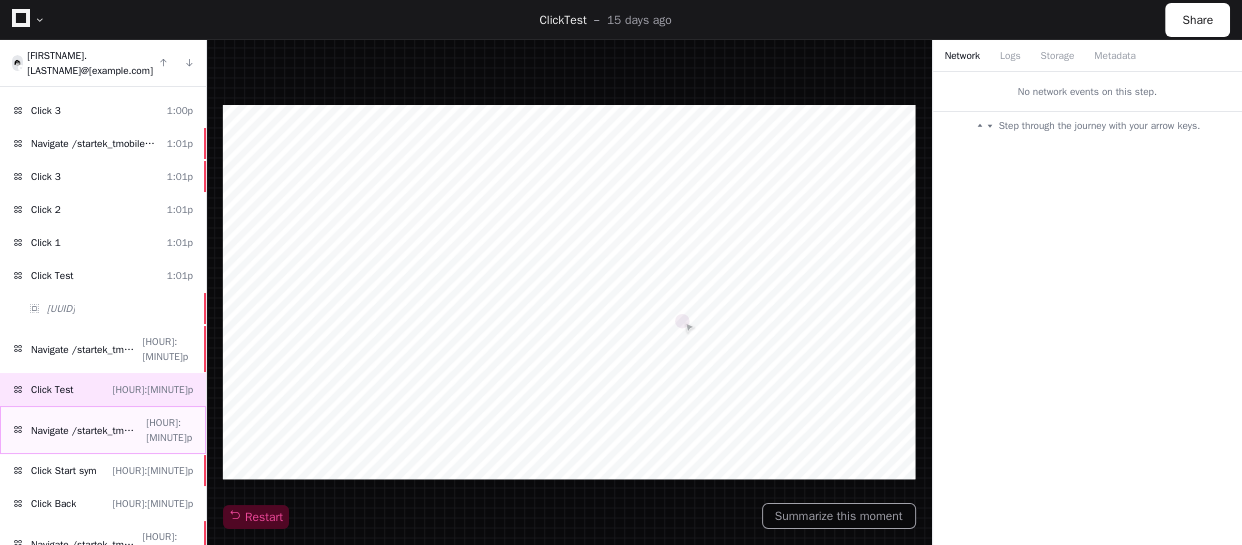 click on "Navigate /startek_tmobile/simulation/*/test" 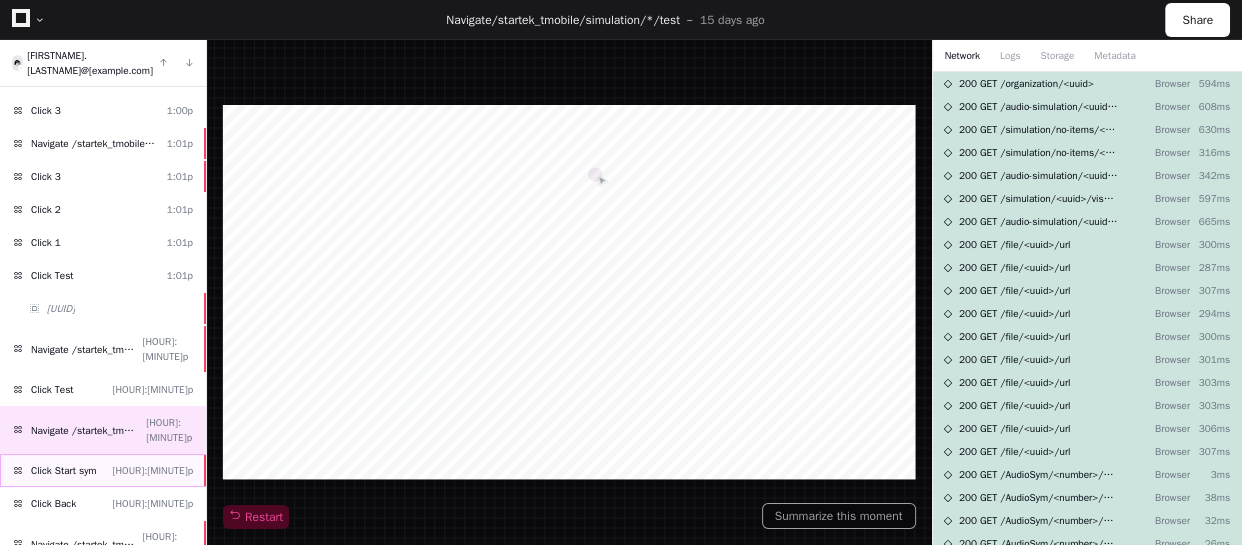 click on "Click Start sym [HOUR]:[MINUTE]p" 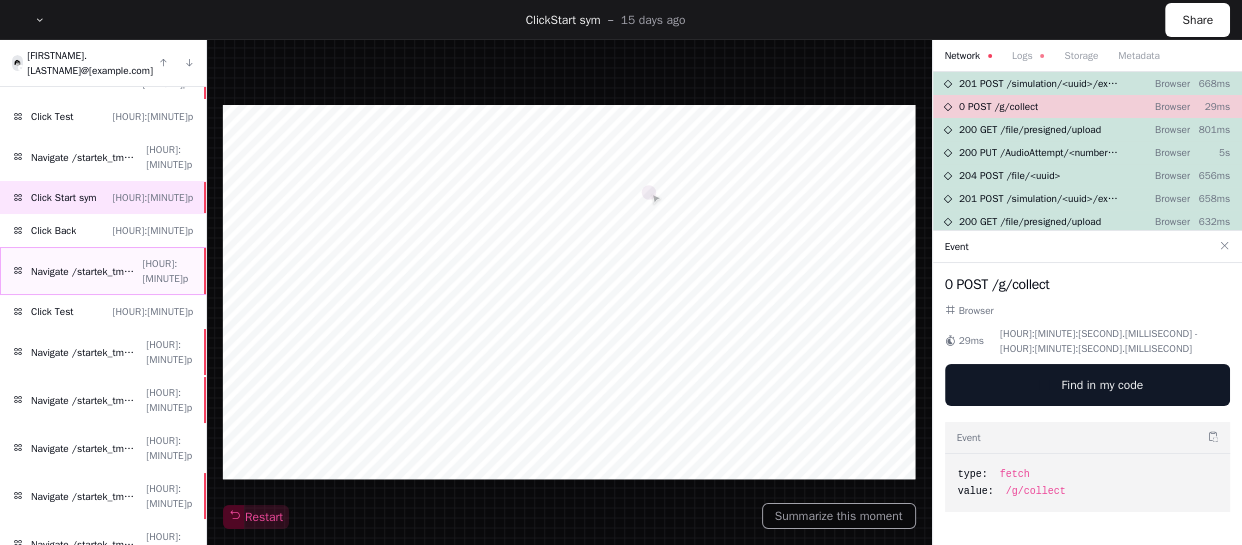 scroll, scrollTop: 818, scrollLeft: 0, axis: vertical 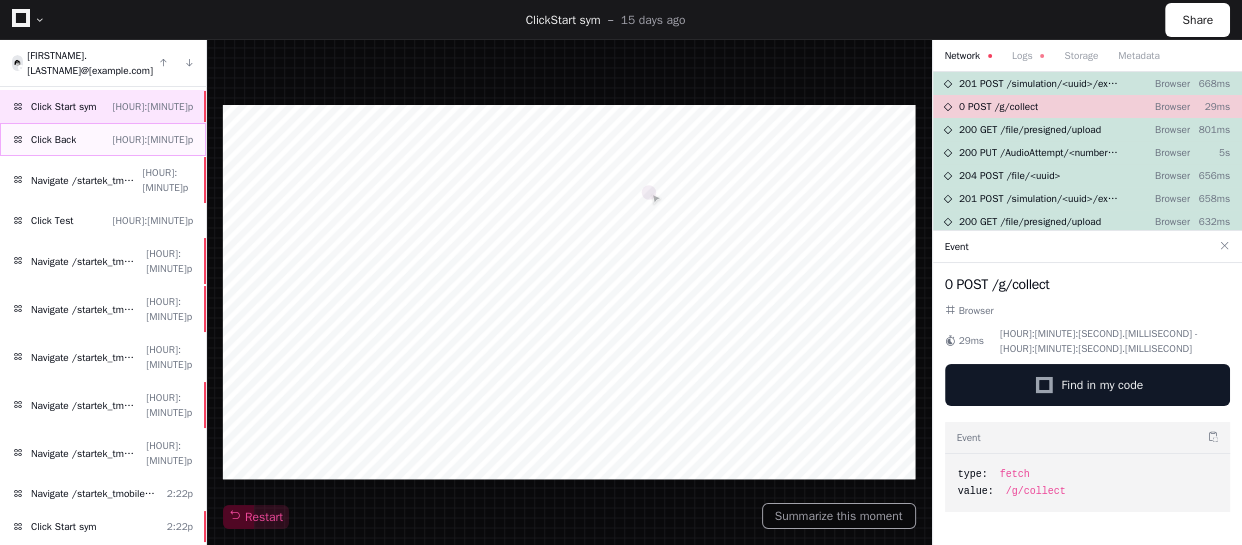 click on "Click Back [HOUR]:[MINUTE]p" 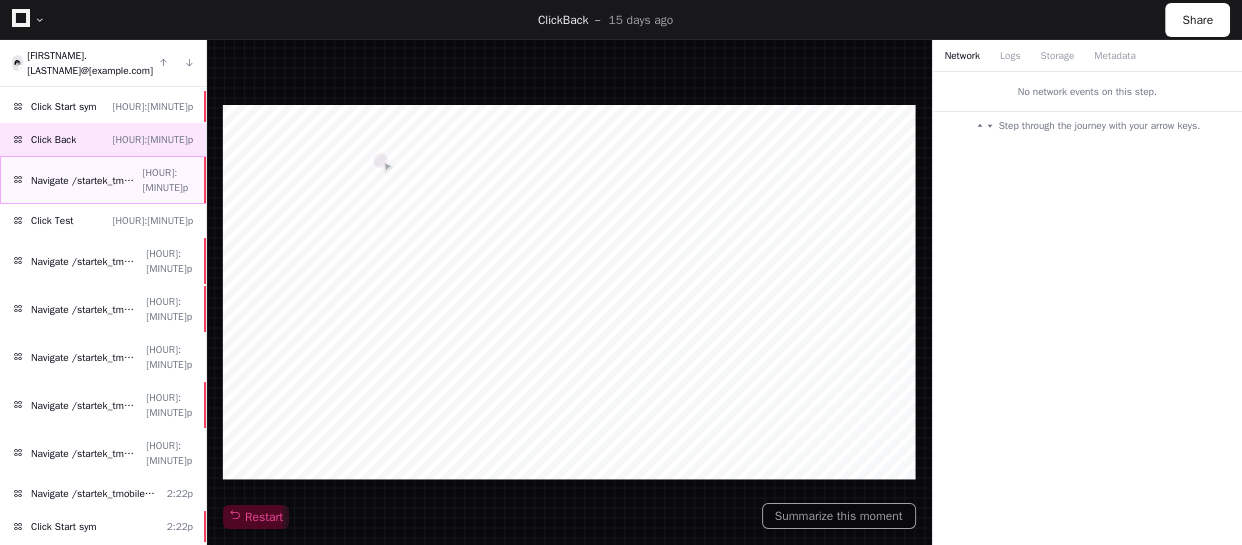 click on "Navigate /startek_tmobile/simulation/*" 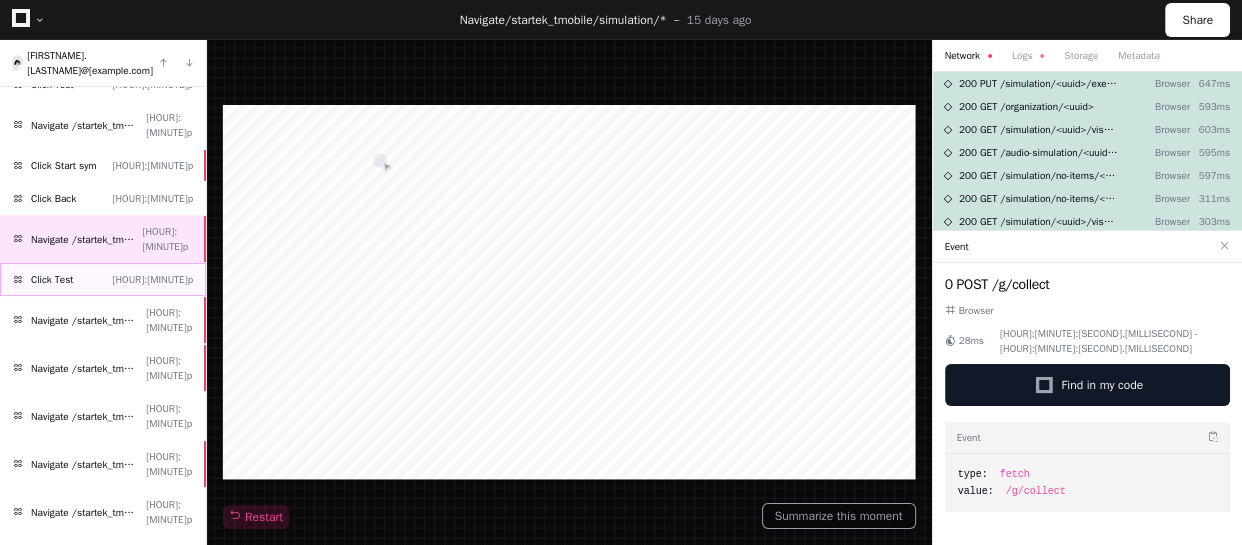 scroll, scrollTop: 727, scrollLeft: 0, axis: vertical 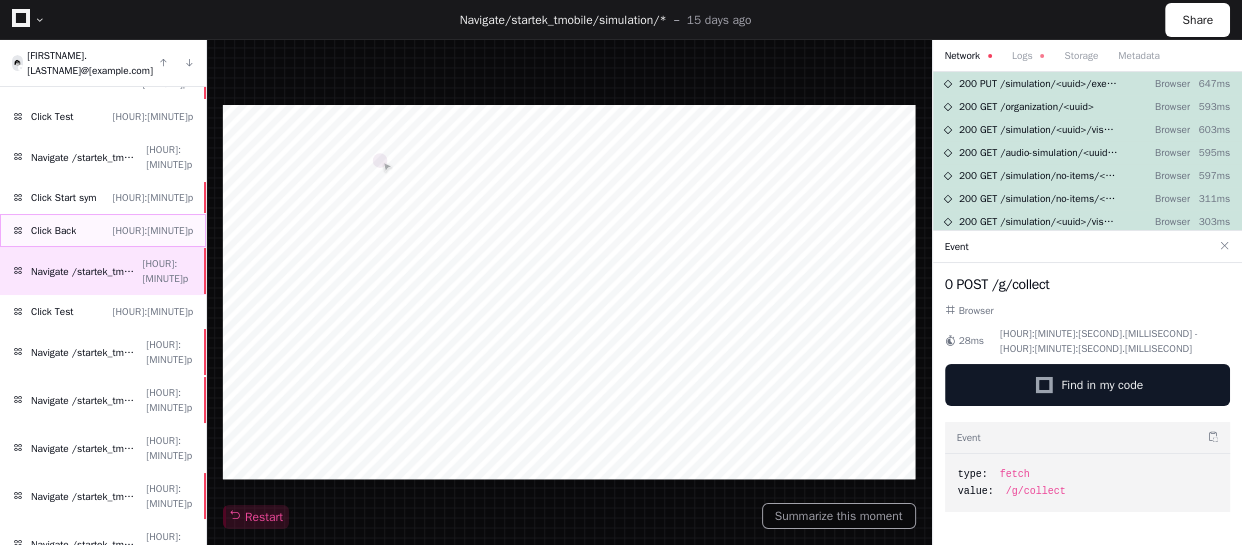 click on "Click Back [HOUR]:[MINUTE]p" 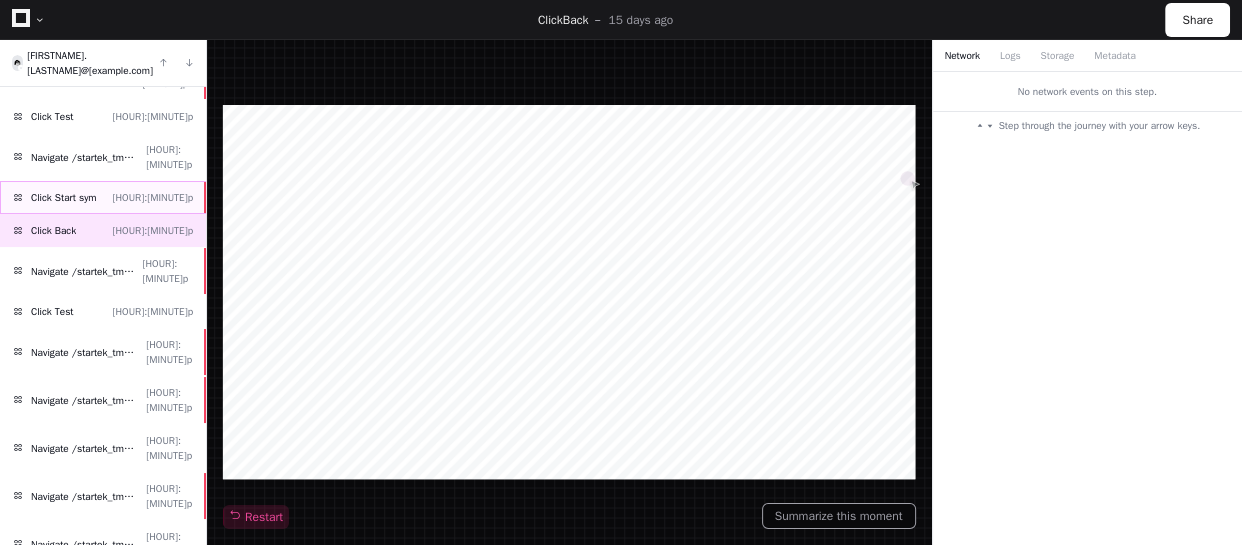 click on "Click Start sym [HOUR]:[MINUTE]p" 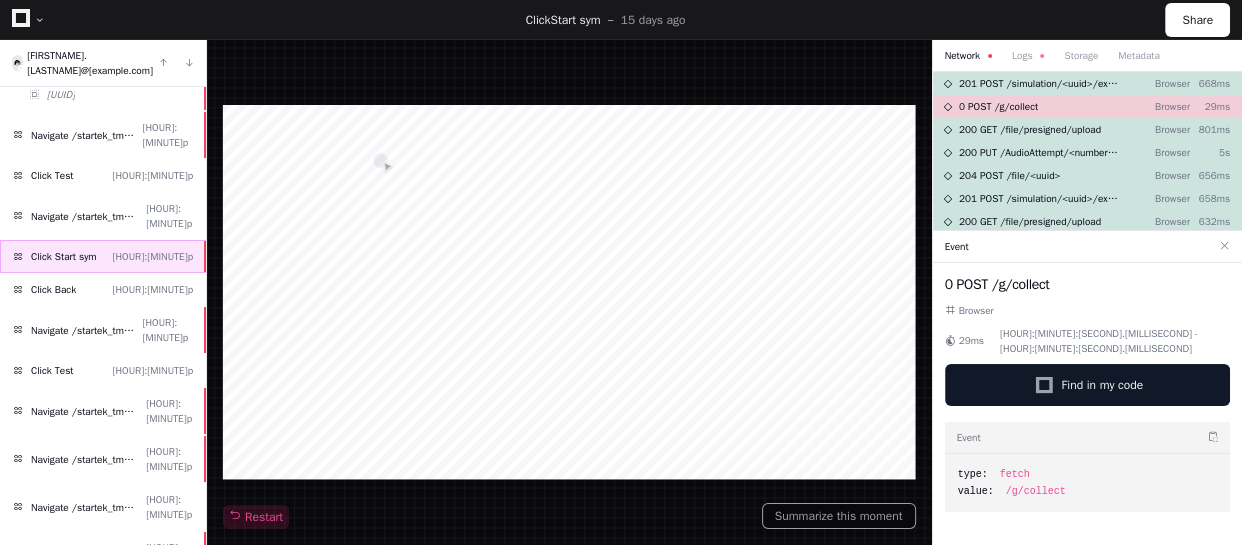 scroll, scrollTop: 636, scrollLeft: 0, axis: vertical 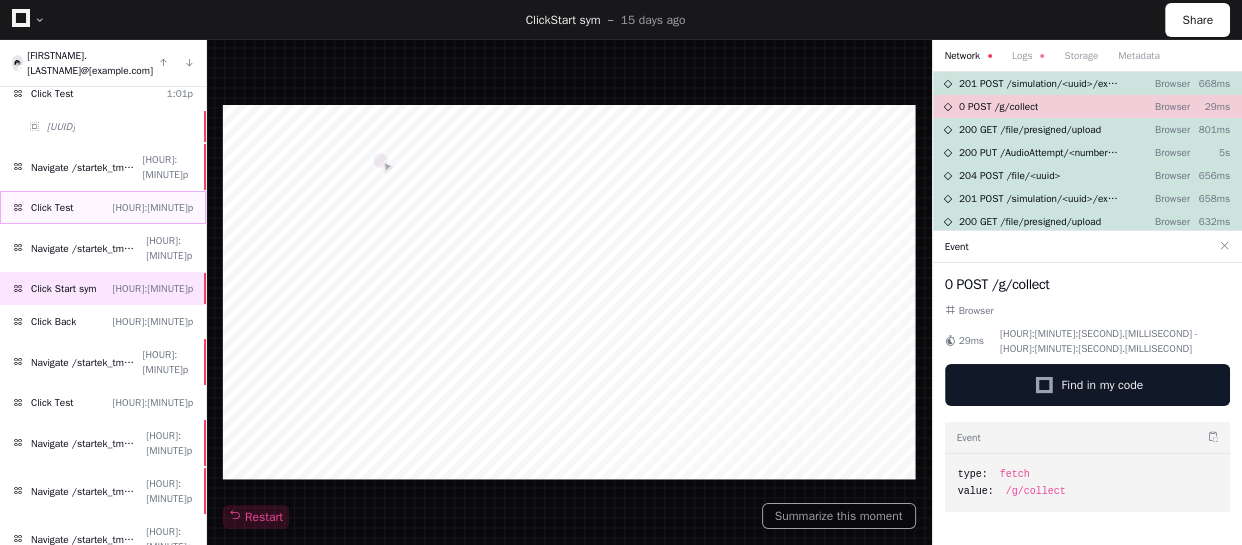 click on "Click Test [HOUR]:[MINUTE]p" 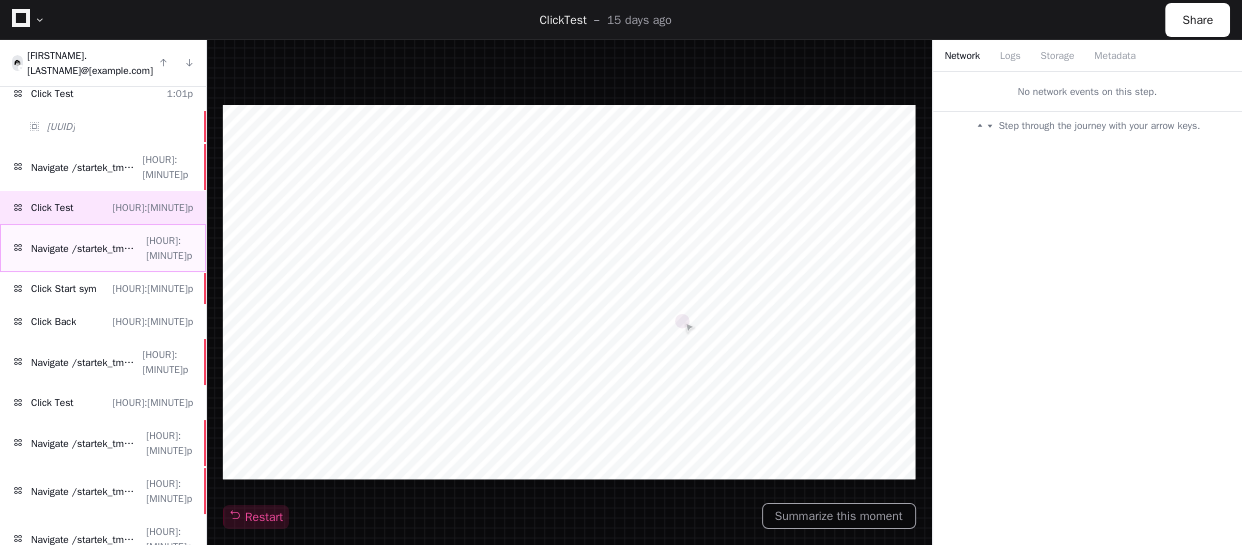 click on "Navigate /startek_tmobile/simulation/*/test" 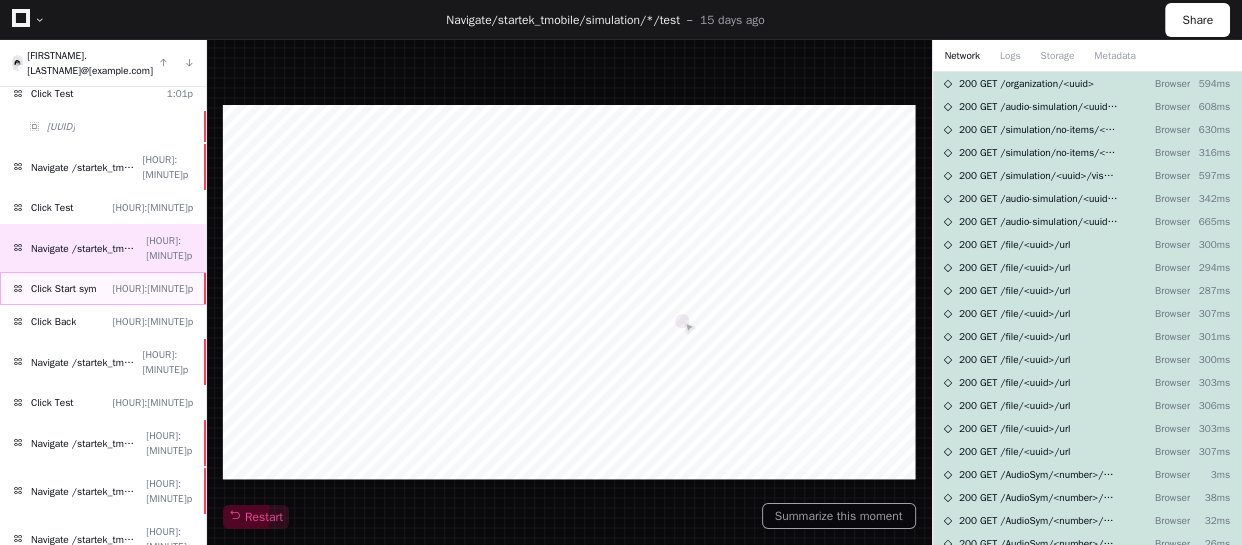 click on "Click Start sym [HOUR]:[MINUTE]p" 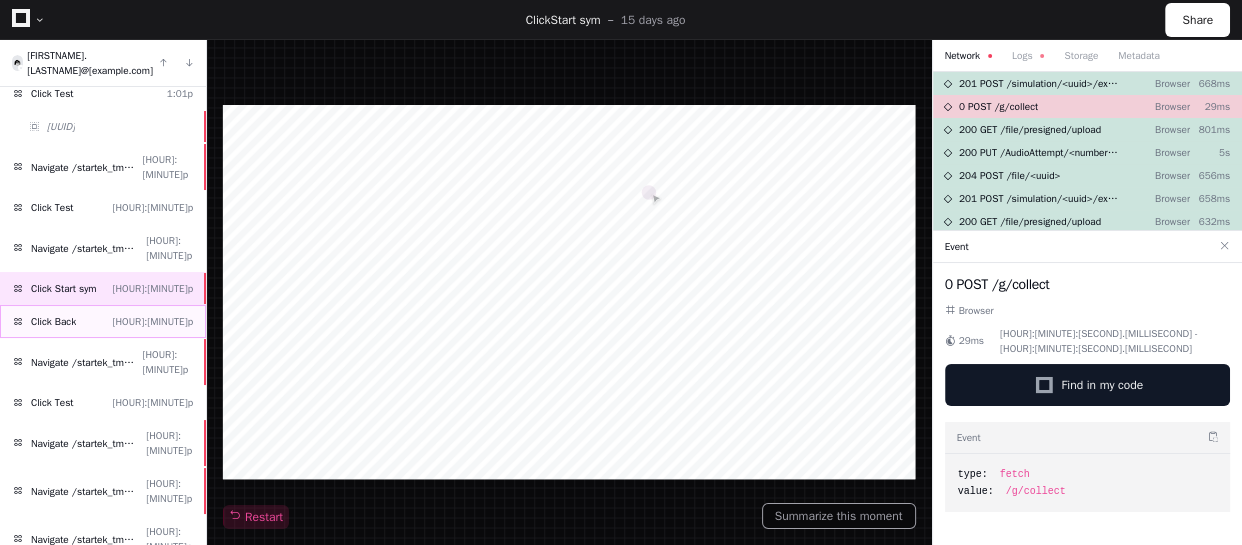click on "Click Back [HOUR]:[MINUTE]p" 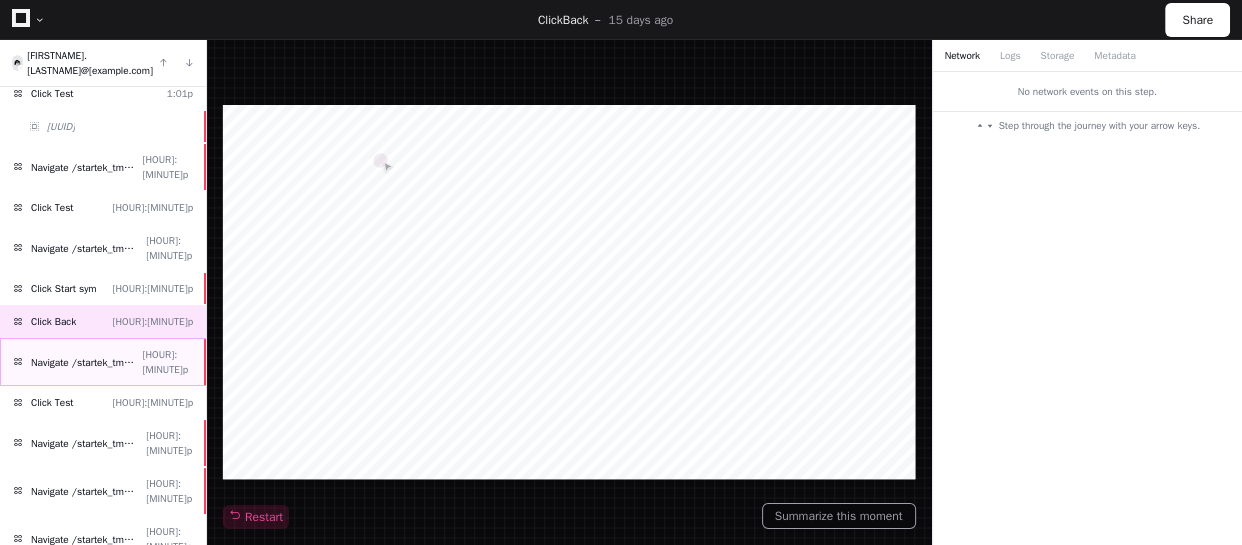 click on "Navigate /startek_tmobile/simulation/*" 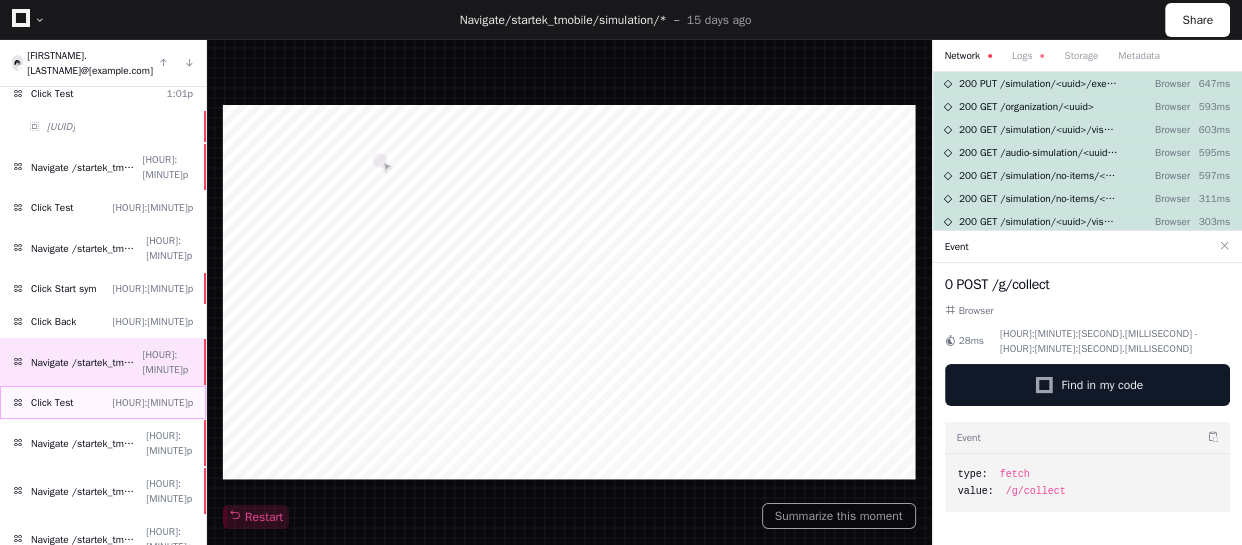 click on "Click Test [HOUR]:[MINUTE]p" 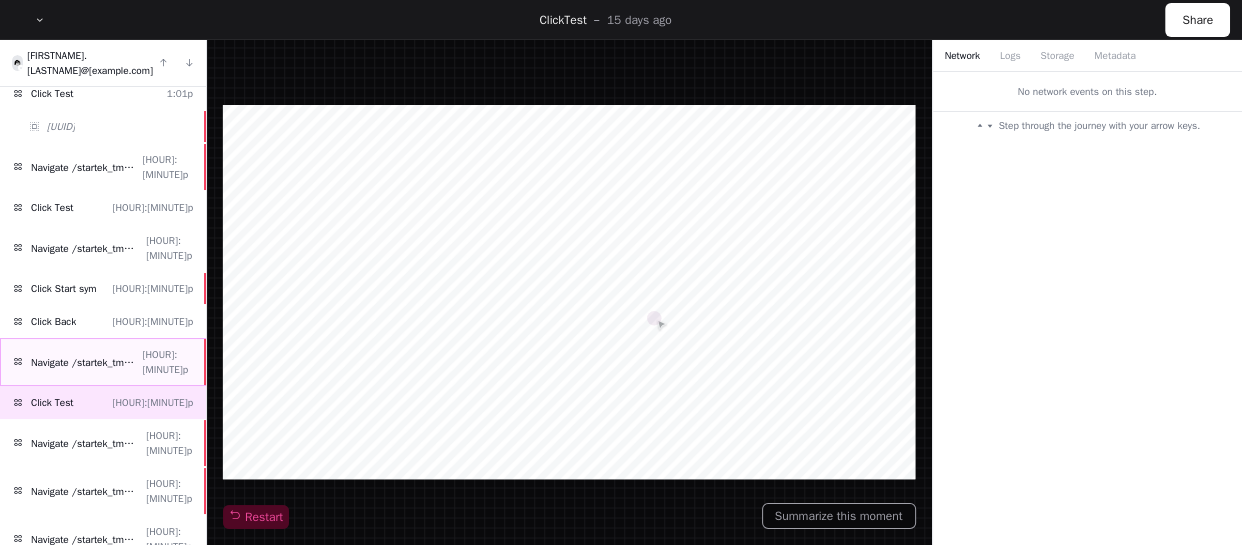 scroll, scrollTop: 727, scrollLeft: 0, axis: vertical 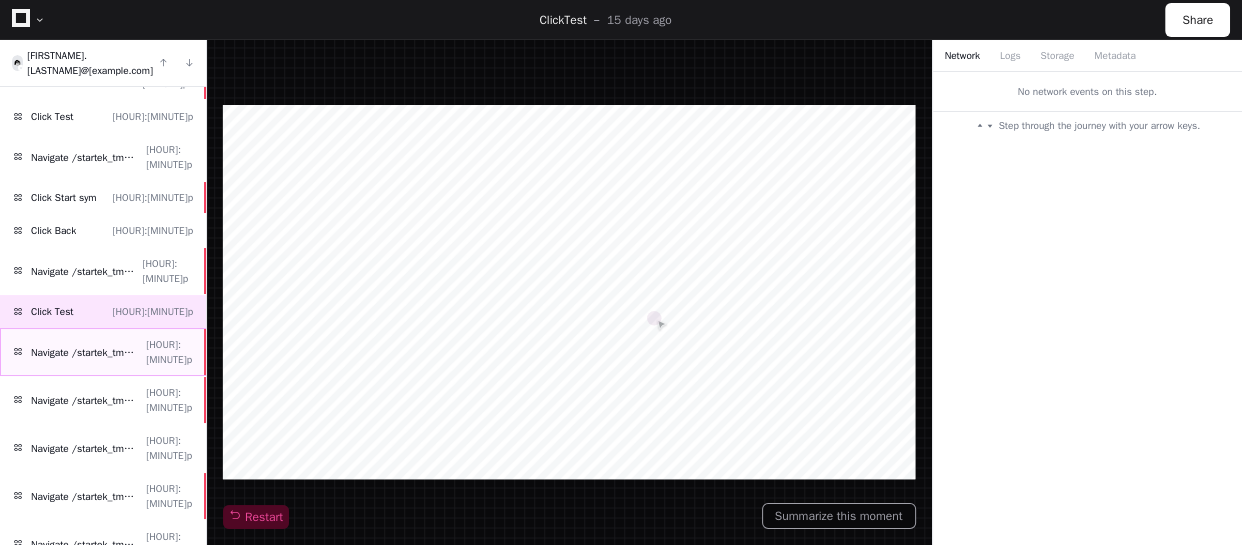 click on "Navigate /startek_tmobile/simulation/*/test" 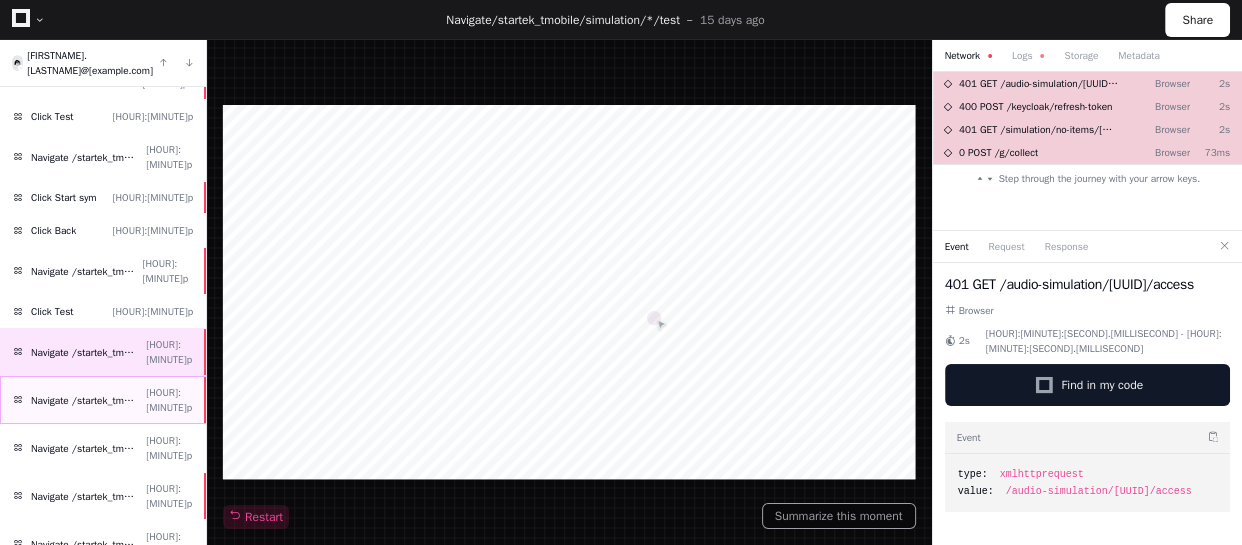 click on "Navigate /startek_tmobile/simulation/*/test" 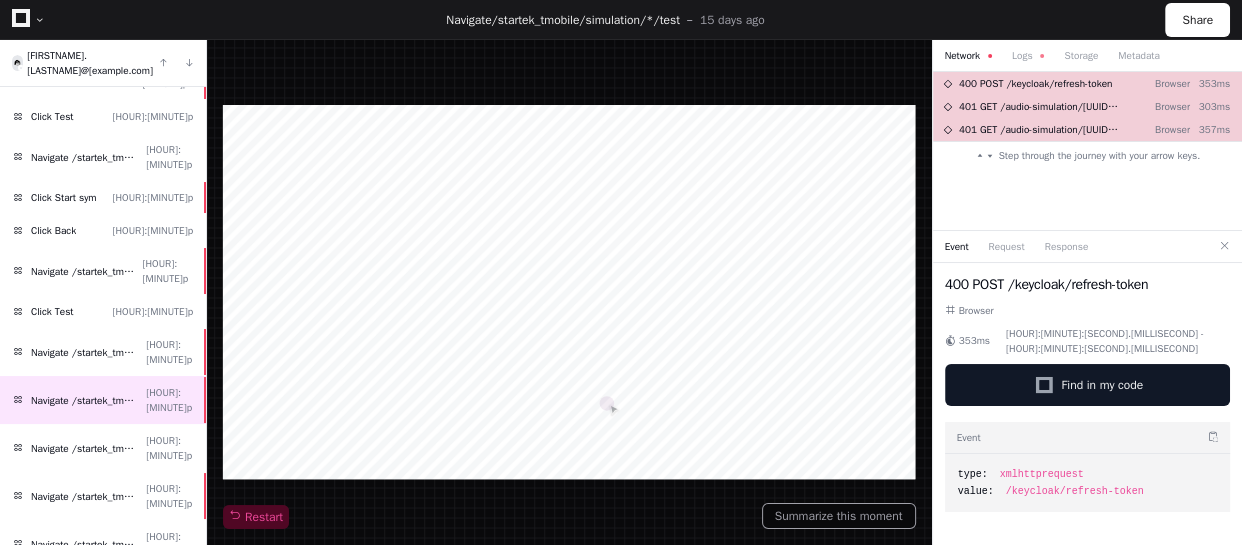 click on "Click Start sym [HOUR]:[MINUTE]p" 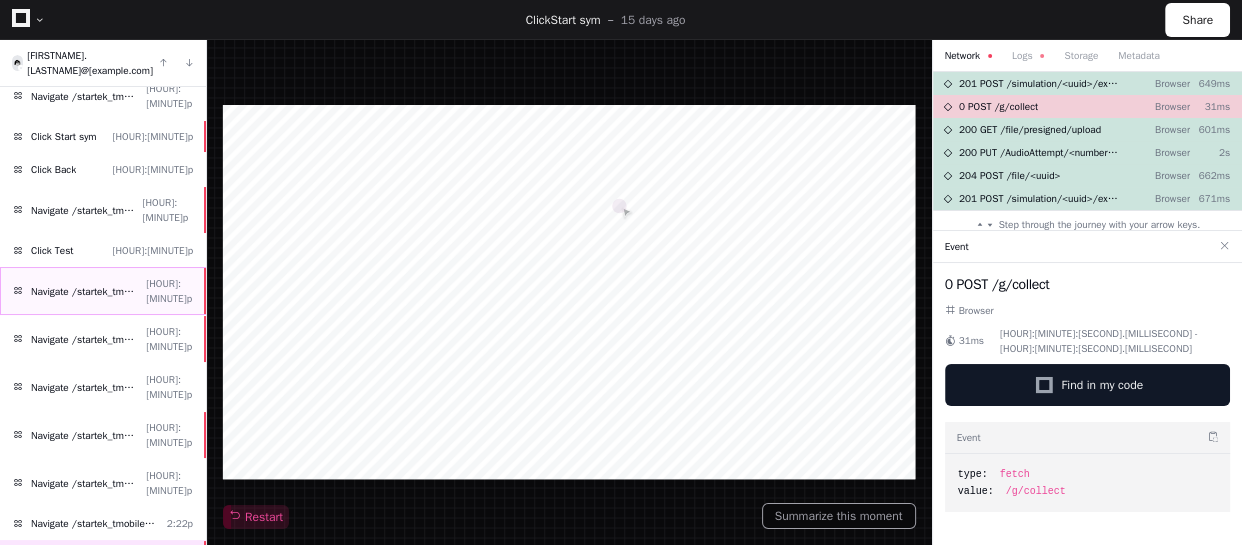 scroll, scrollTop: 818, scrollLeft: 0, axis: vertical 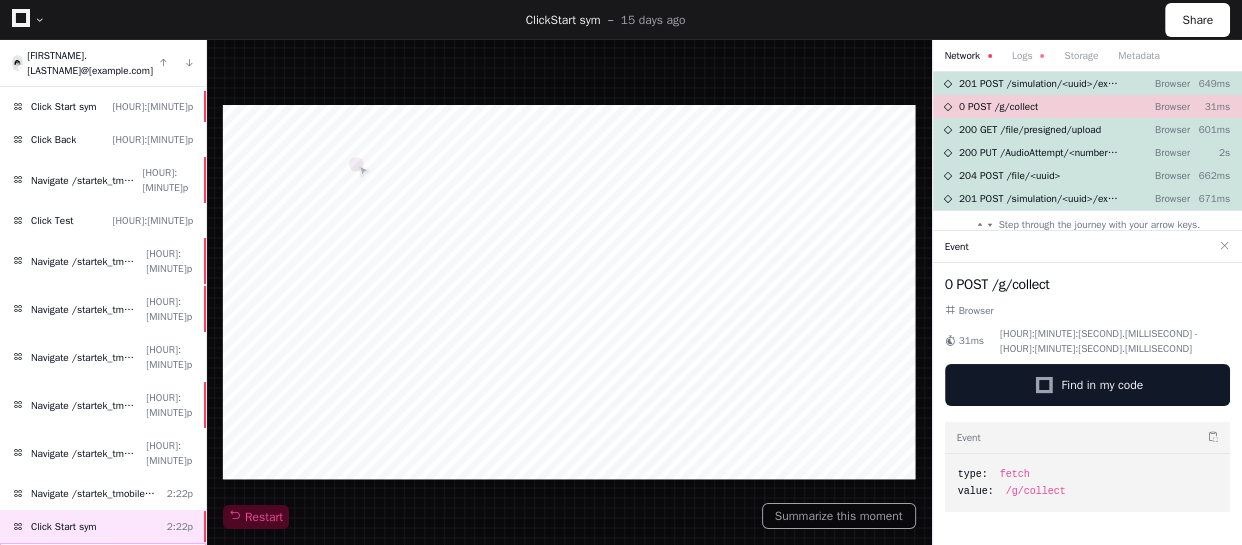 click on "Click Back [HOUR]:[MINUTE]p" 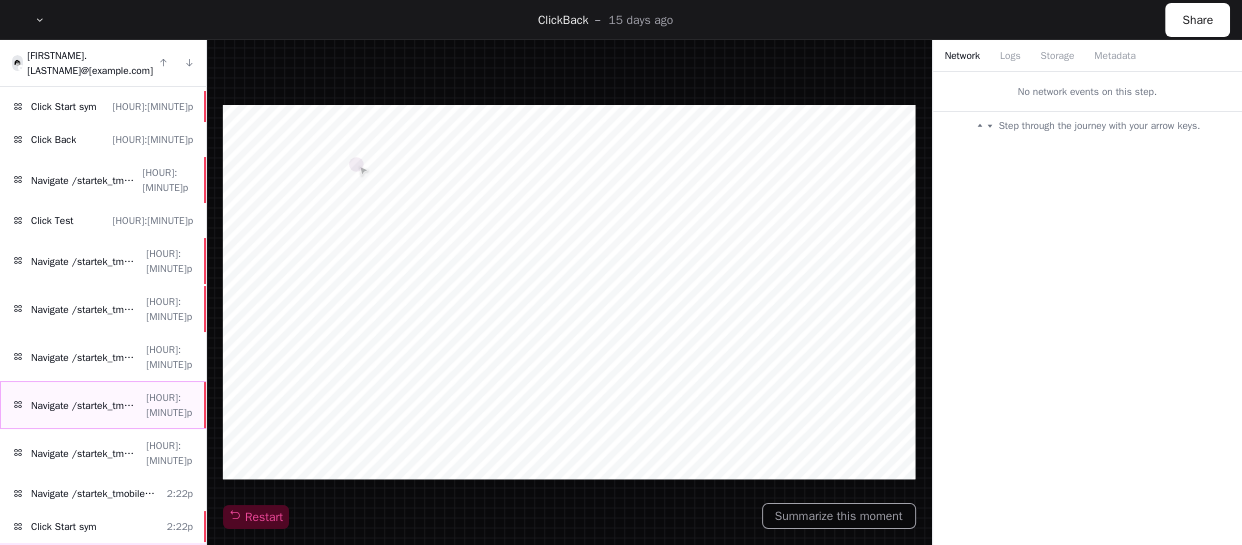 scroll, scrollTop: 909, scrollLeft: 0, axis: vertical 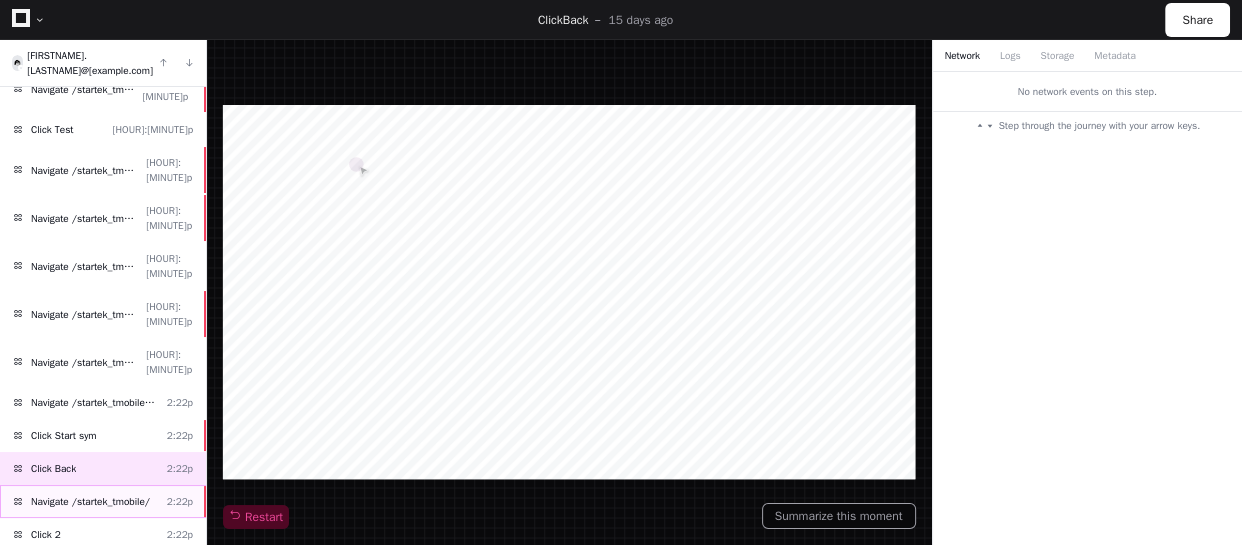 click on "Navigate /startek_tmobile/" 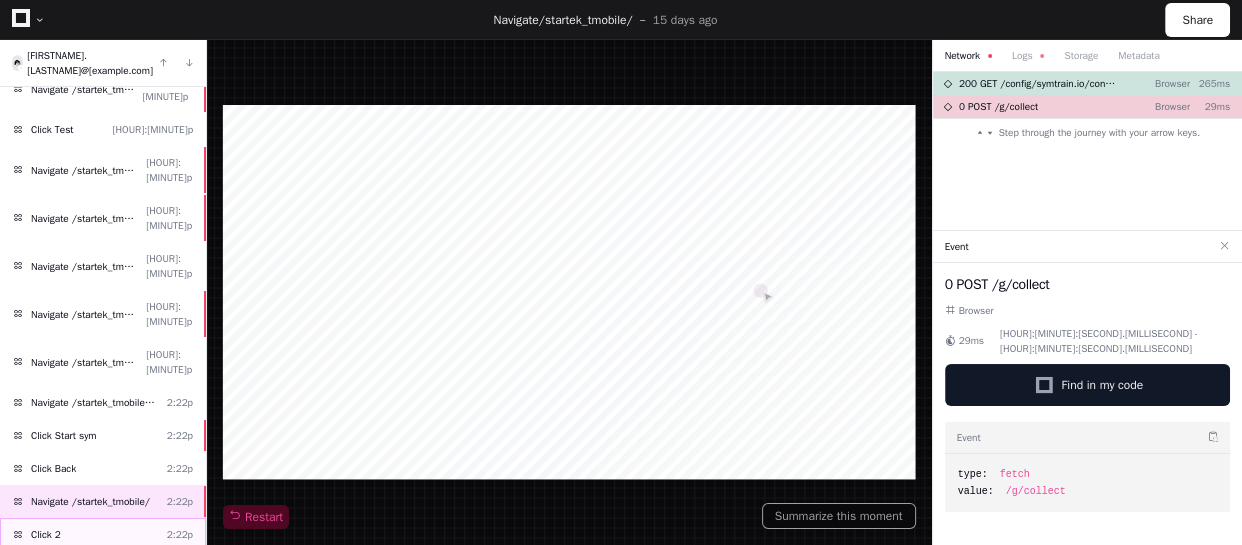 click on "Click 2 [HOUR]:[MINUTE]p" 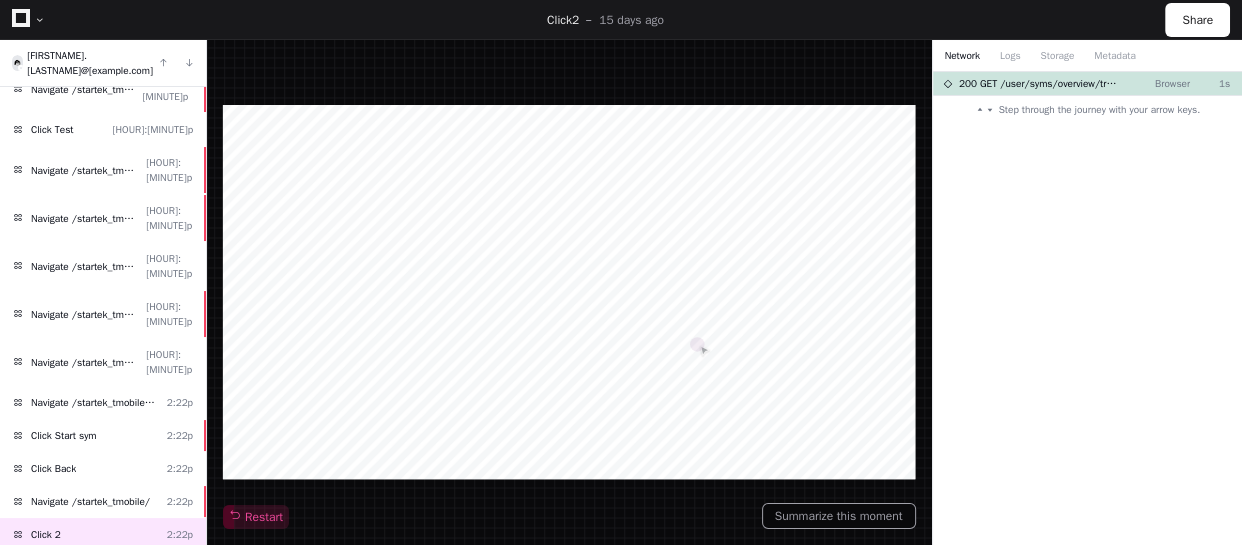 click on "Click 3 [HOUR]:[MINUTE]p" 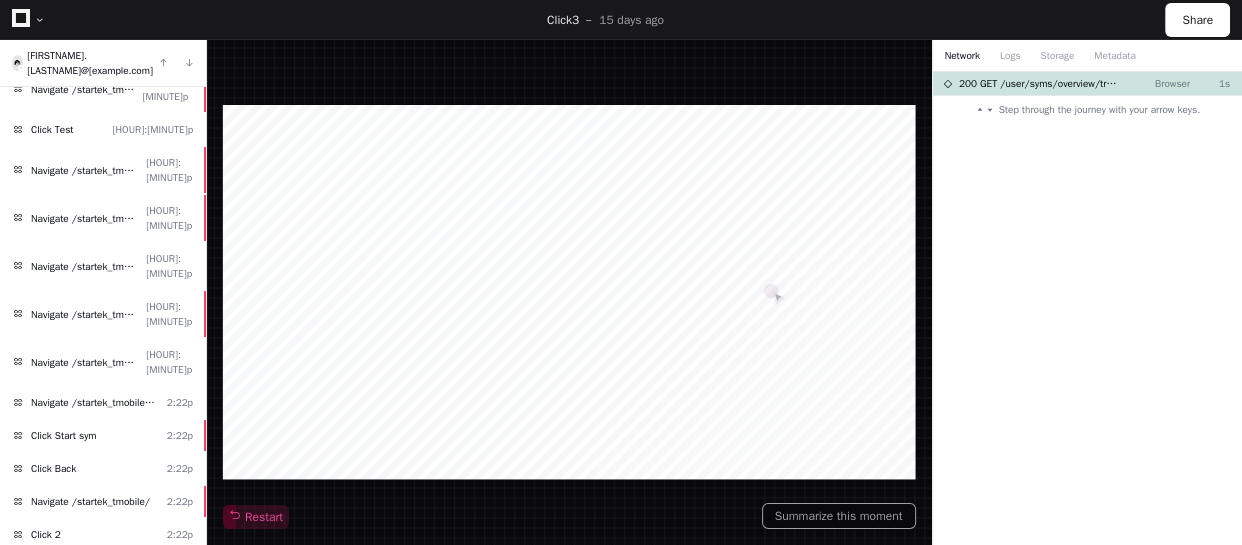 click on "Click 1 [HOUR]:[MINUTE]p" 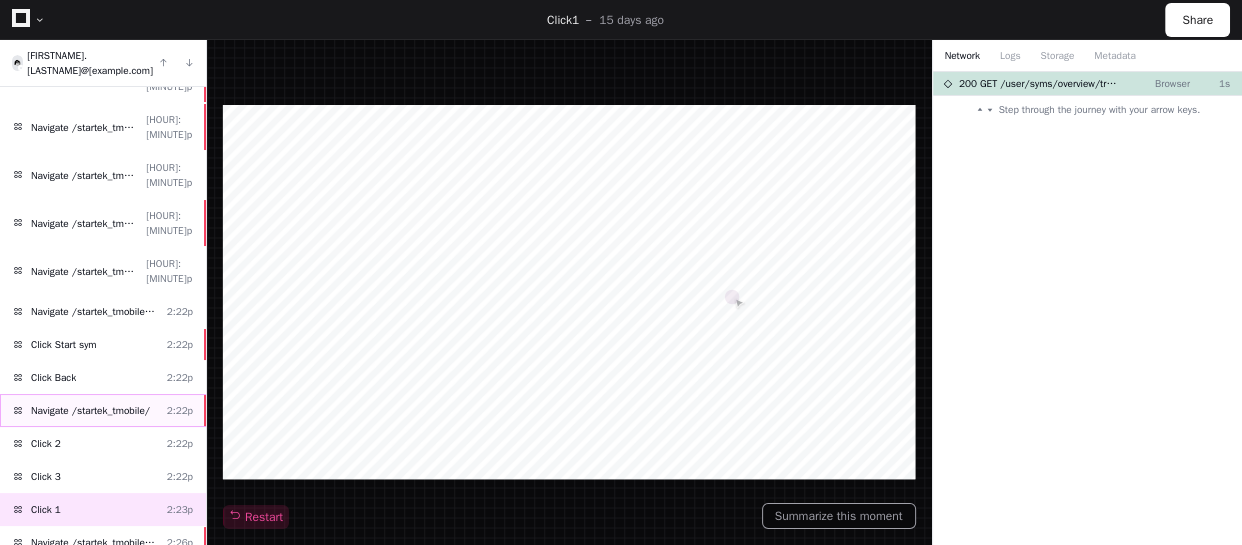 scroll, scrollTop: 1090, scrollLeft: 0, axis: vertical 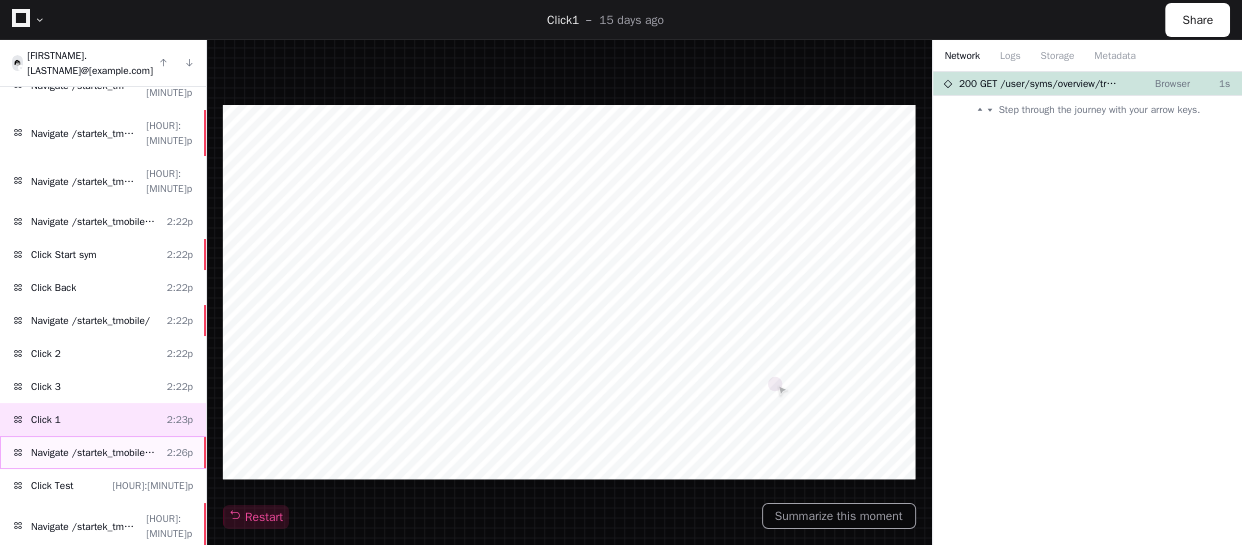 click on "Navigate /startek_tmobile/simulation/*" 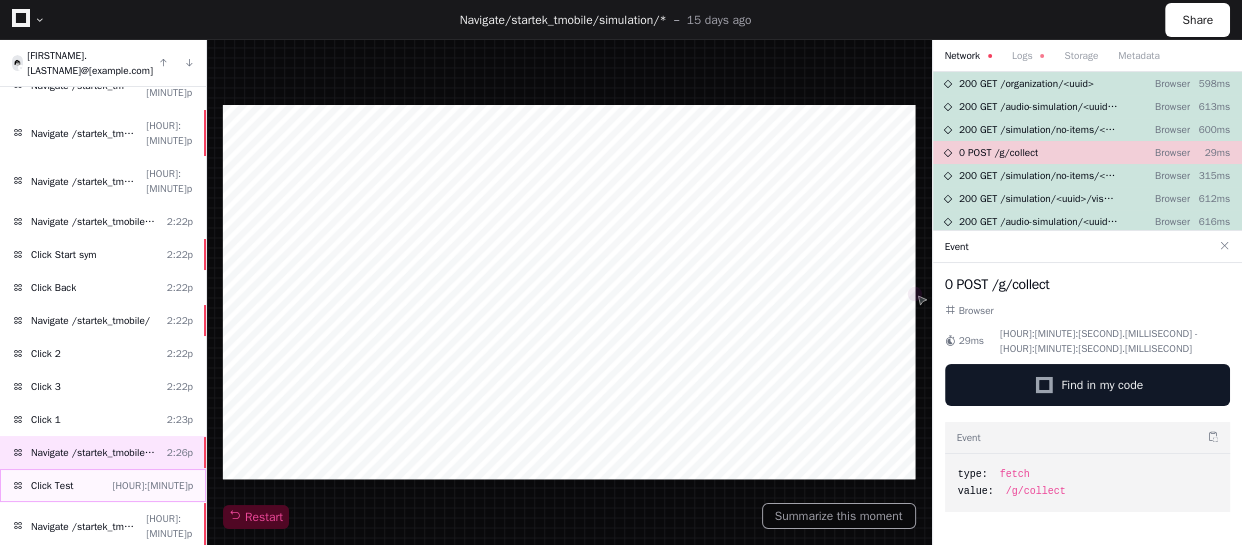 click on "Click Test [HOUR]:[MINUTE]p" 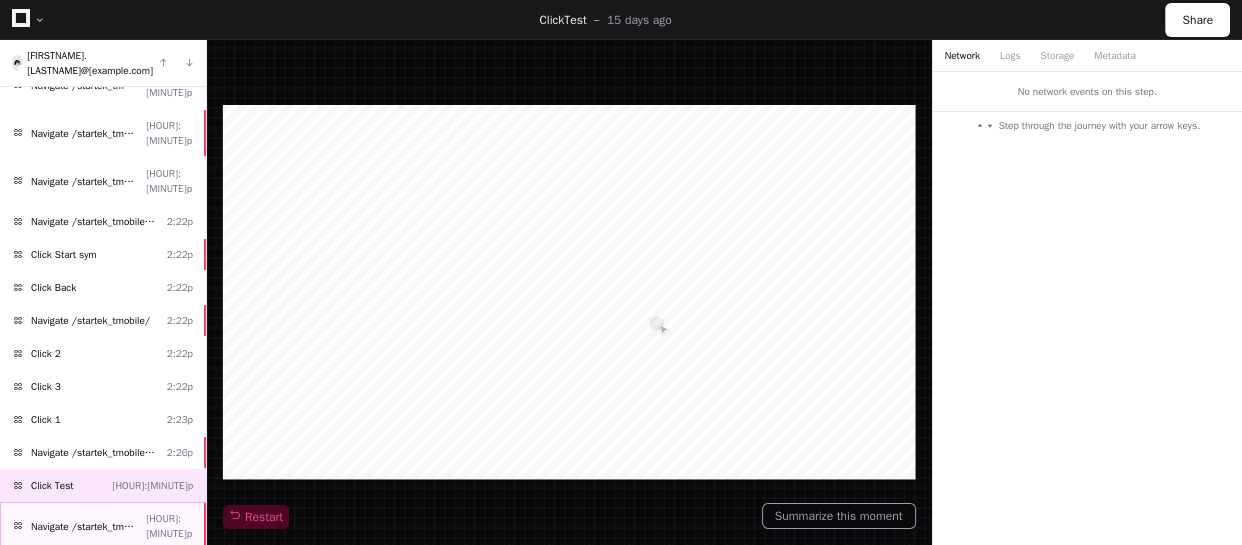 click on "Navigate /startek_tmobile/simulation/*/test" 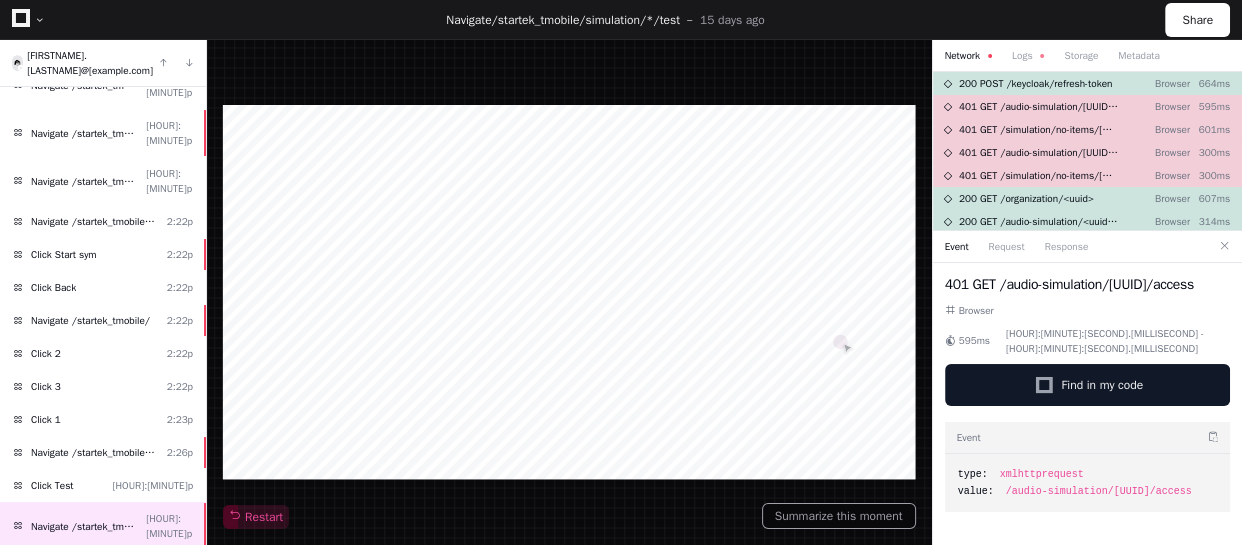 click on "Click Start sym [HOUR]:[MINUTE]p" 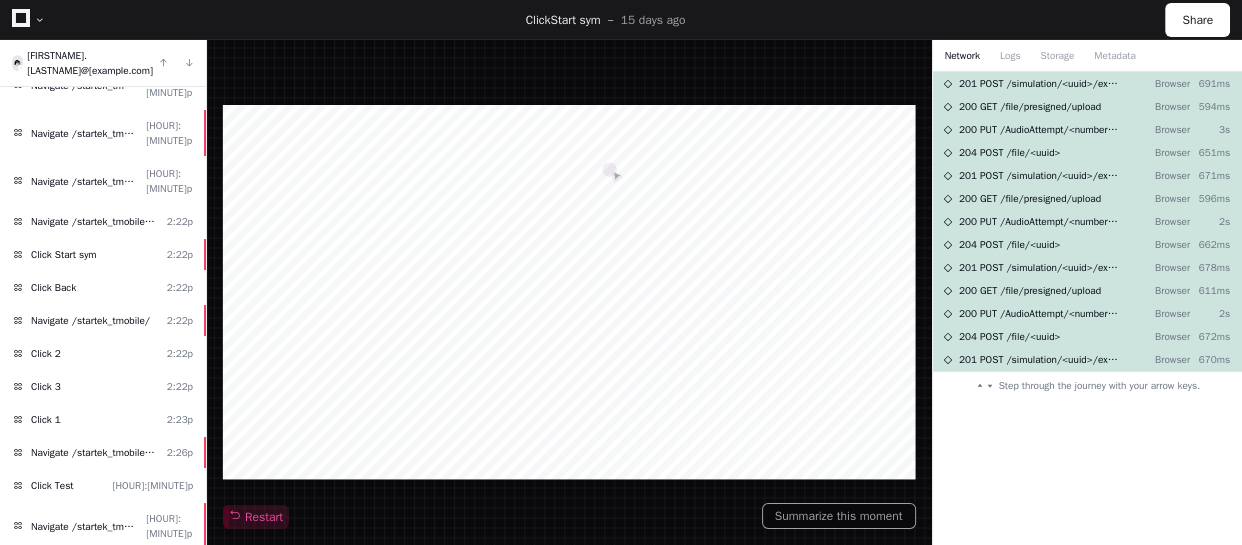 click on "Click Back [HOUR]:[MINUTE]p" 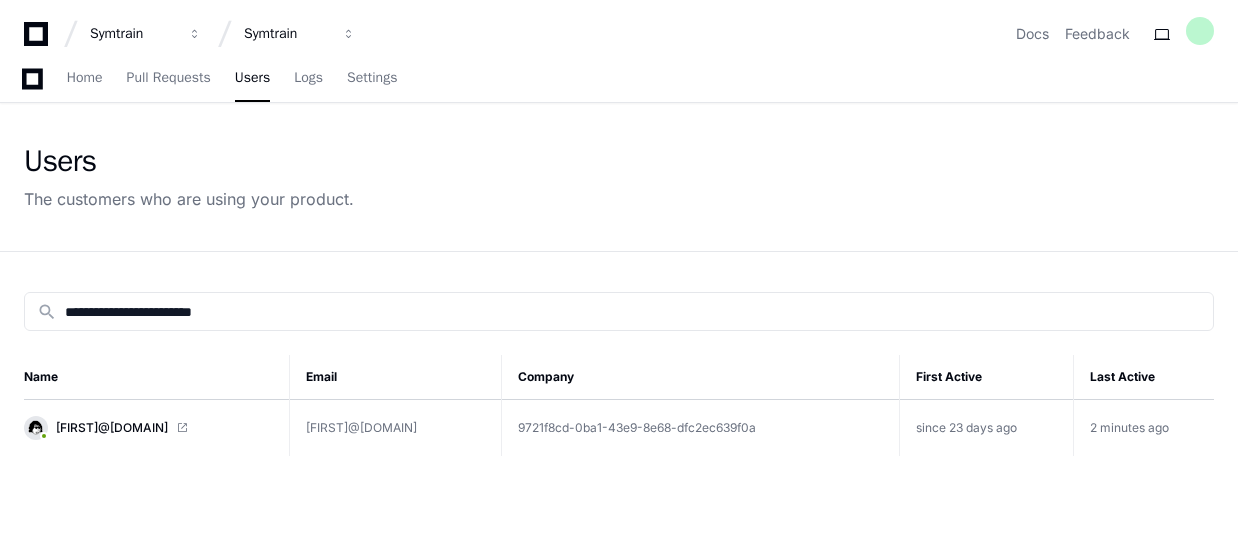 scroll, scrollTop: 90, scrollLeft: 0, axis: vertical 